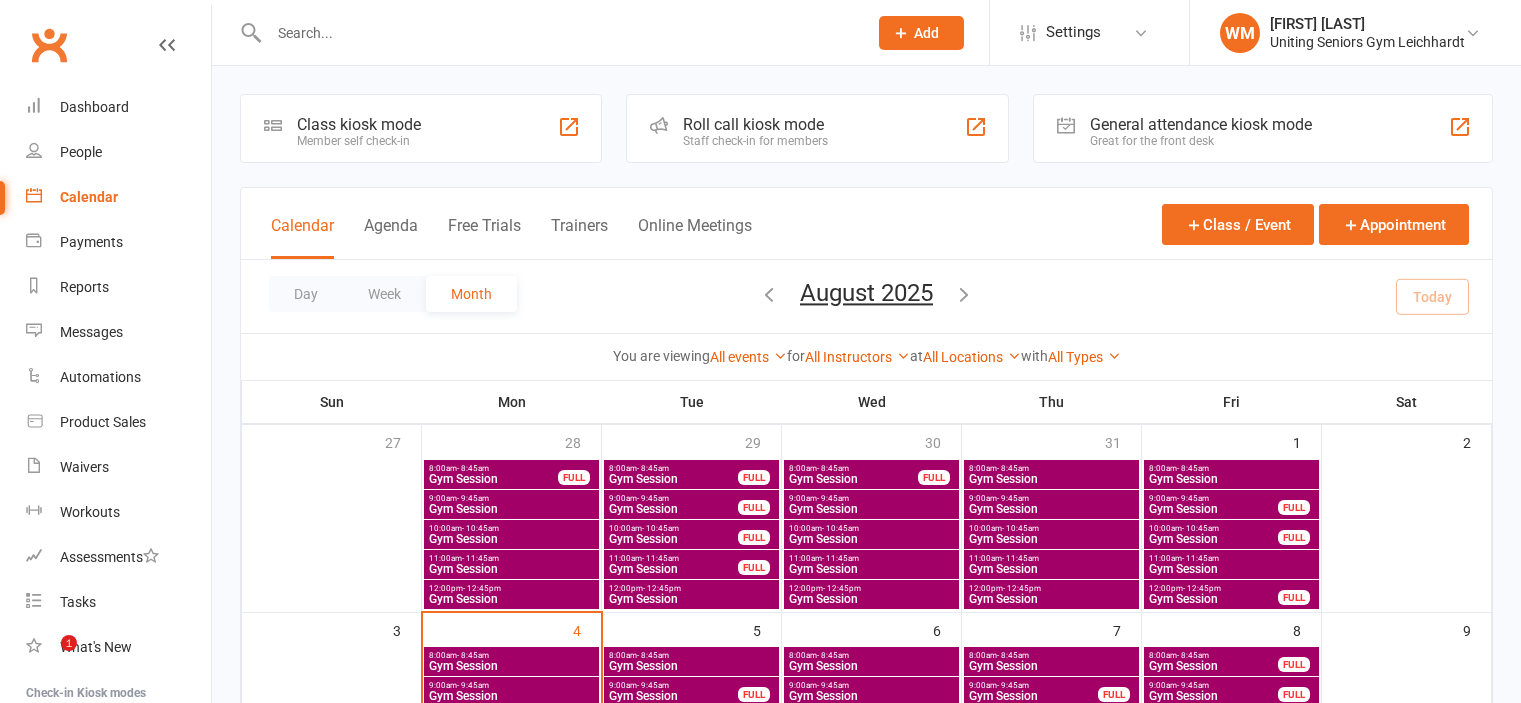 scroll, scrollTop: 0, scrollLeft: 0, axis: both 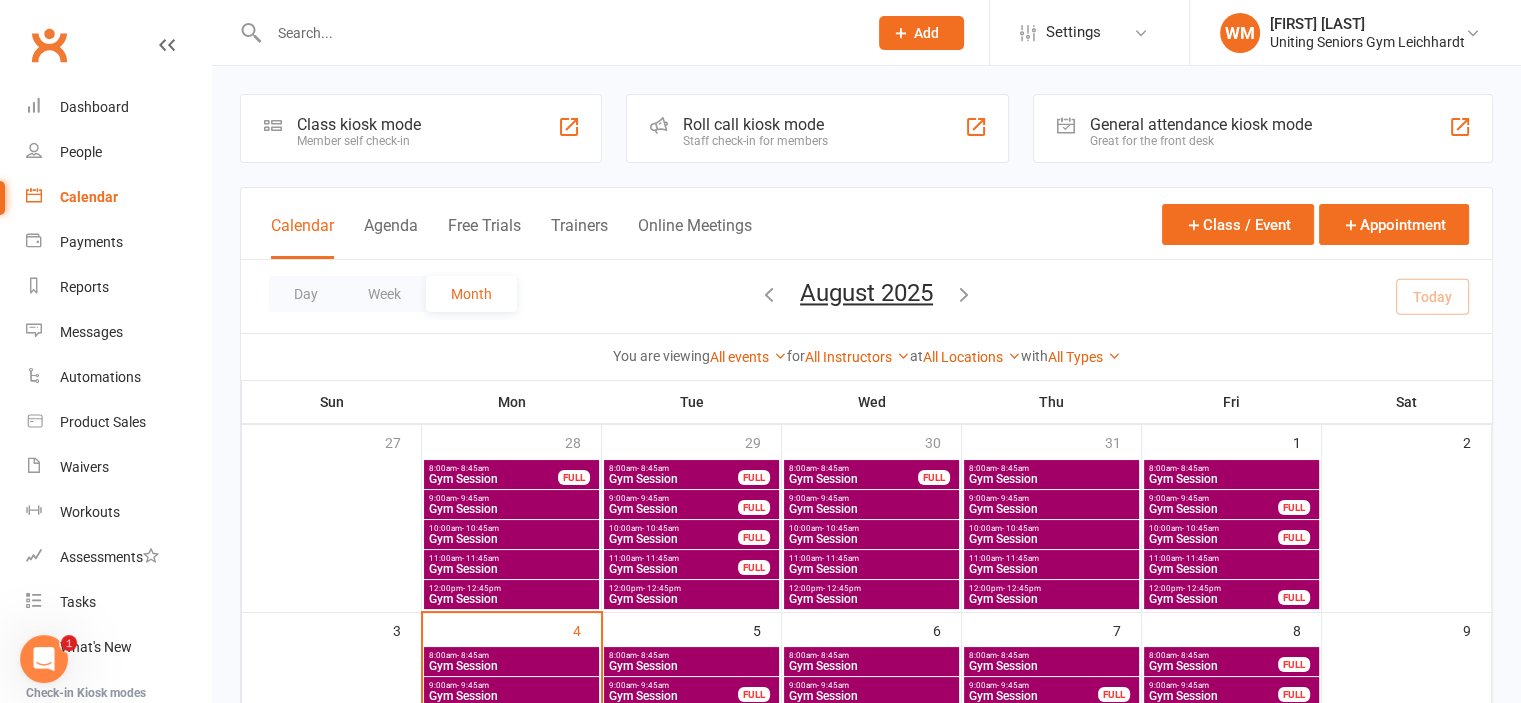 click at bounding box center [546, 32] 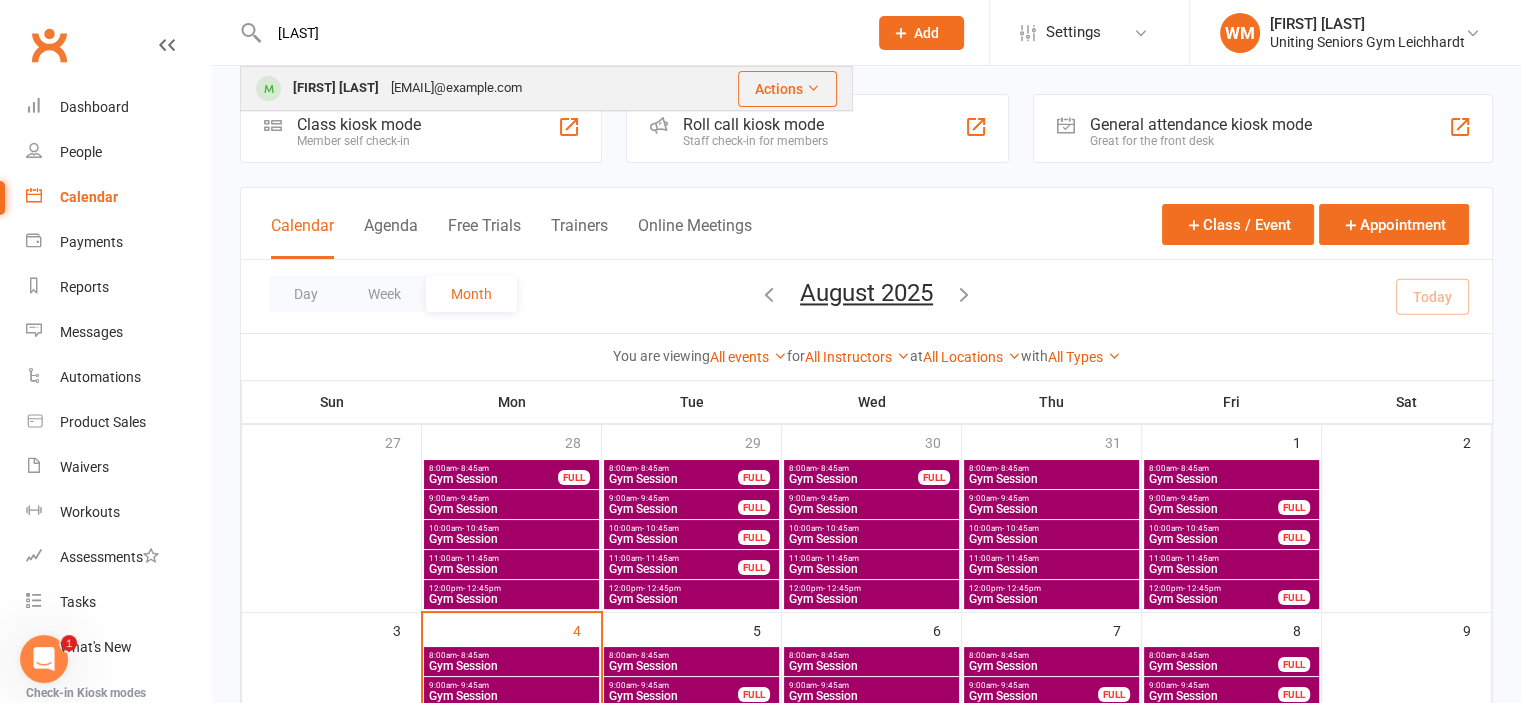 type on "[LAST]" 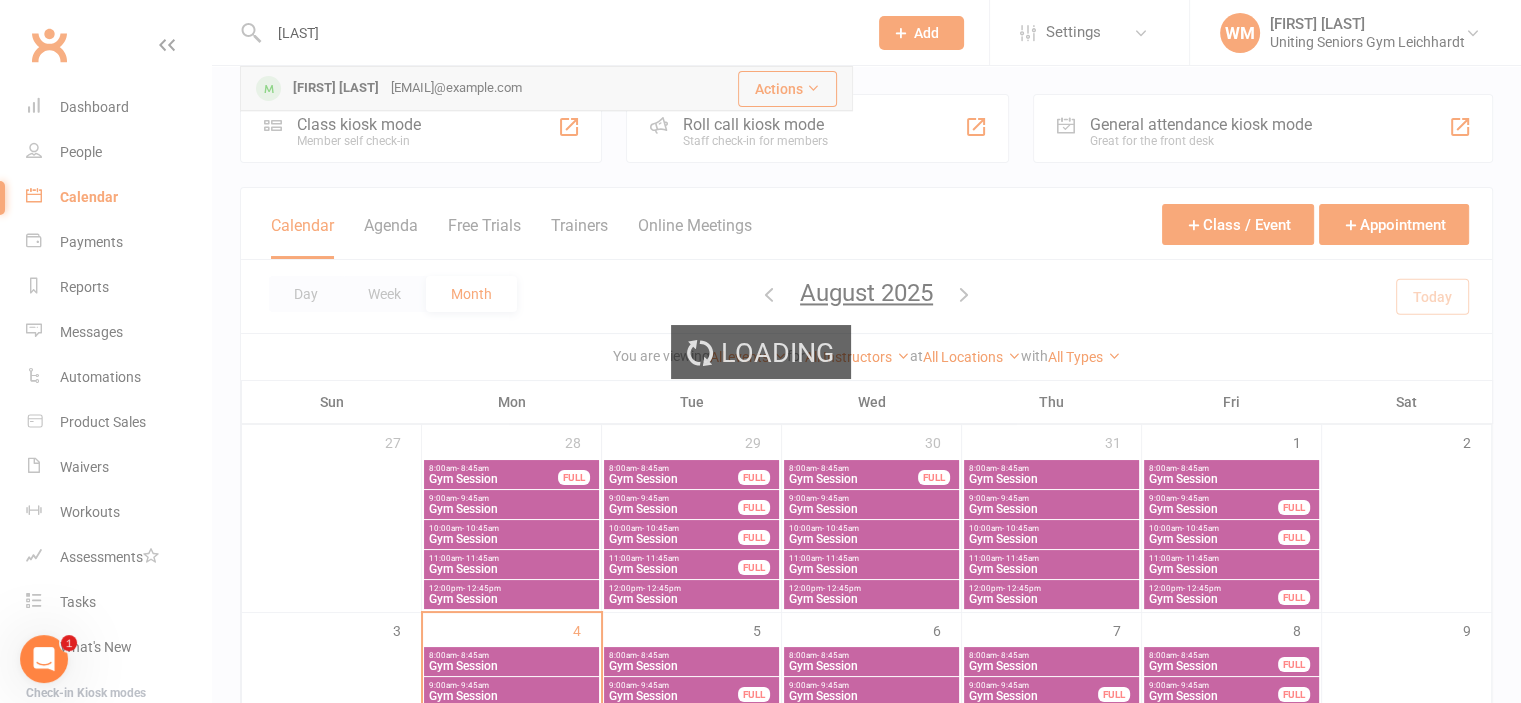type 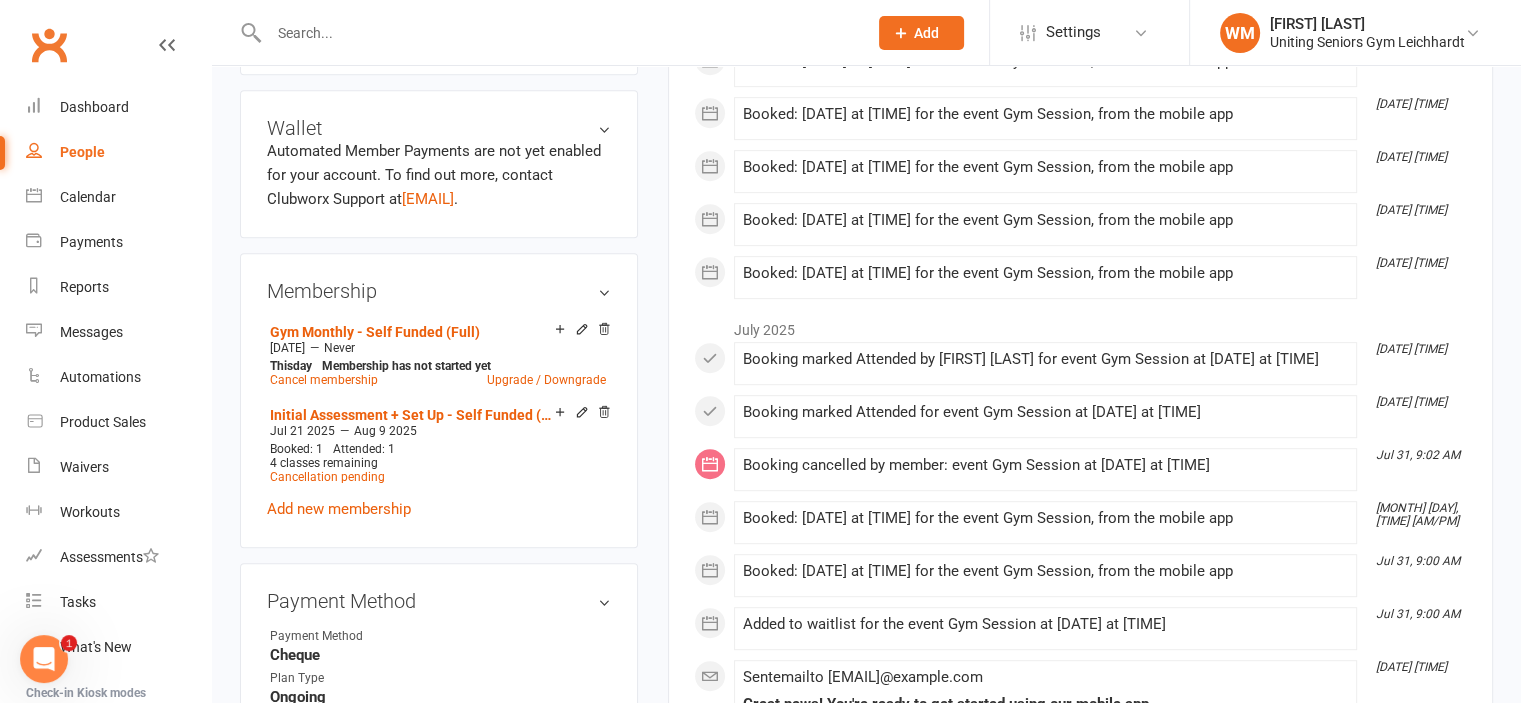 scroll, scrollTop: 900, scrollLeft: 0, axis: vertical 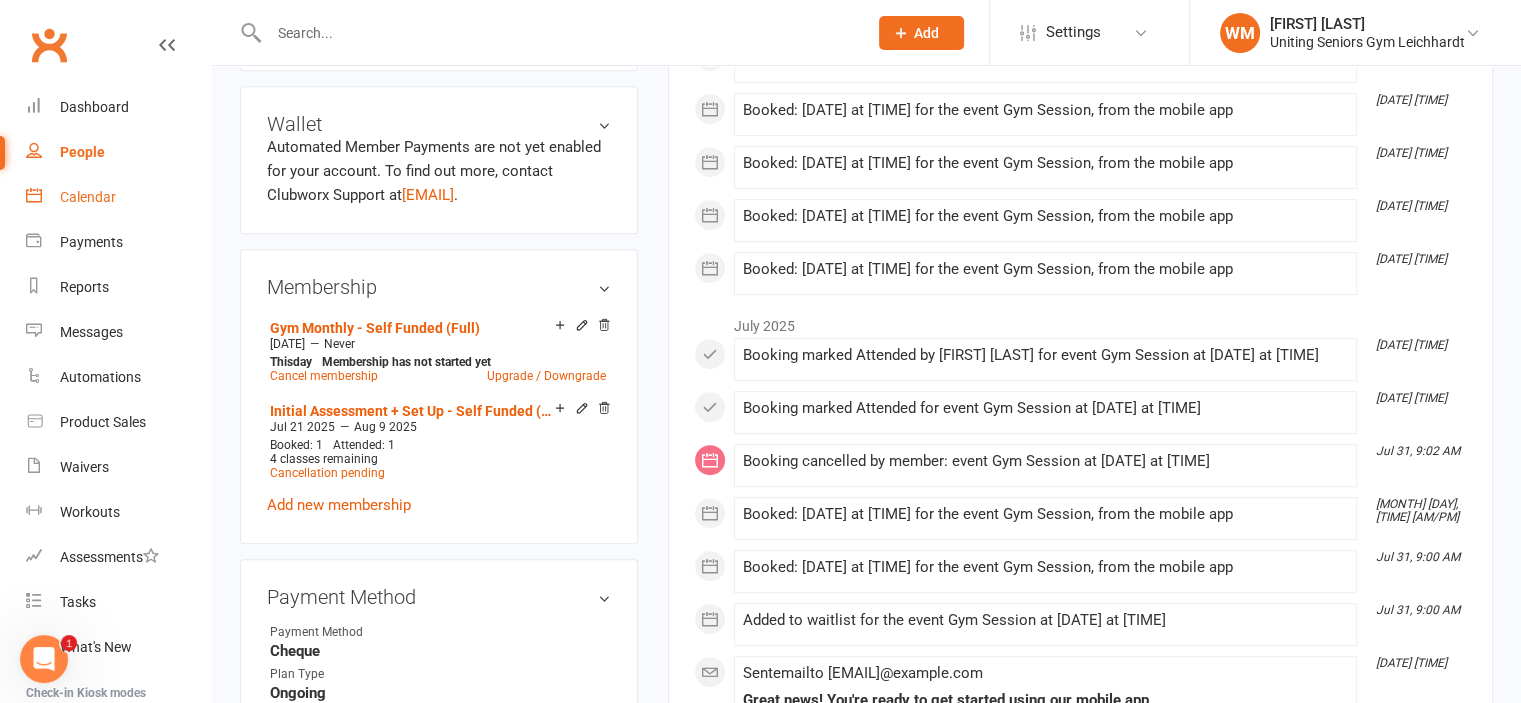 click on "Calendar" at bounding box center [88, 197] 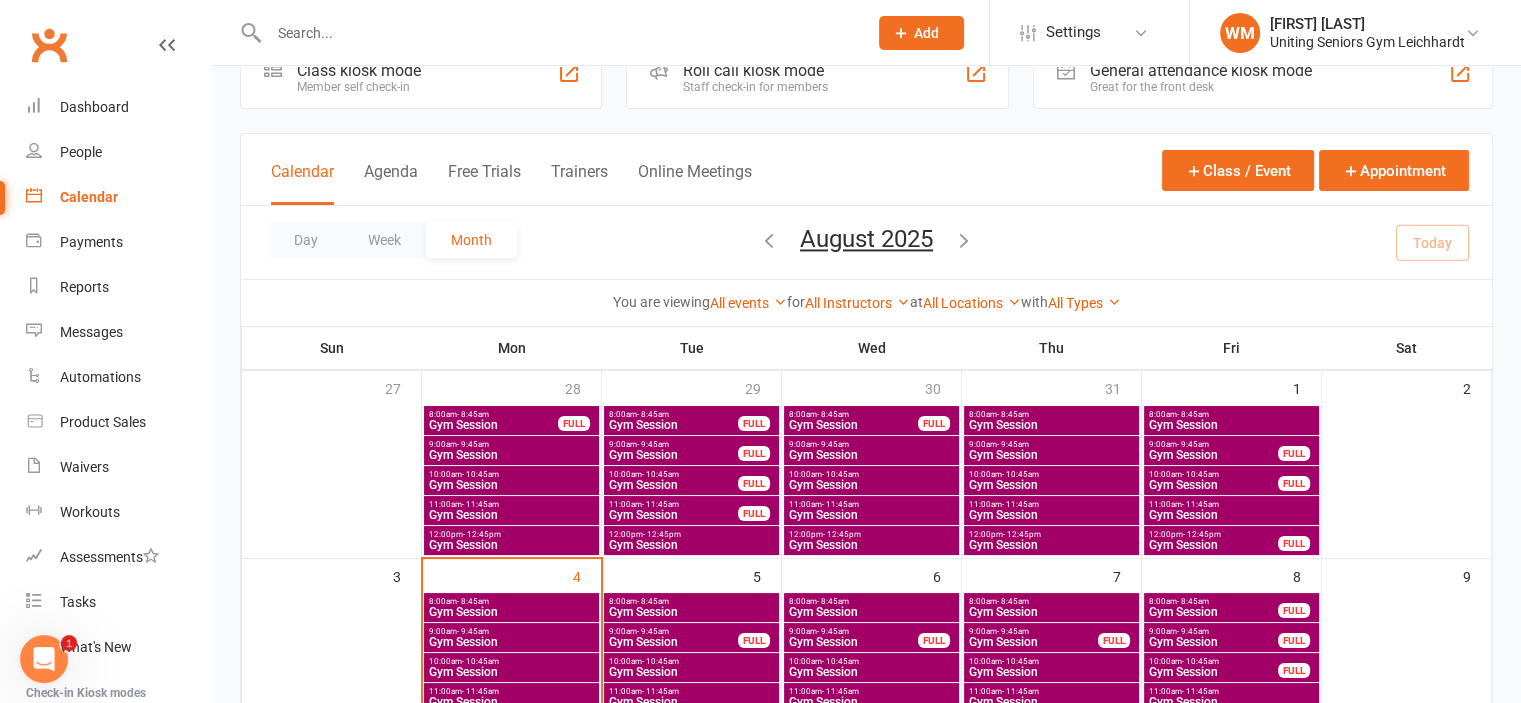 scroll, scrollTop: 100, scrollLeft: 0, axis: vertical 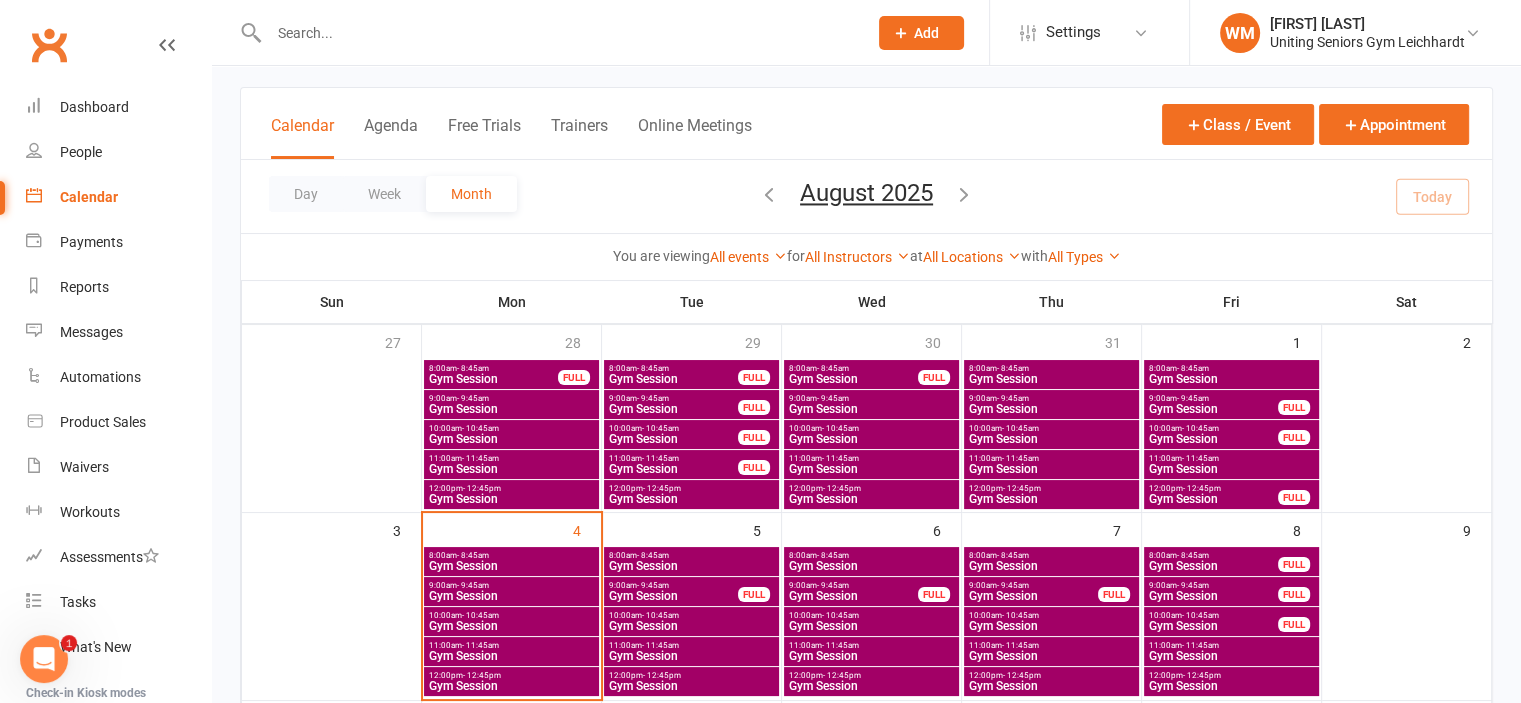 click on "Gym Session" at bounding box center (511, 566) 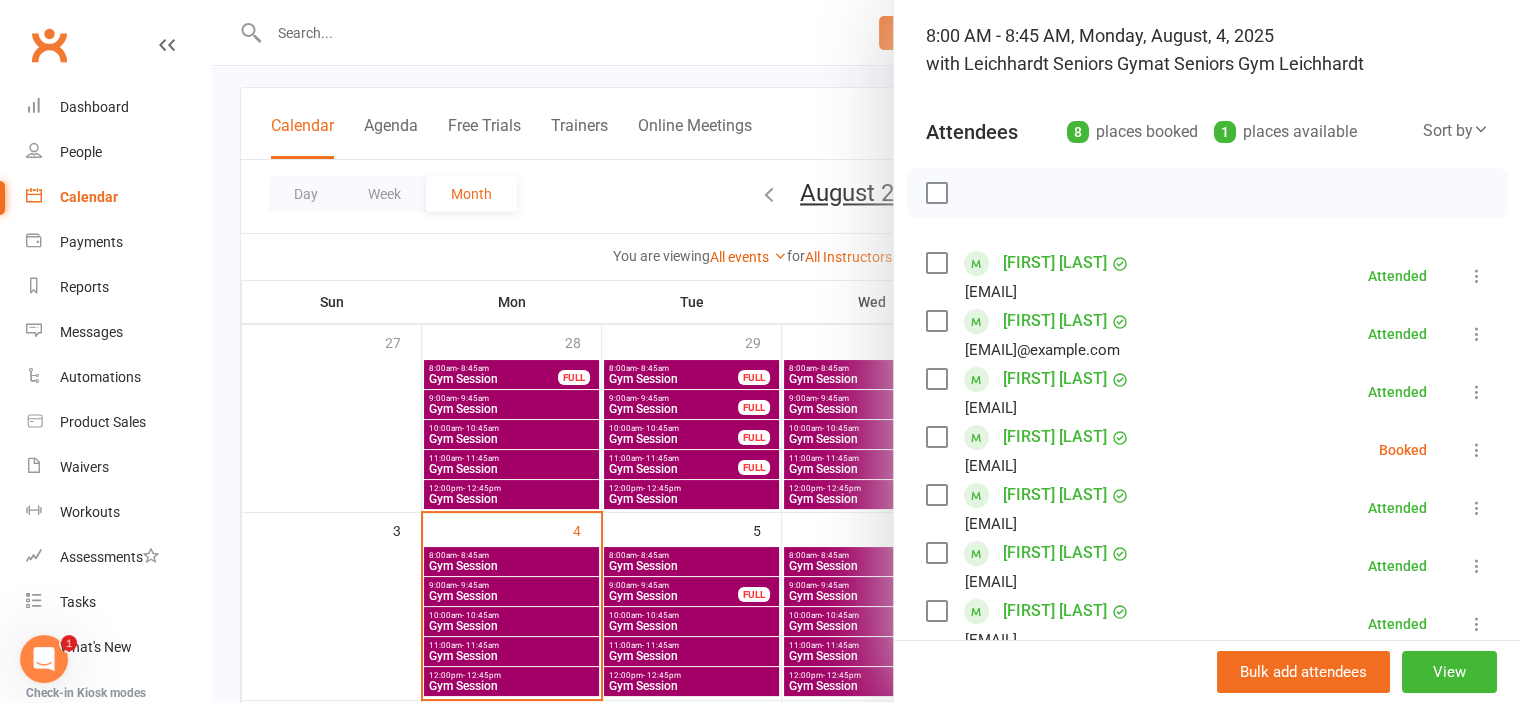 scroll, scrollTop: 200, scrollLeft: 0, axis: vertical 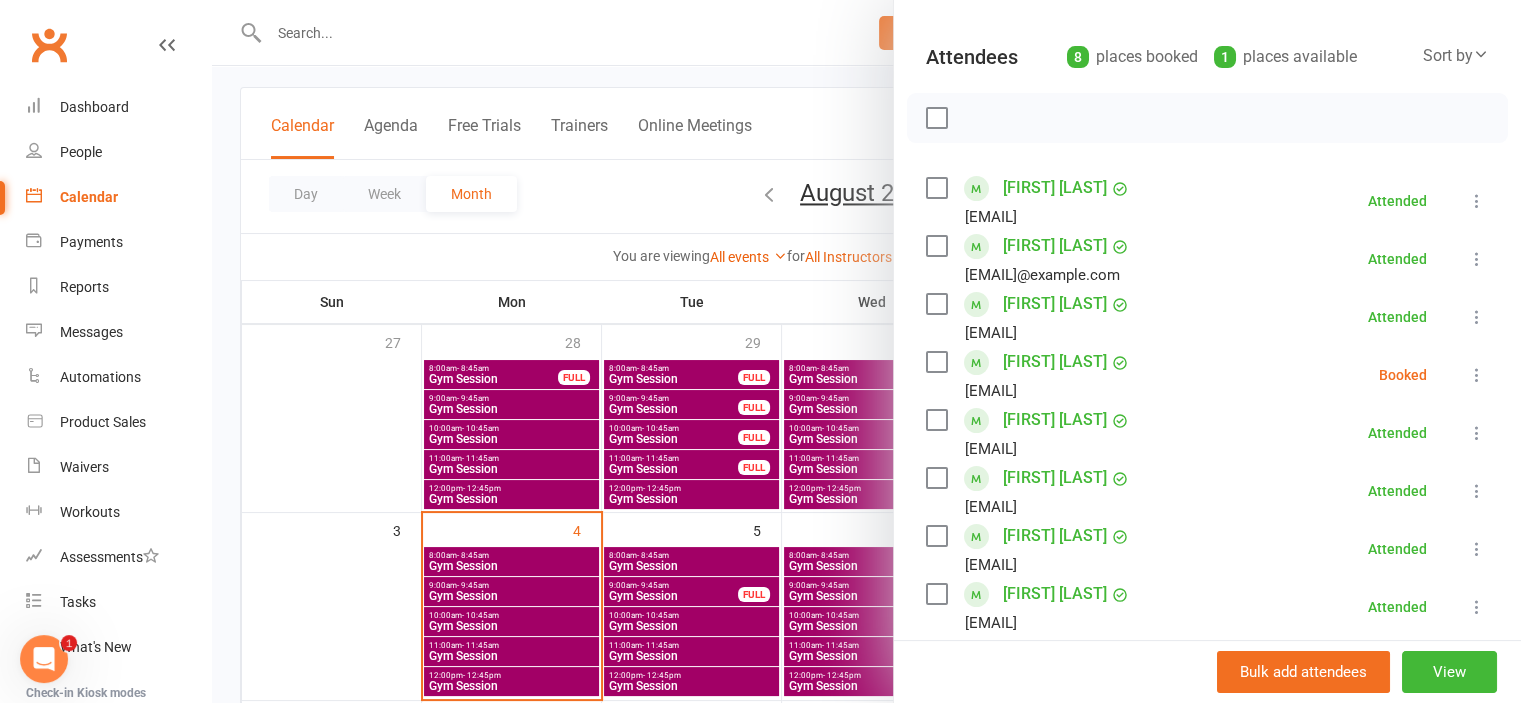 click at bounding box center (1477, 375) 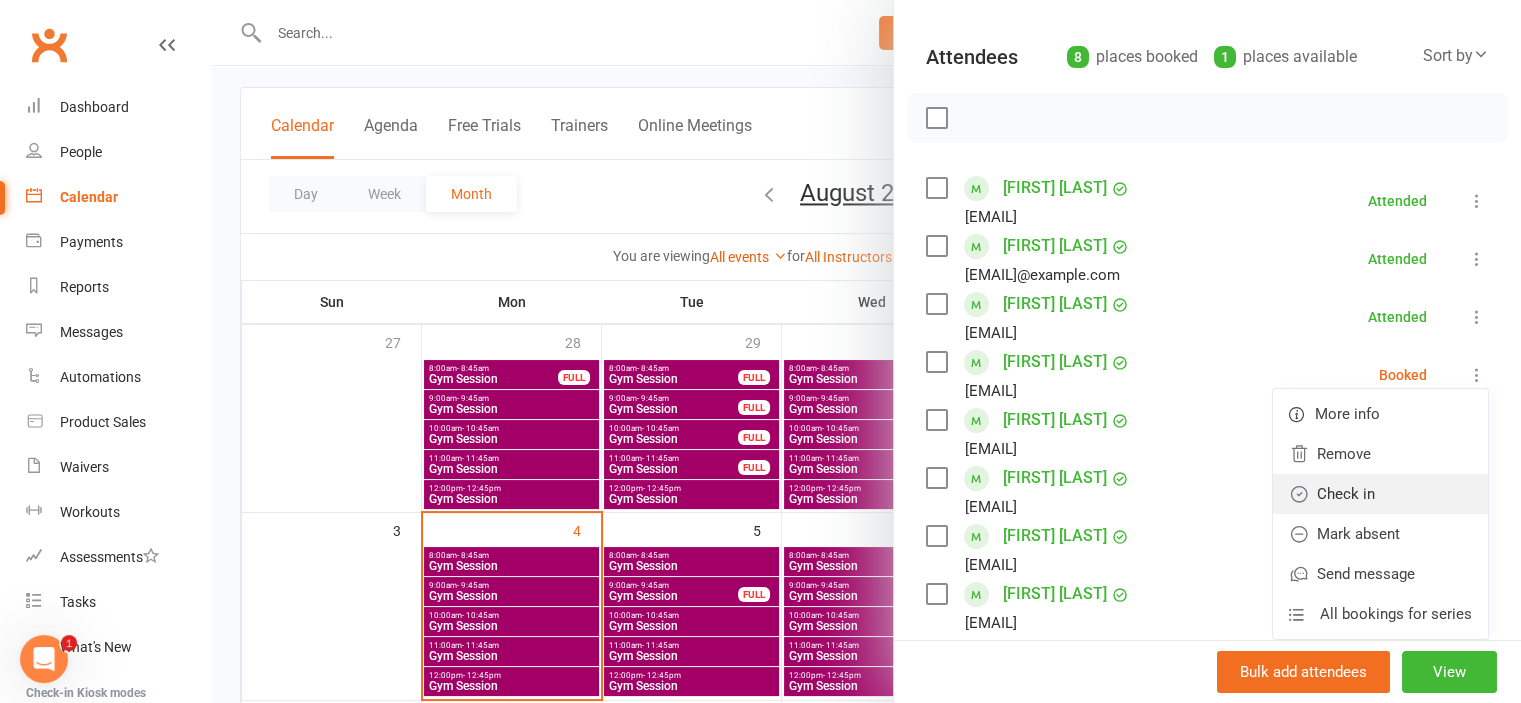 click on "Check in" at bounding box center [1380, 494] 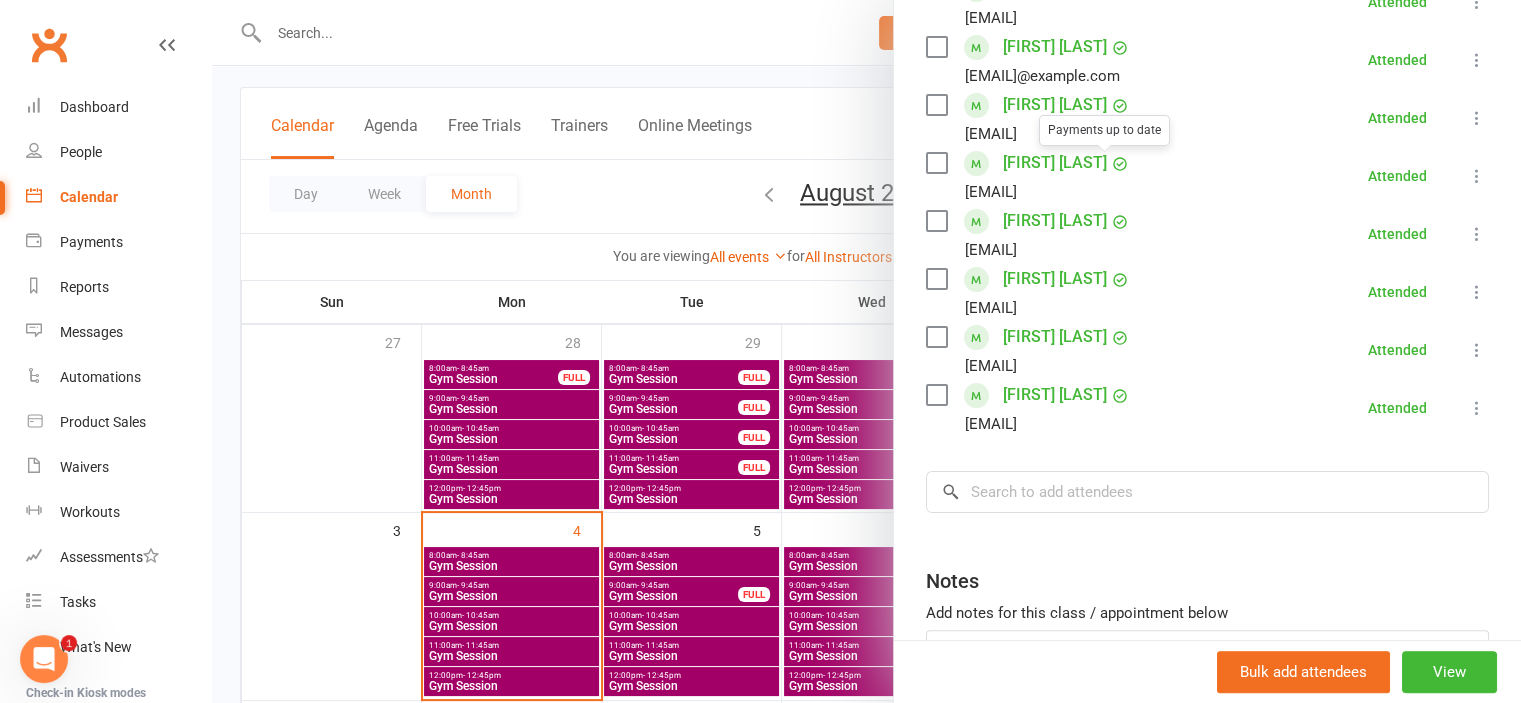 scroll, scrollTop: 400, scrollLeft: 0, axis: vertical 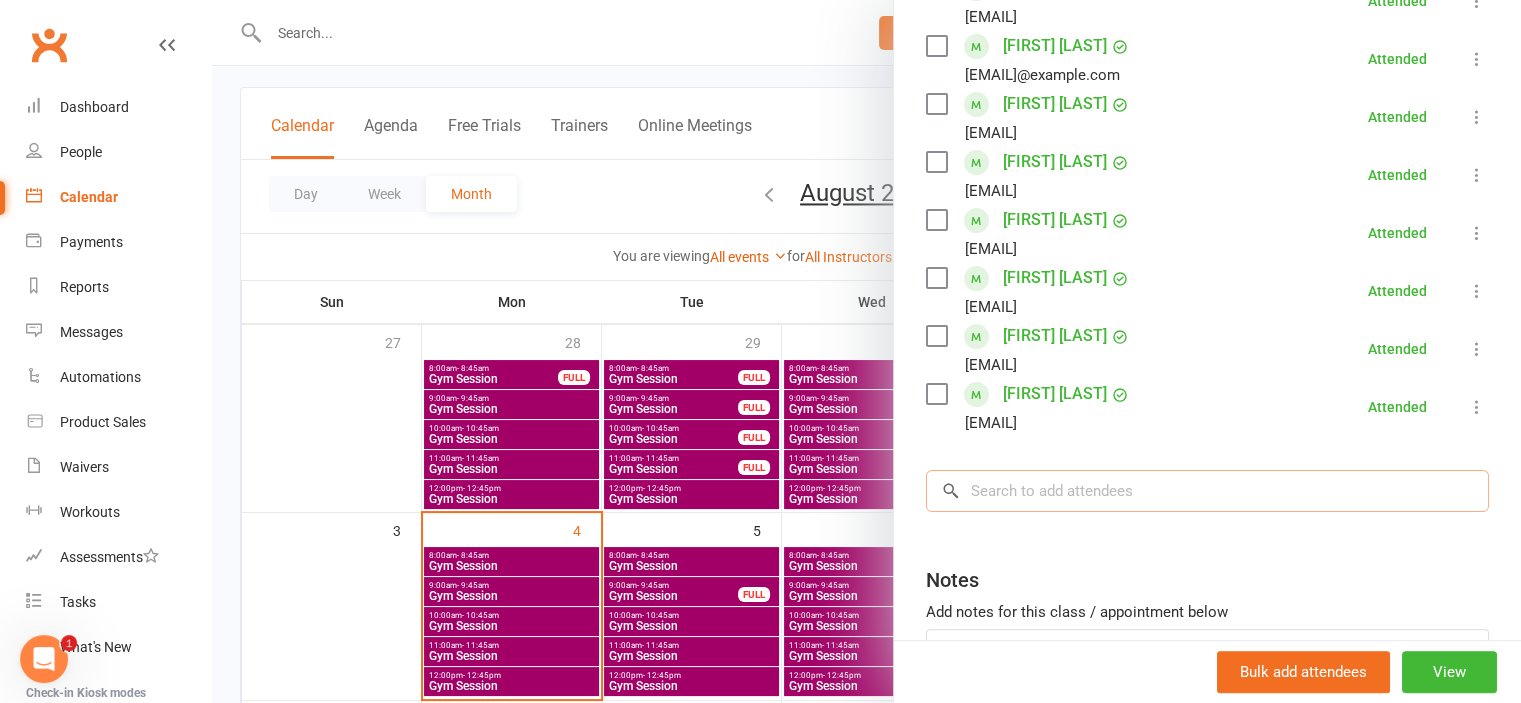 click at bounding box center (1207, 491) 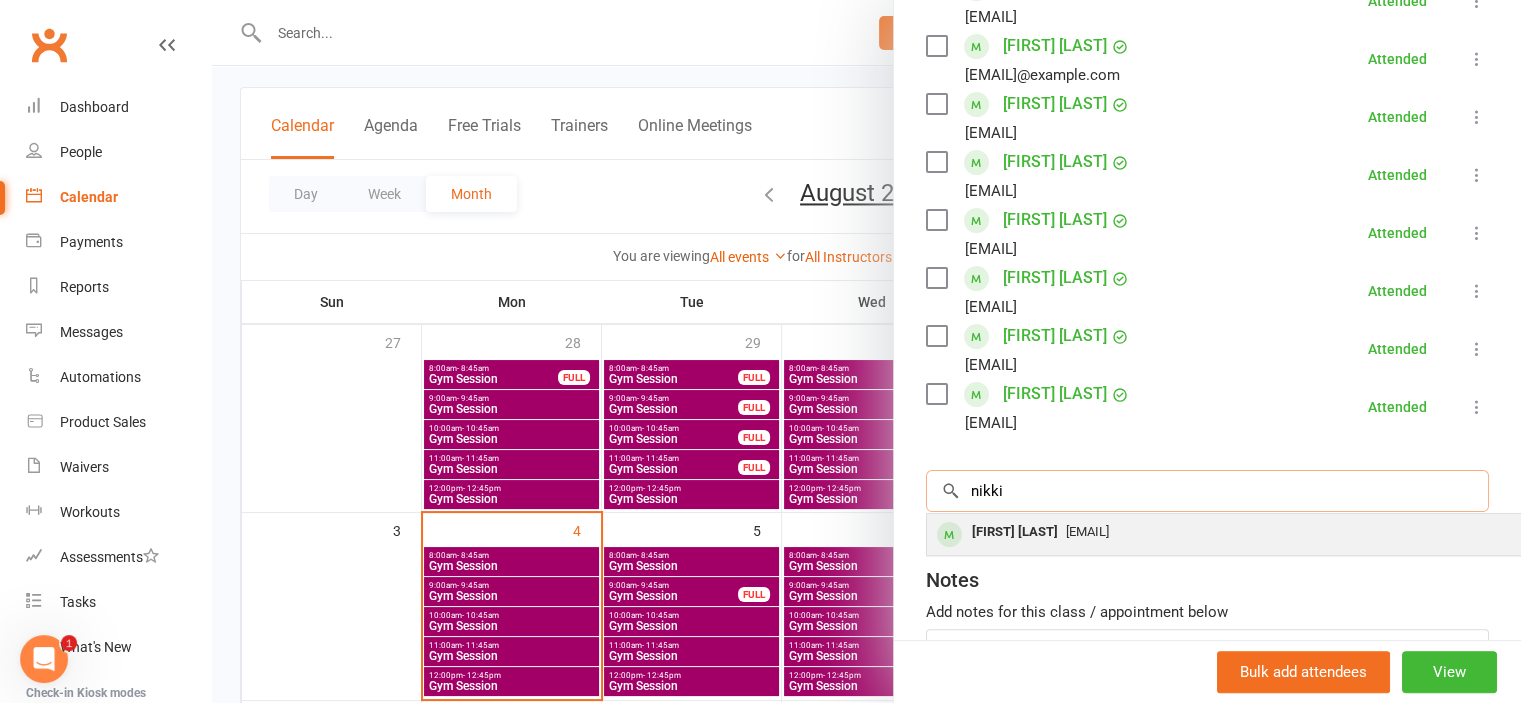 type on "nikki" 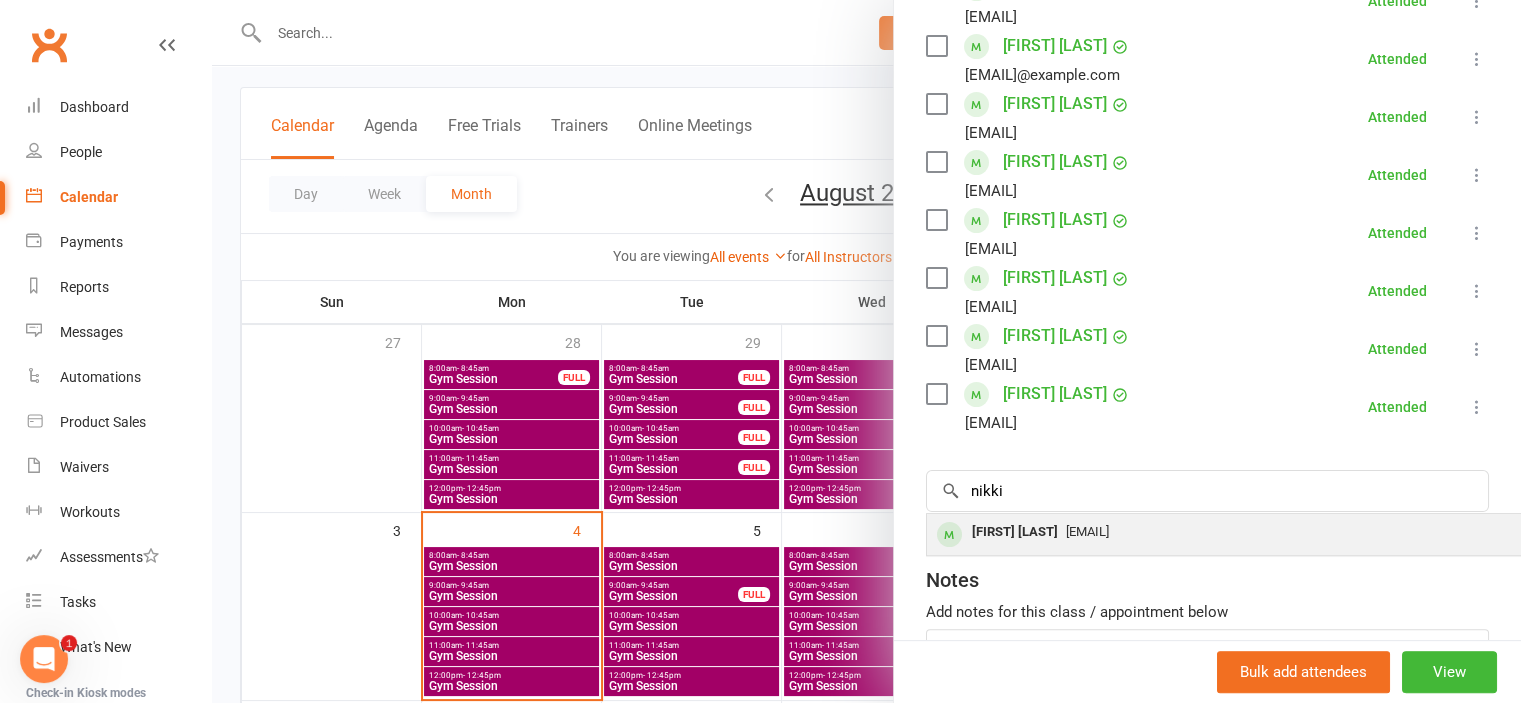 click on "[FIRST] [LAST]" at bounding box center [1015, 532] 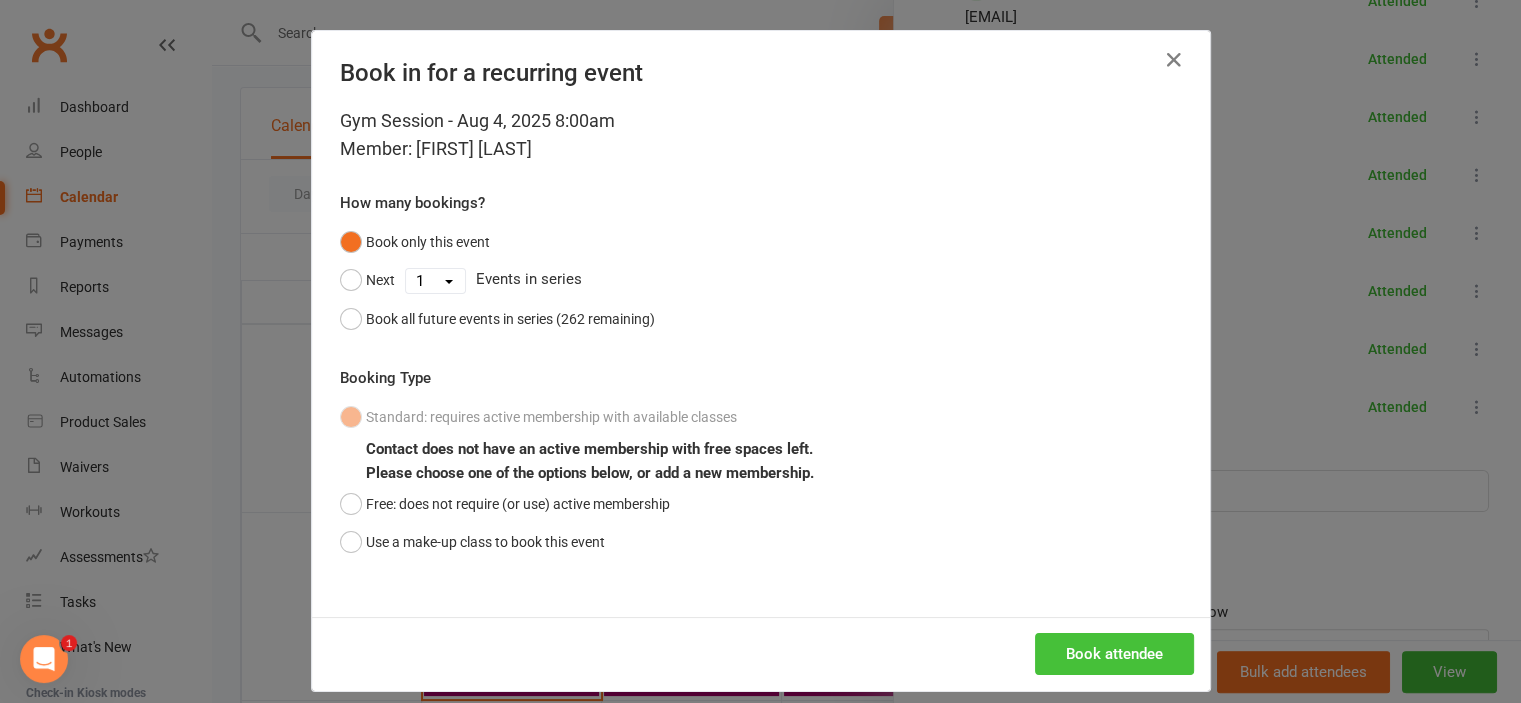 click on "Book attendee" at bounding box center [1114, 654] 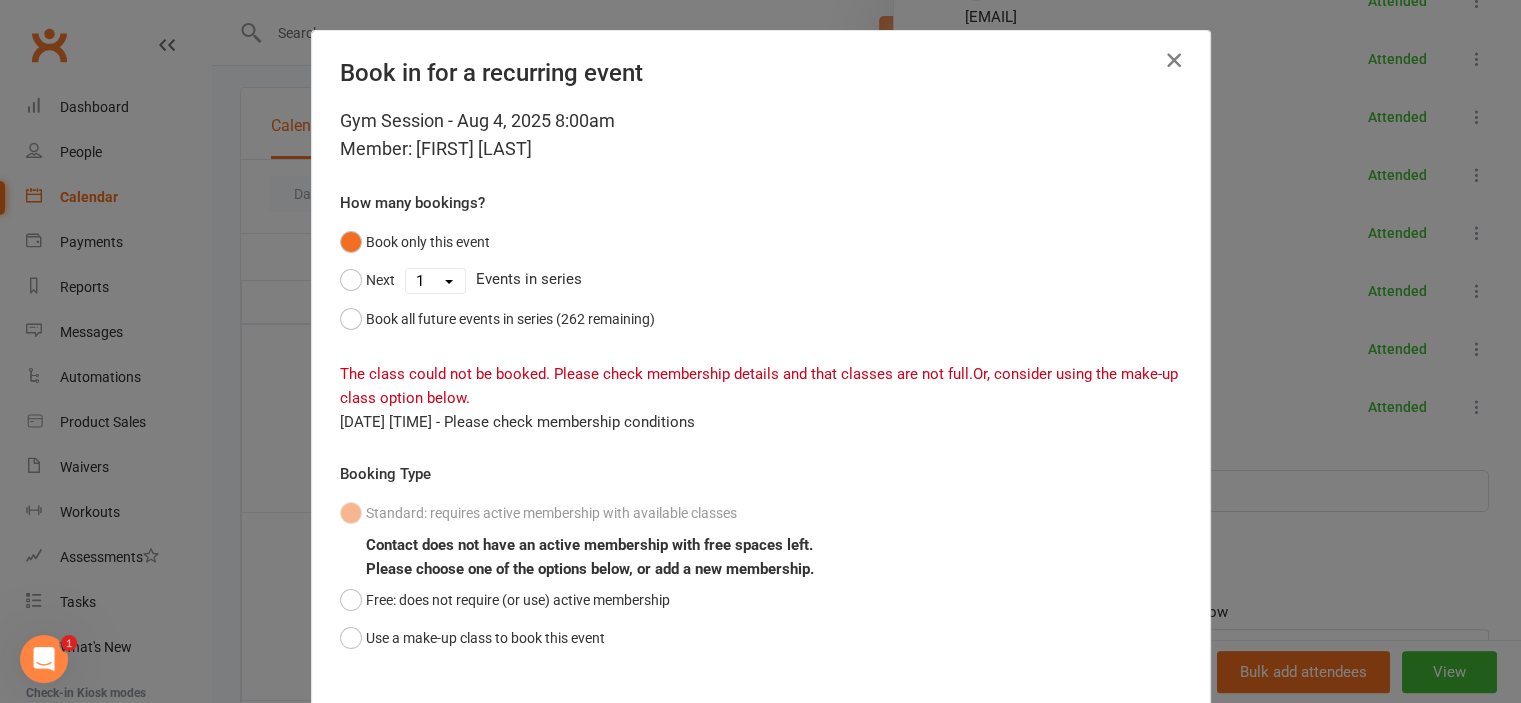 click at bounding box center [1174, 60] 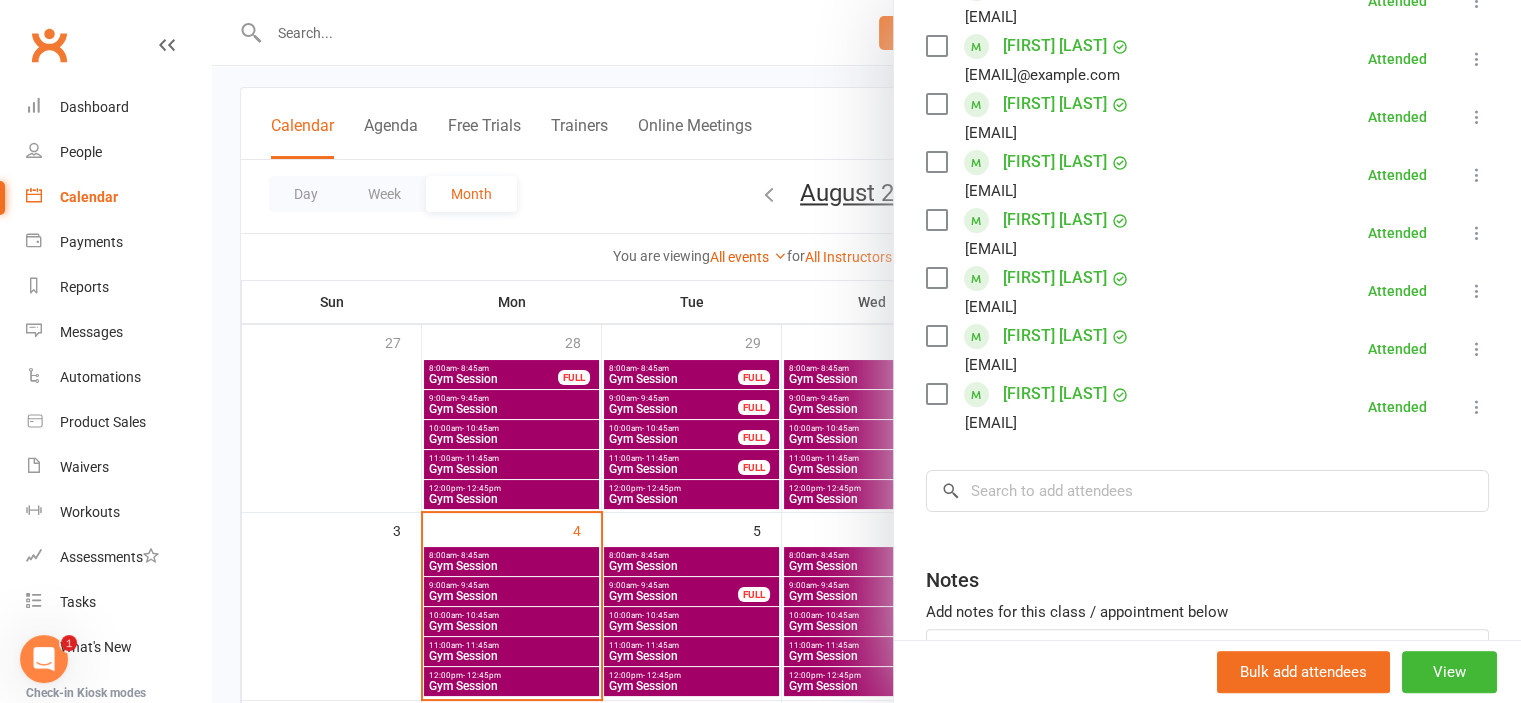 click at bounding box center (866, 351) 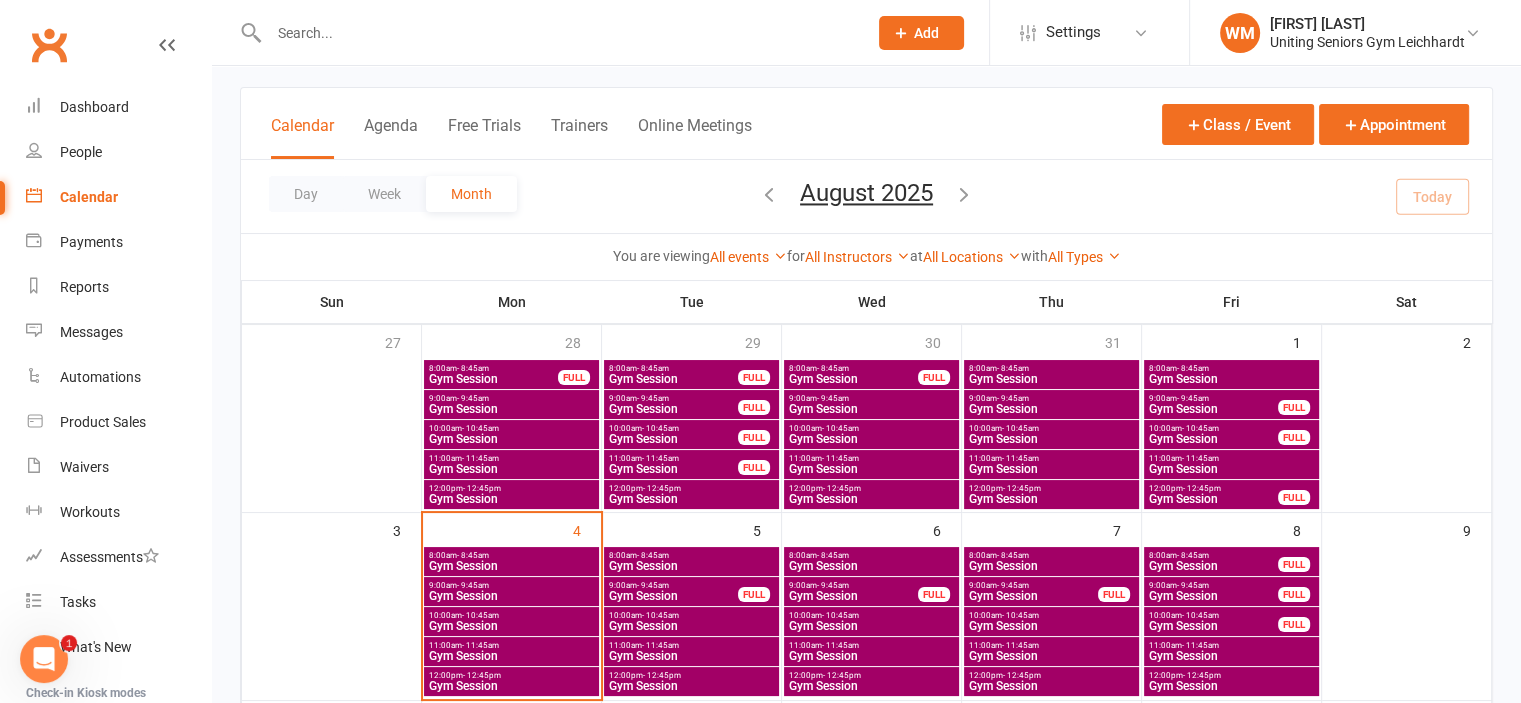 click on "Gym Session" at bounding box center [511, 596] 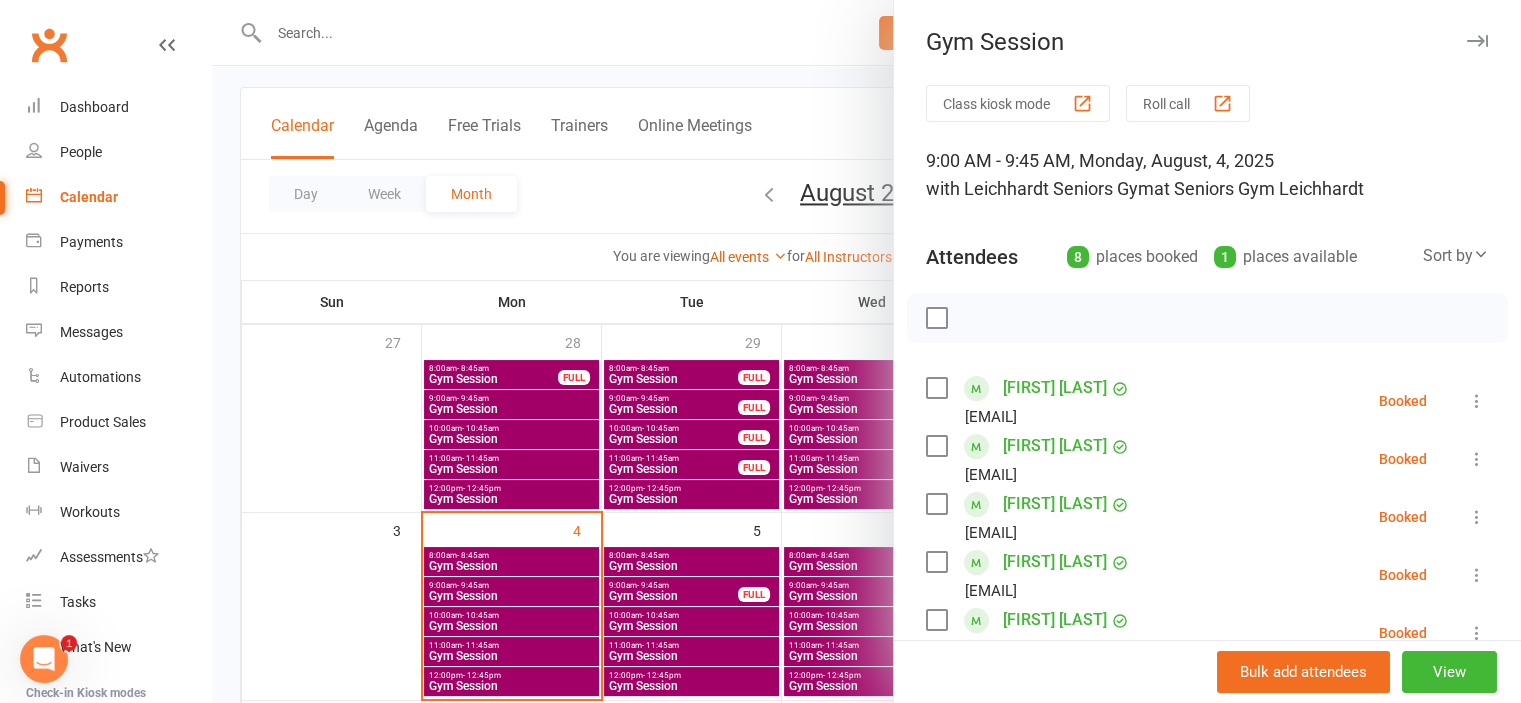 click at bounding box center [1477, 401] 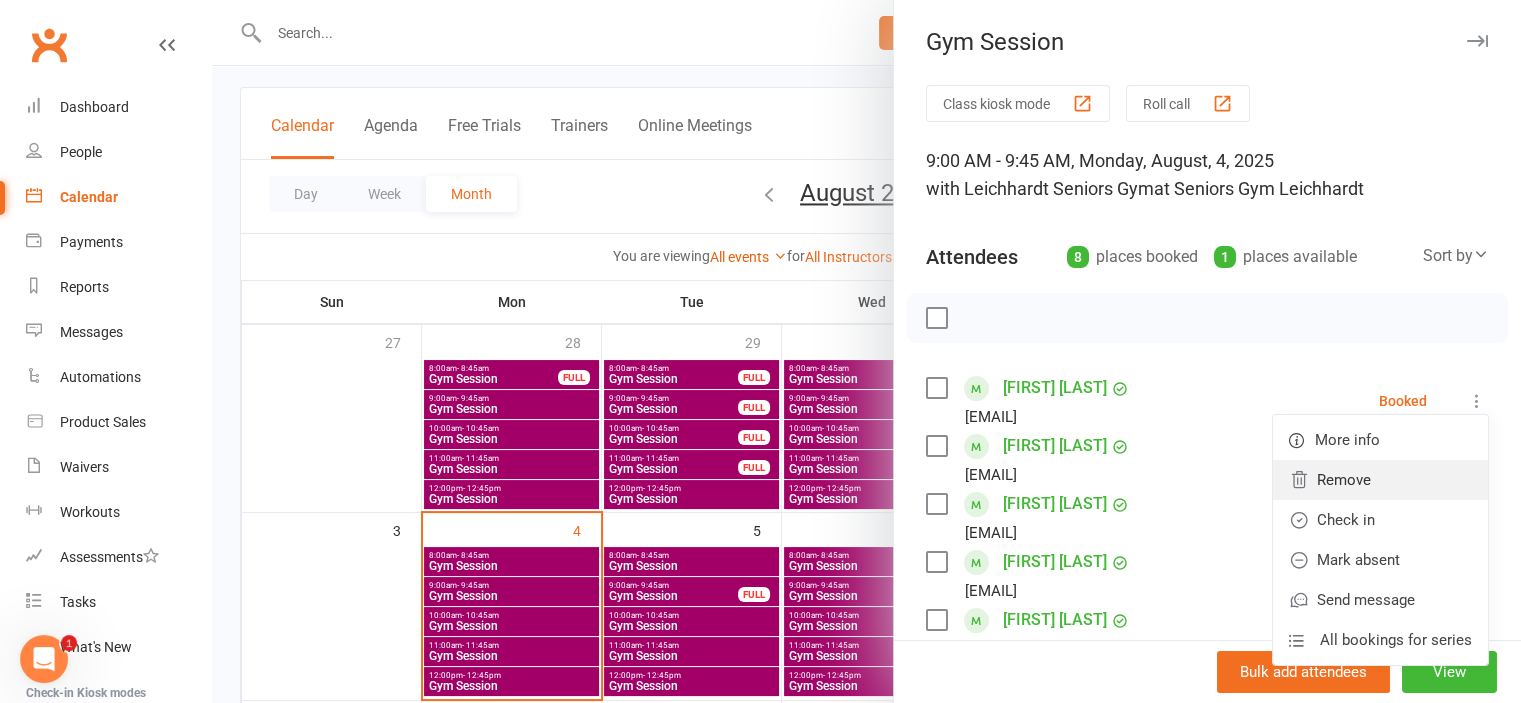 click on "Remove" at bounding box center [1380, 480] 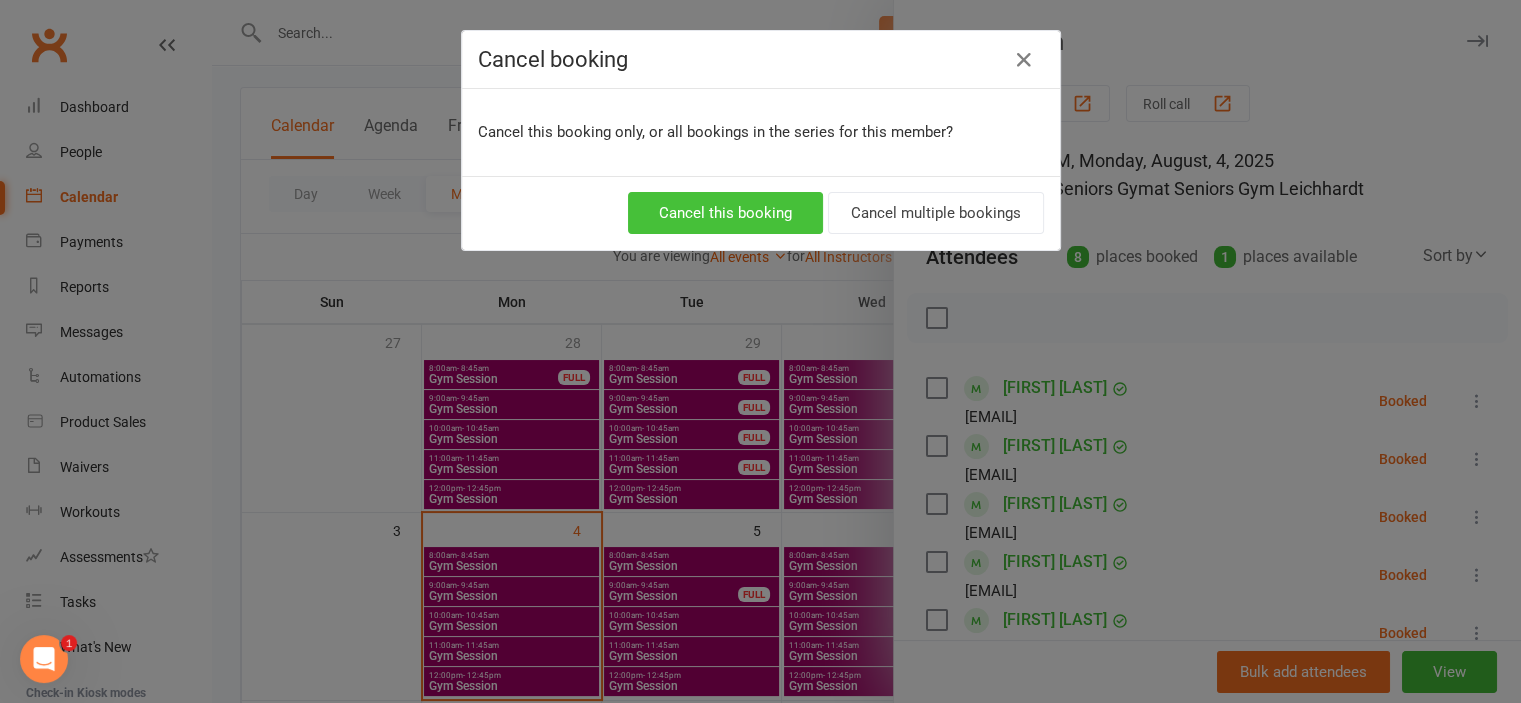 click on "Cancel this booking" at bounding box center (725, 213) 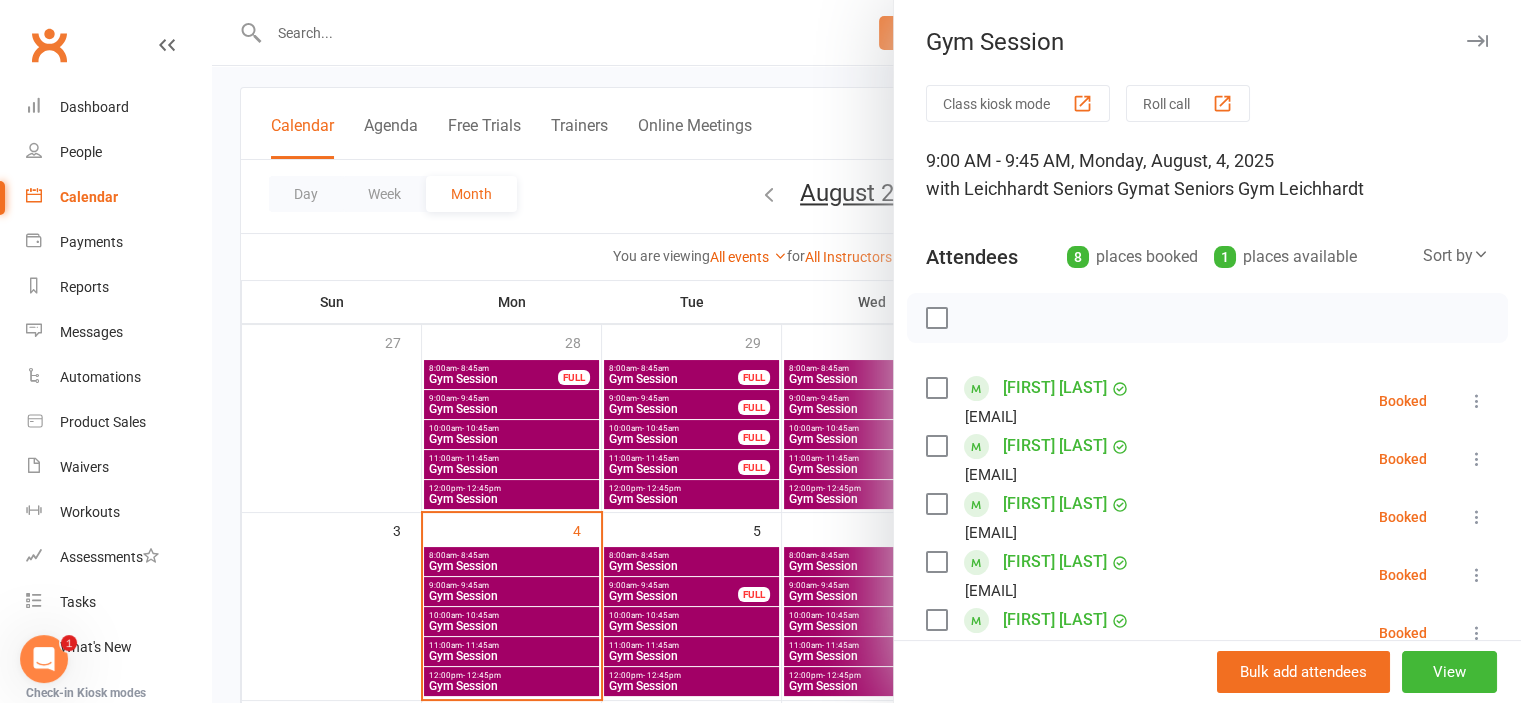 click at bounding box center (866, 351) 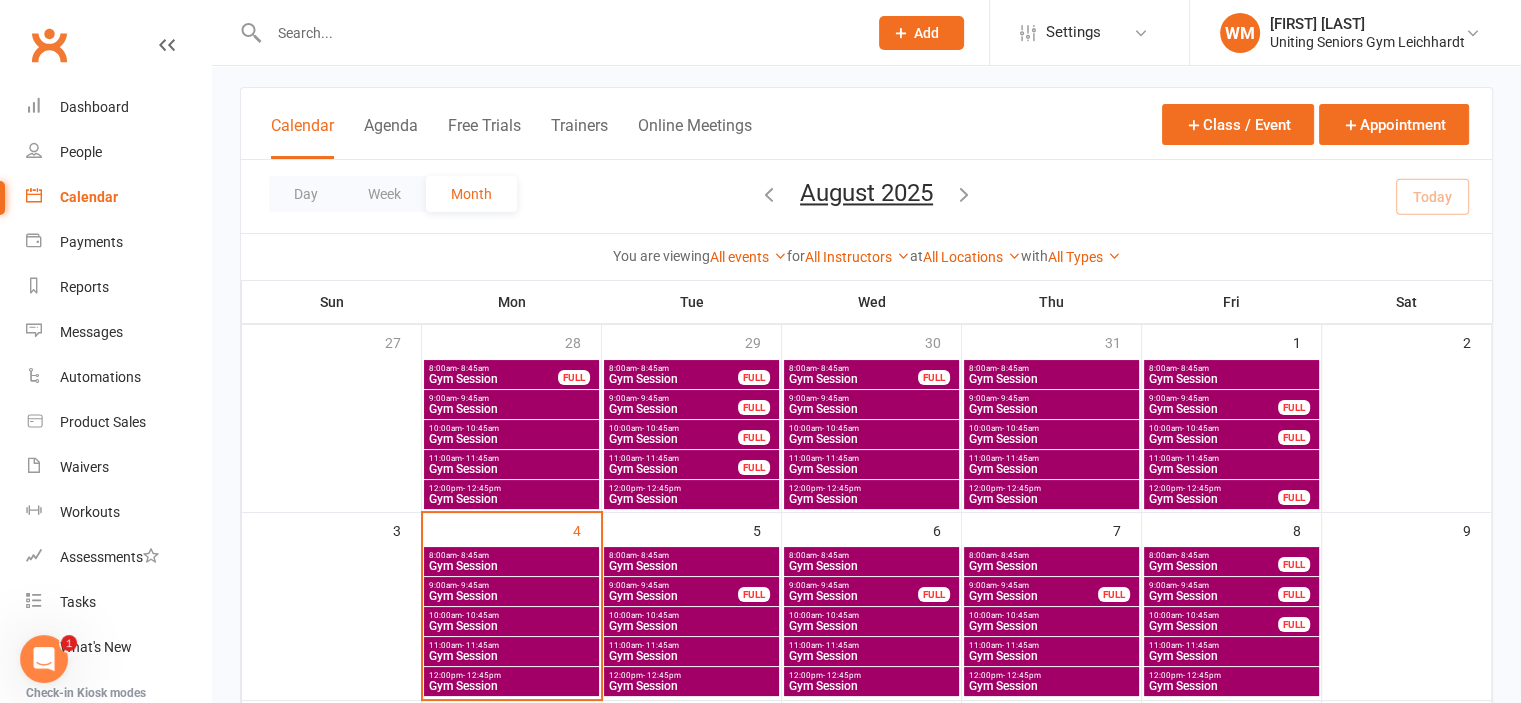 click on "8:00am  - 8:45am" at bounding box center [511, 555] 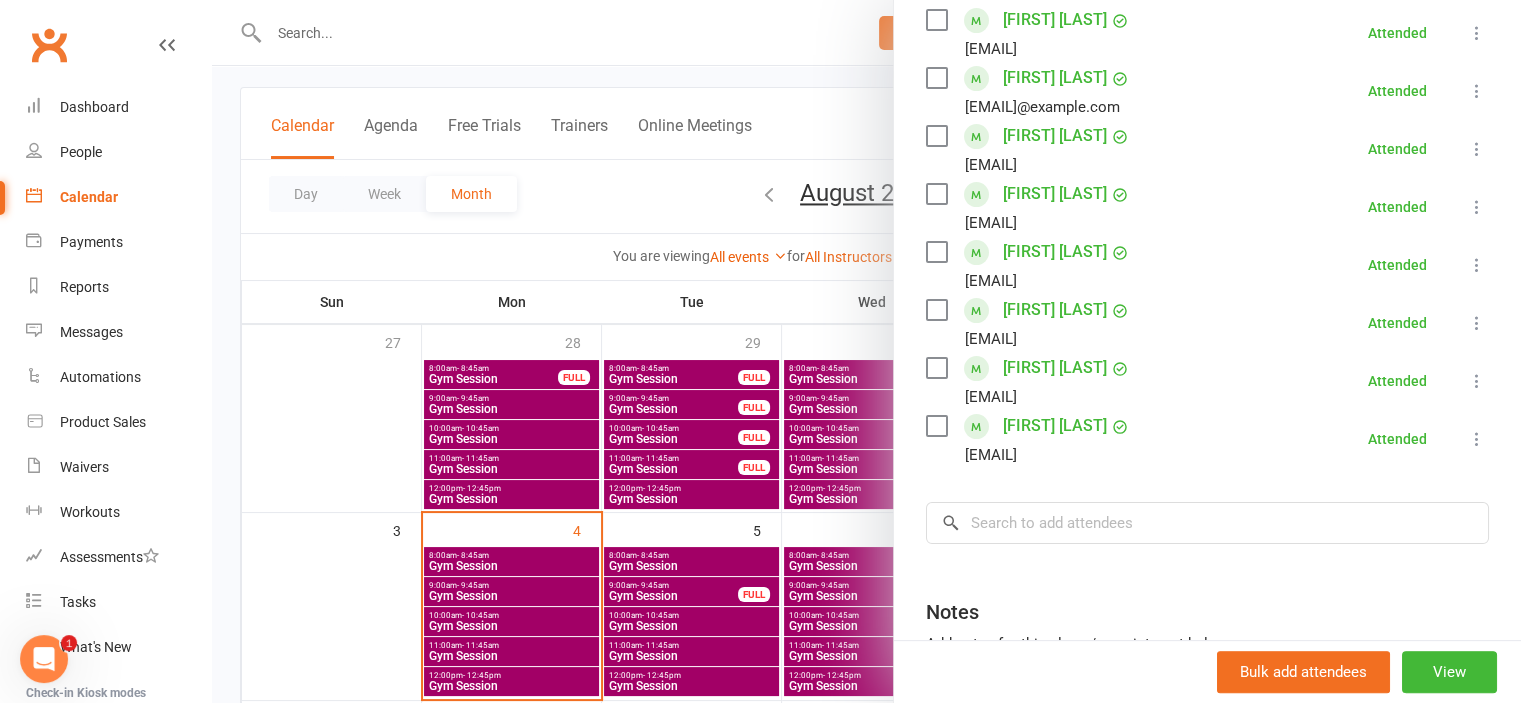 scroll, scrollTop: 400, scrollLeft: 0, axis: vertical 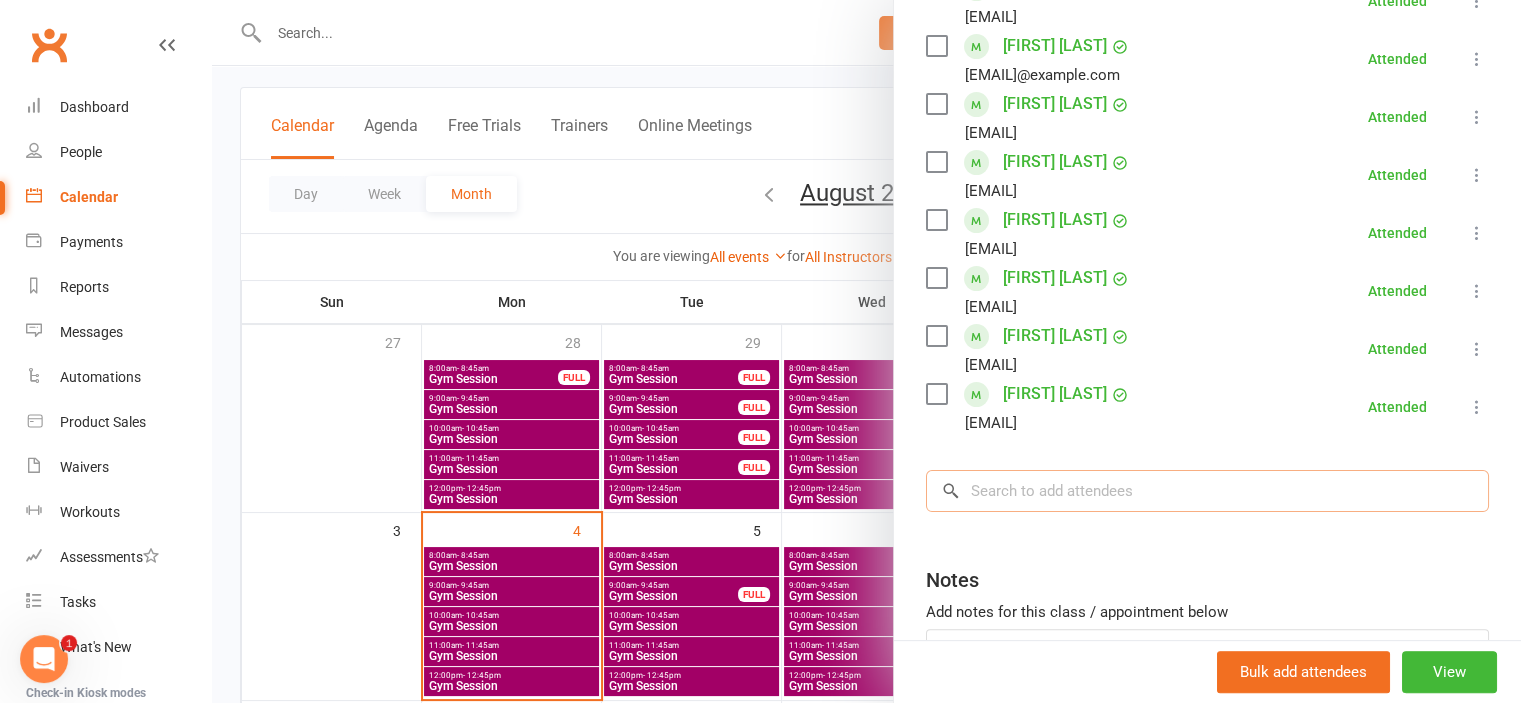 click at bounding box center [1207, 491] 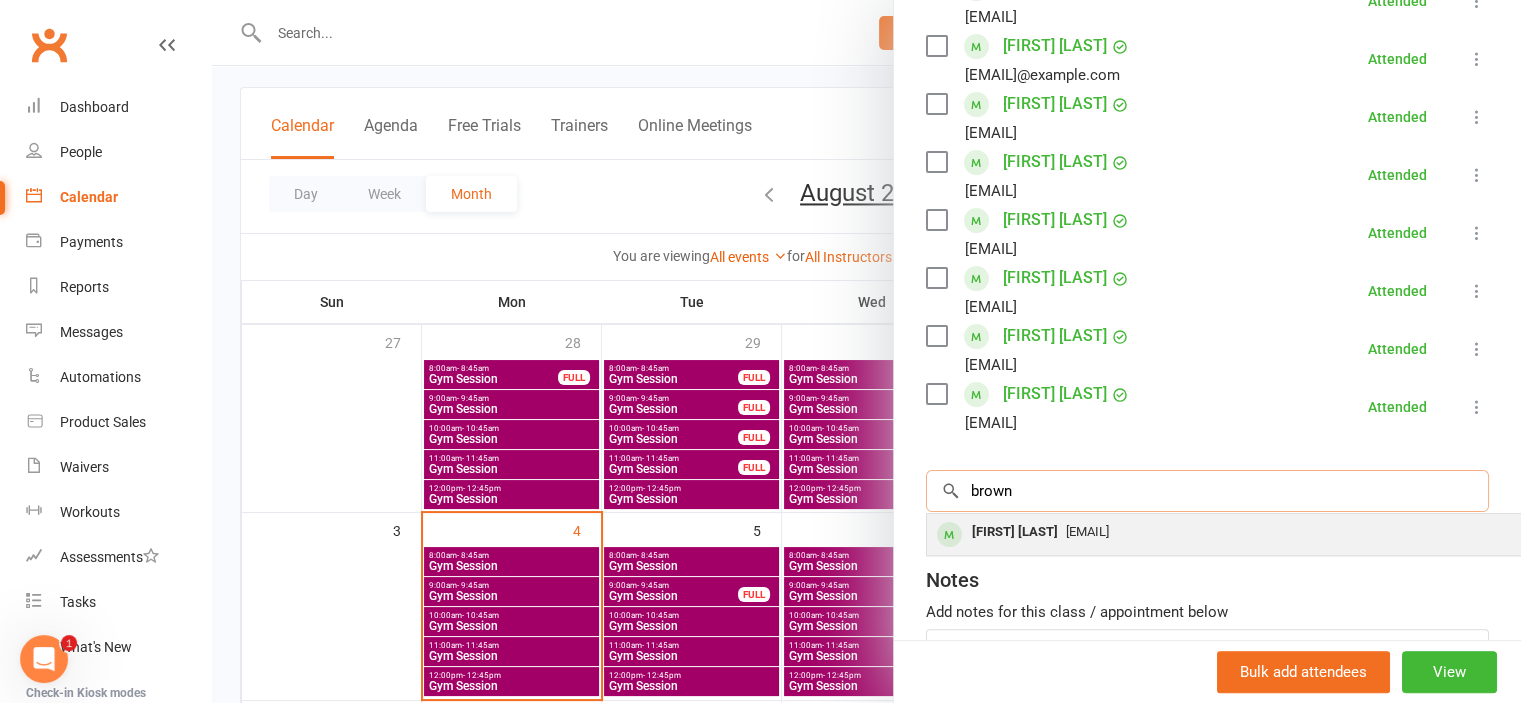 type on "brown" 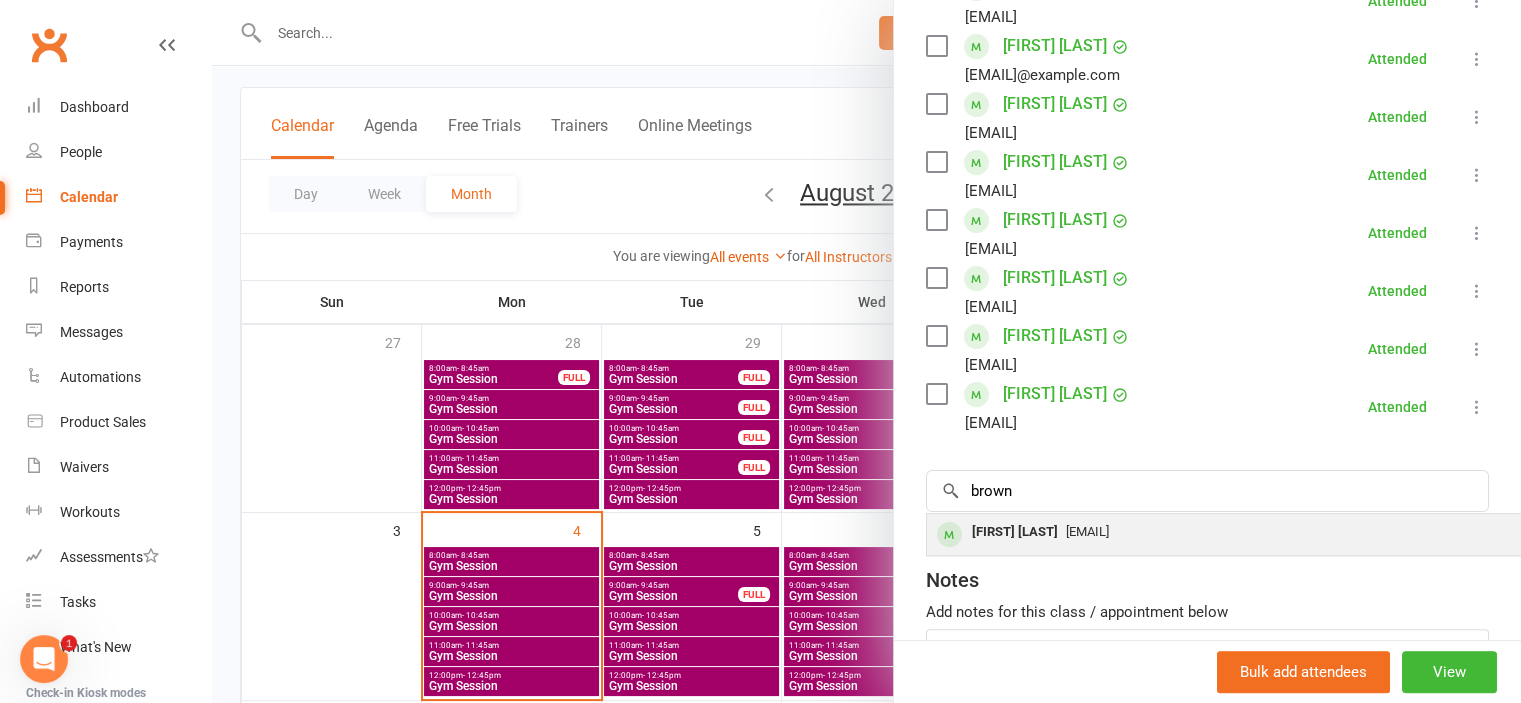 click on "[EMAIL]" at bounding box center (1087, 531) 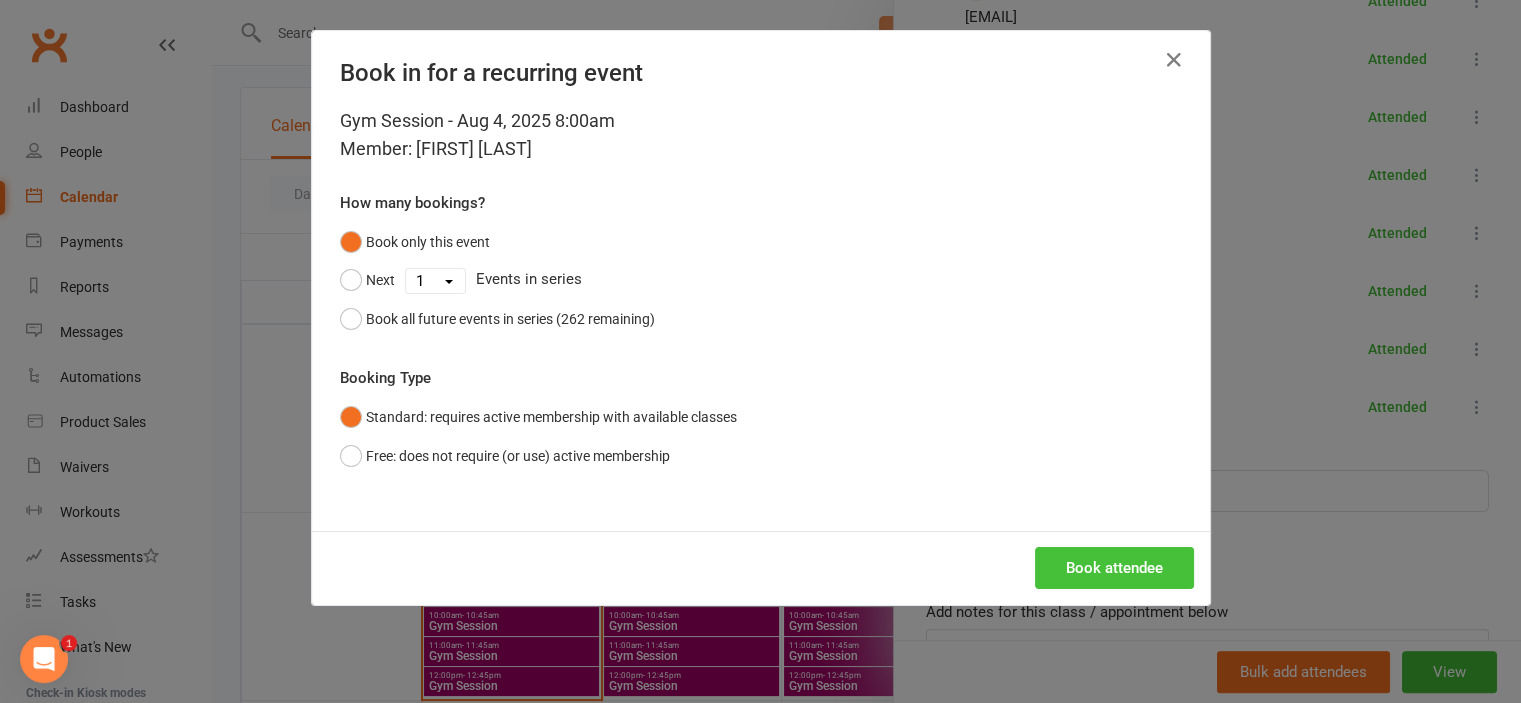 click on "Book attendee" at bounding box center (1114, 568) 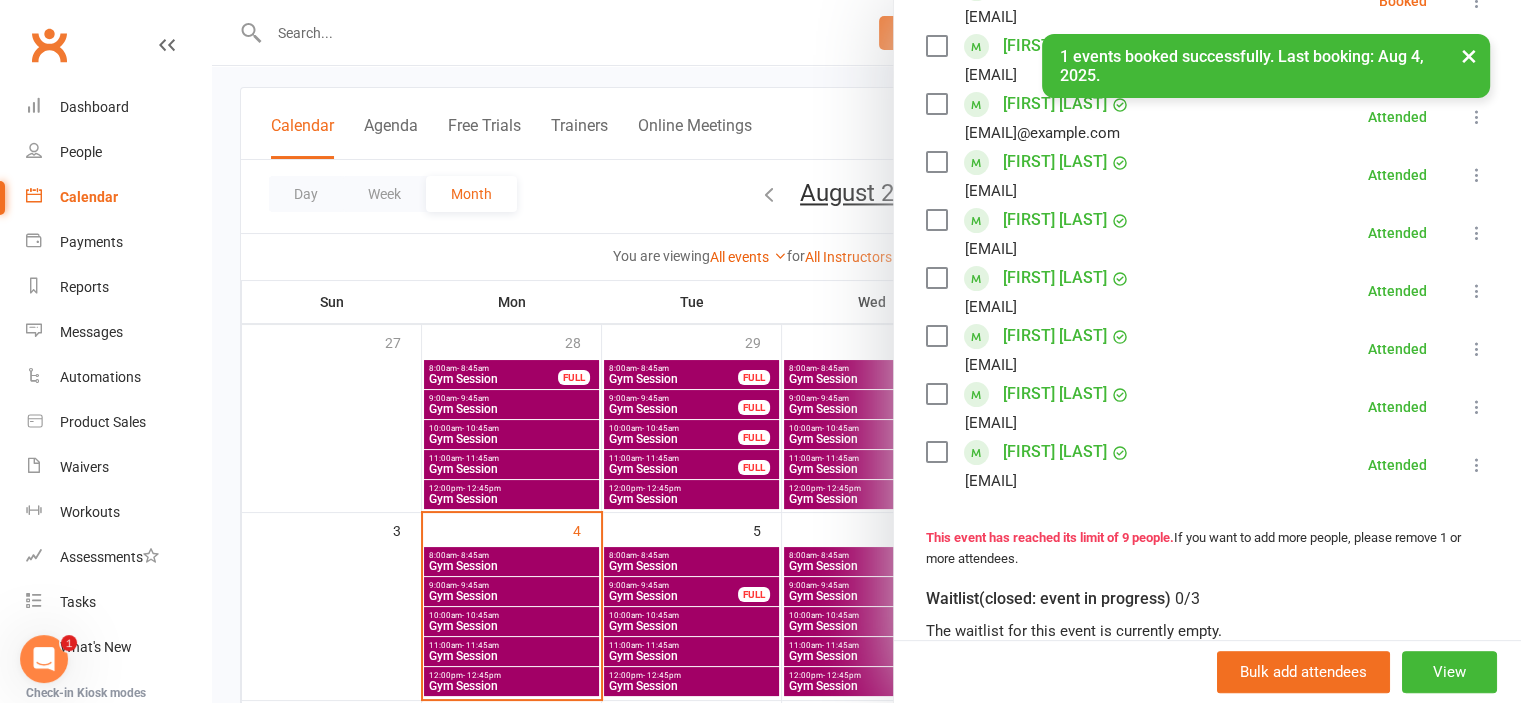 scroll, scrollTop: 457, scrollLeft: 0, axis: vertical 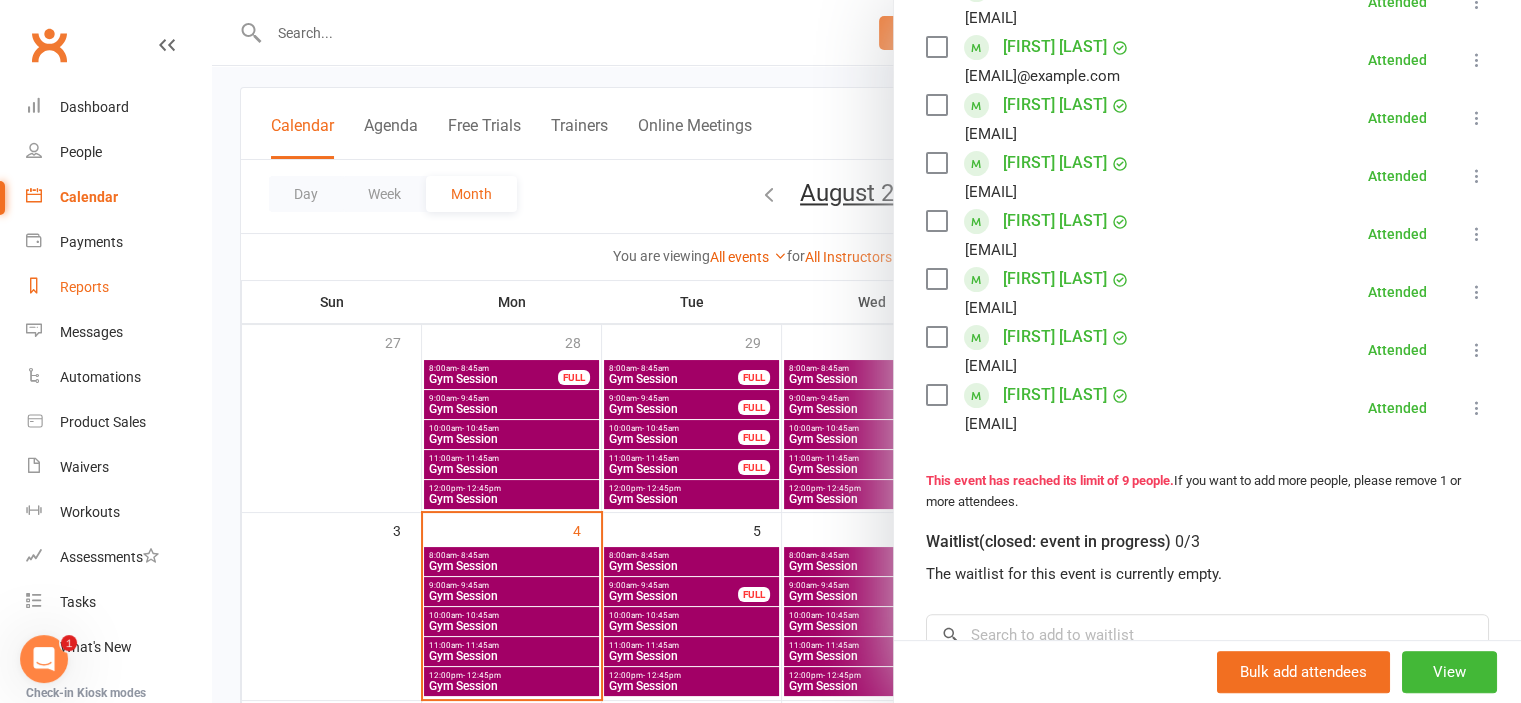 click on "Reports" at bounding box center [118, 287] 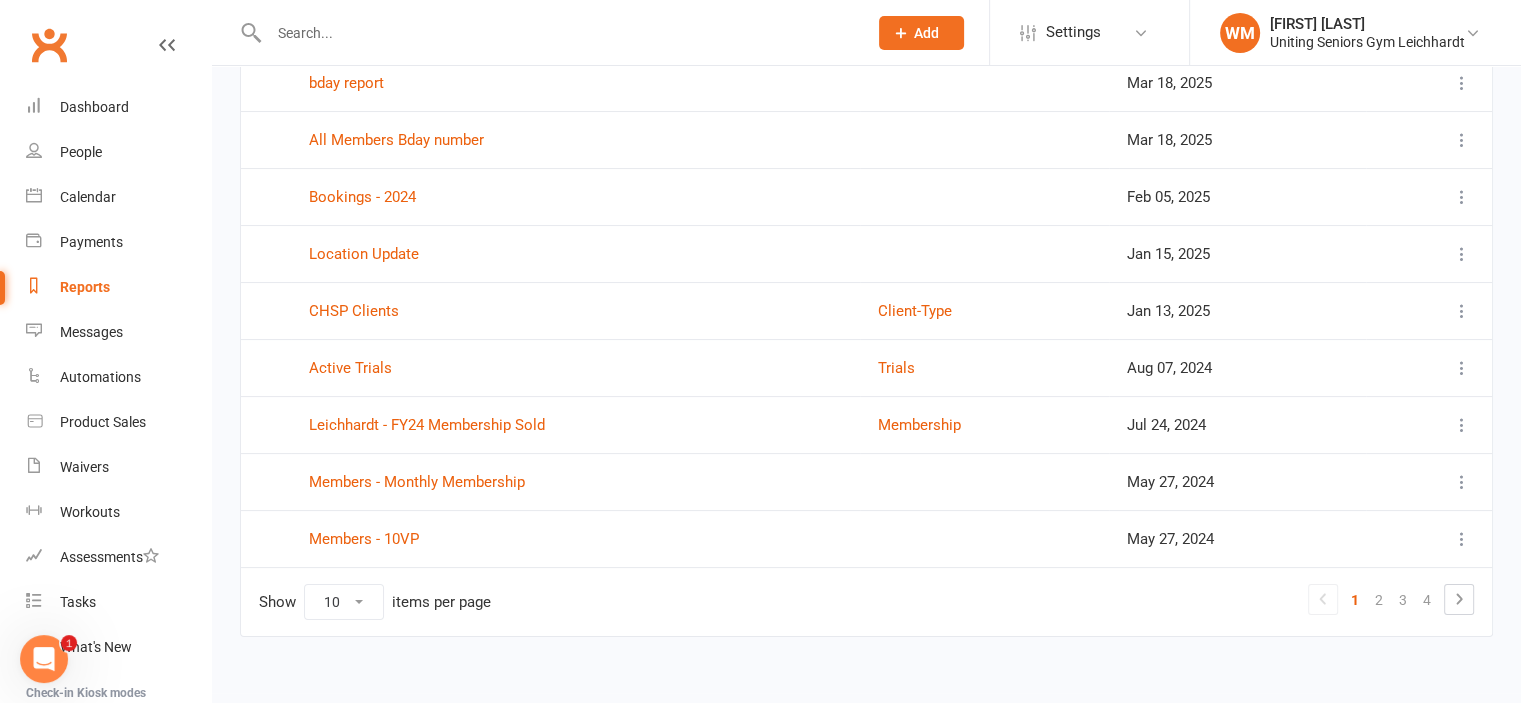 scroll, scrollTop: 290, scrollLeft: 0, axis: vertical 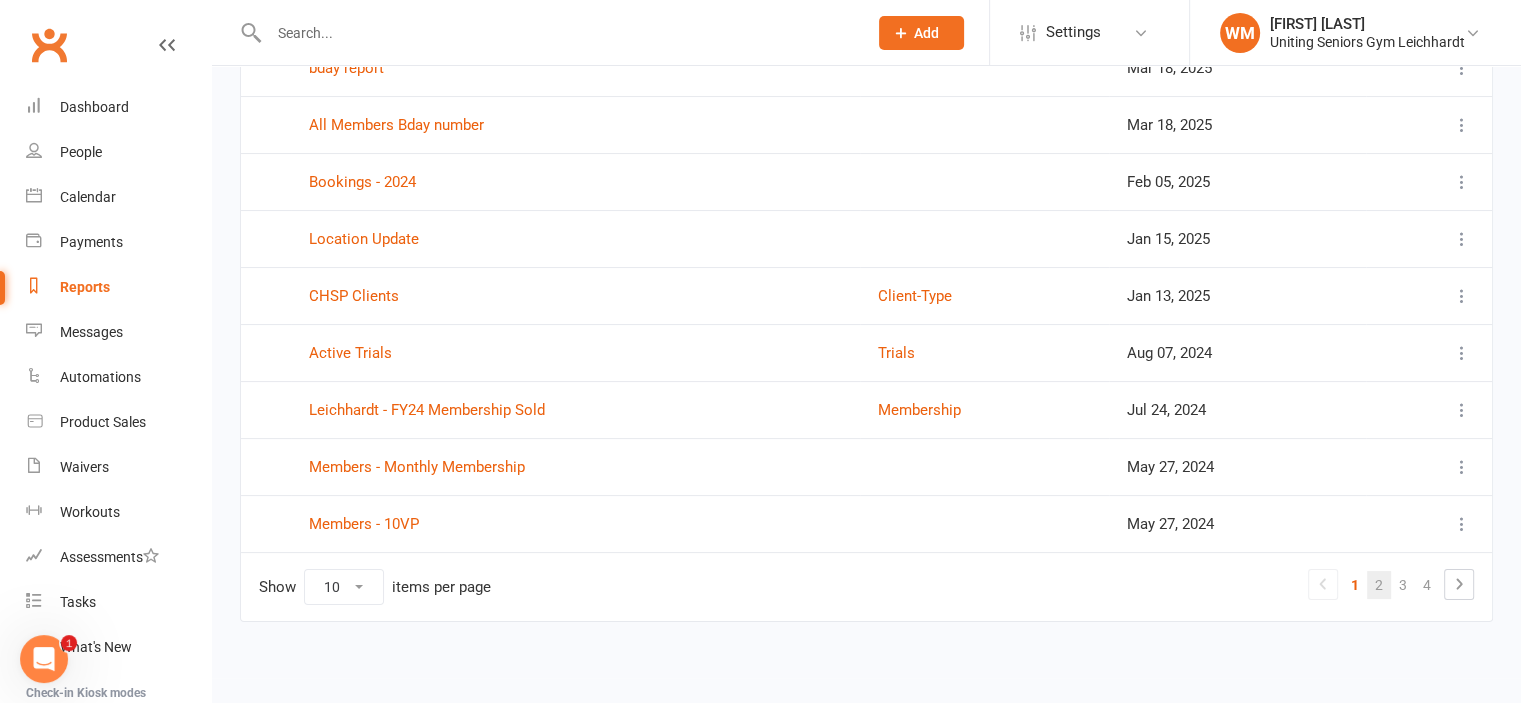 click on "2" at bounding box center [1379, 585] 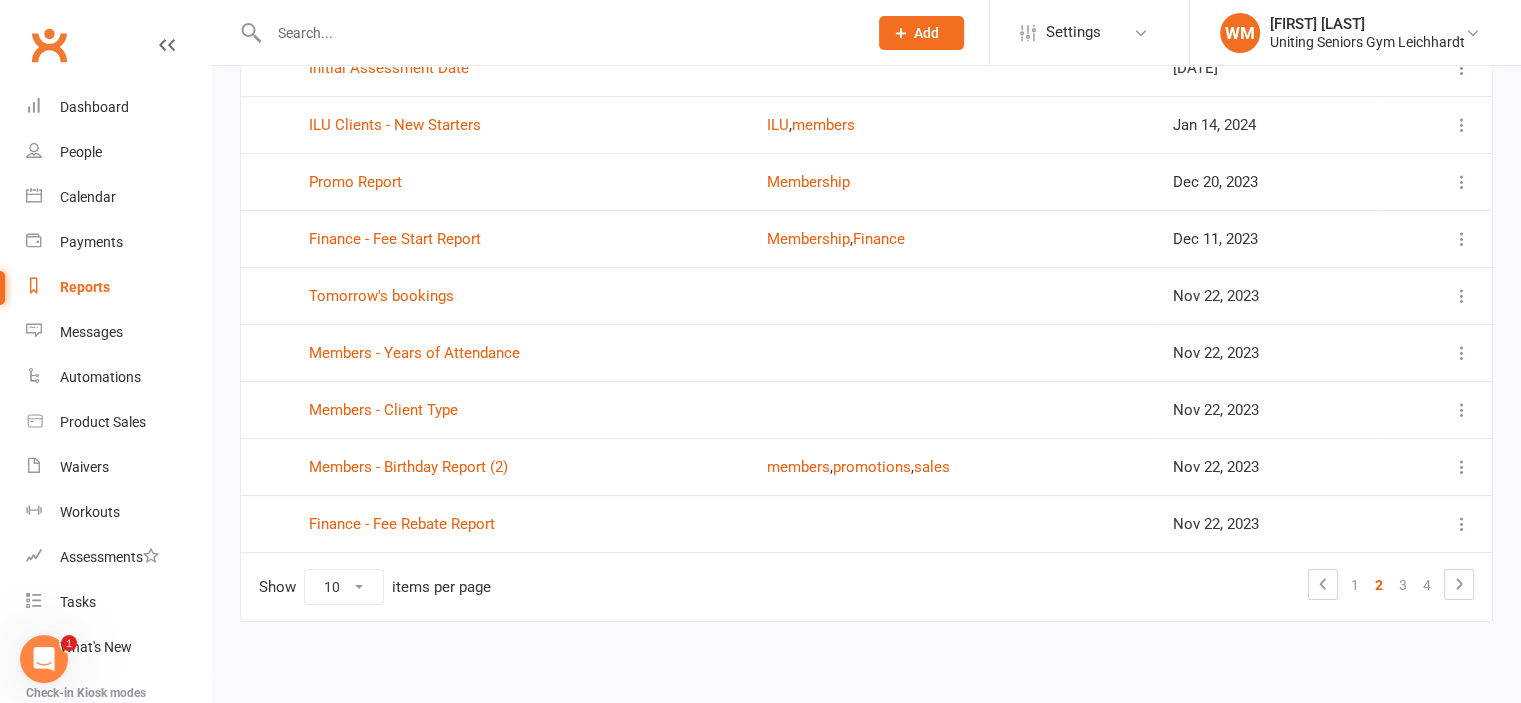scroll, scrollTop: 190, scrollLeft: 0, axis: vertical 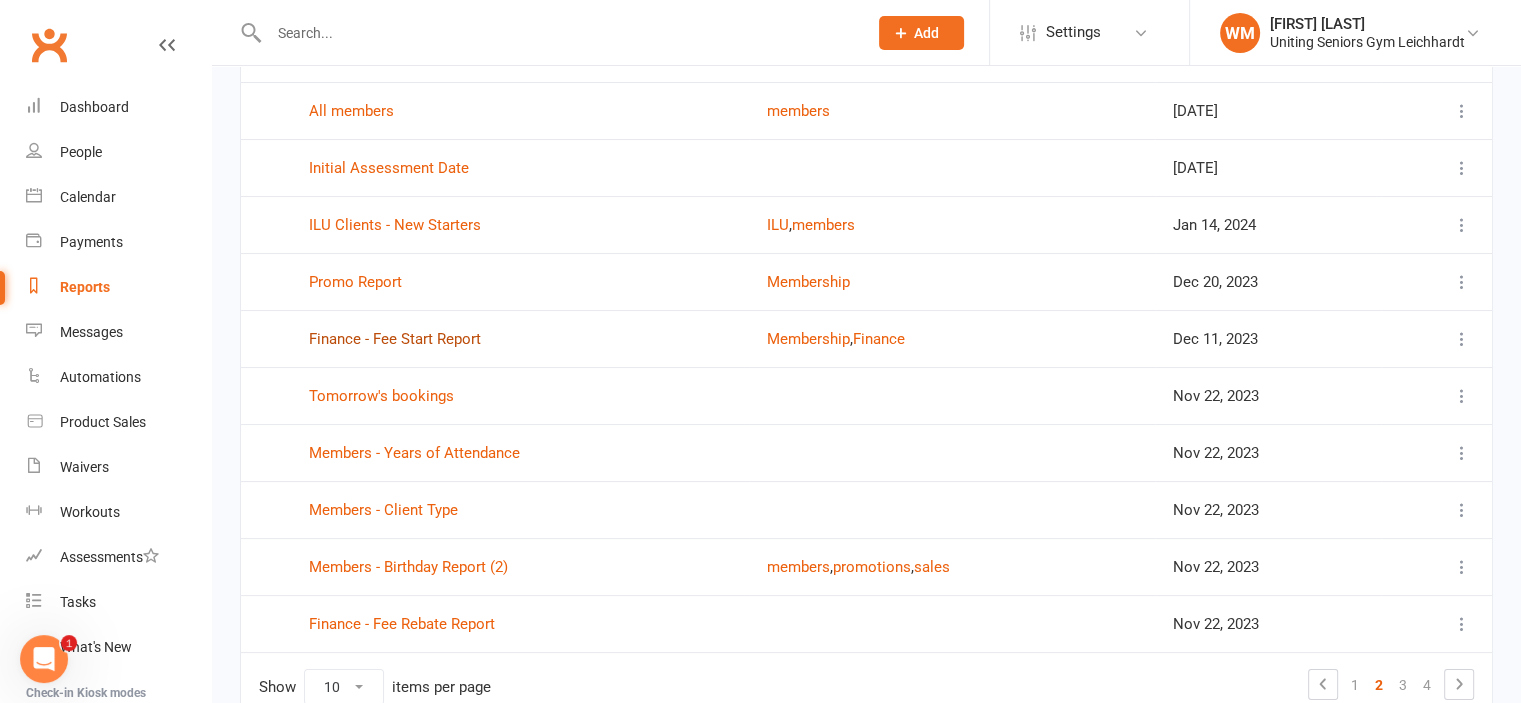 click on "Finance - Fee Start Report" at bounding box center (395, 339) 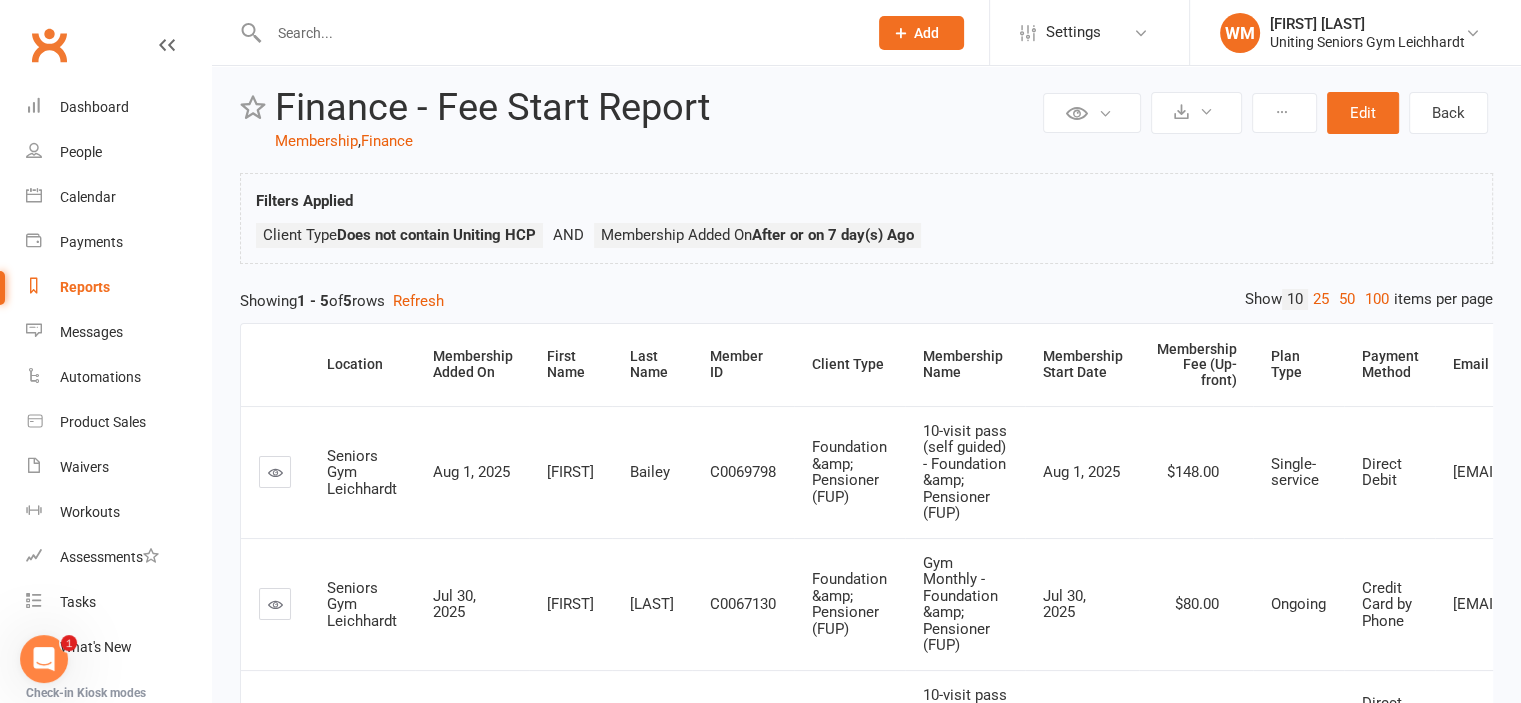 scroll, scrollTop: 0, scrollLeft: 0, axis: both 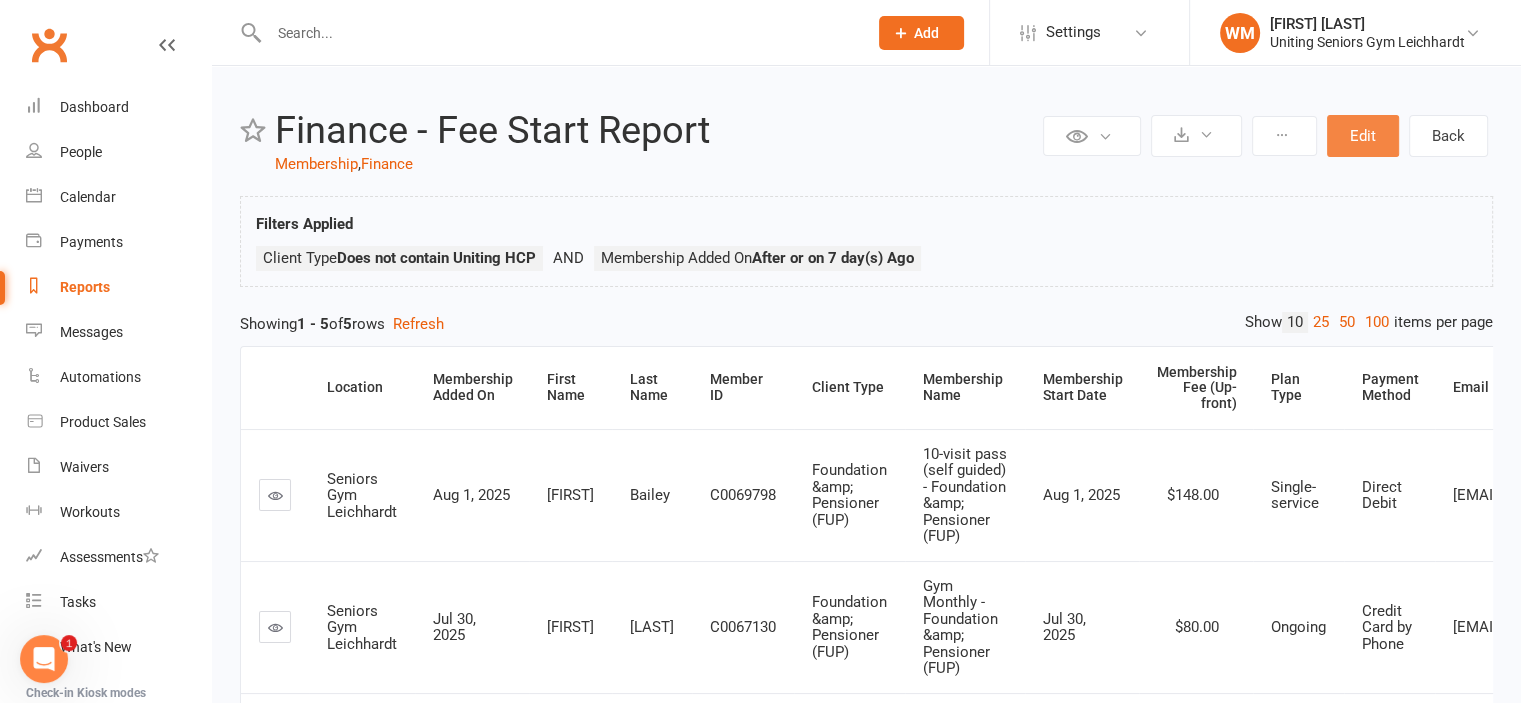 click on "Edit" at bounding box center (1363, 136) 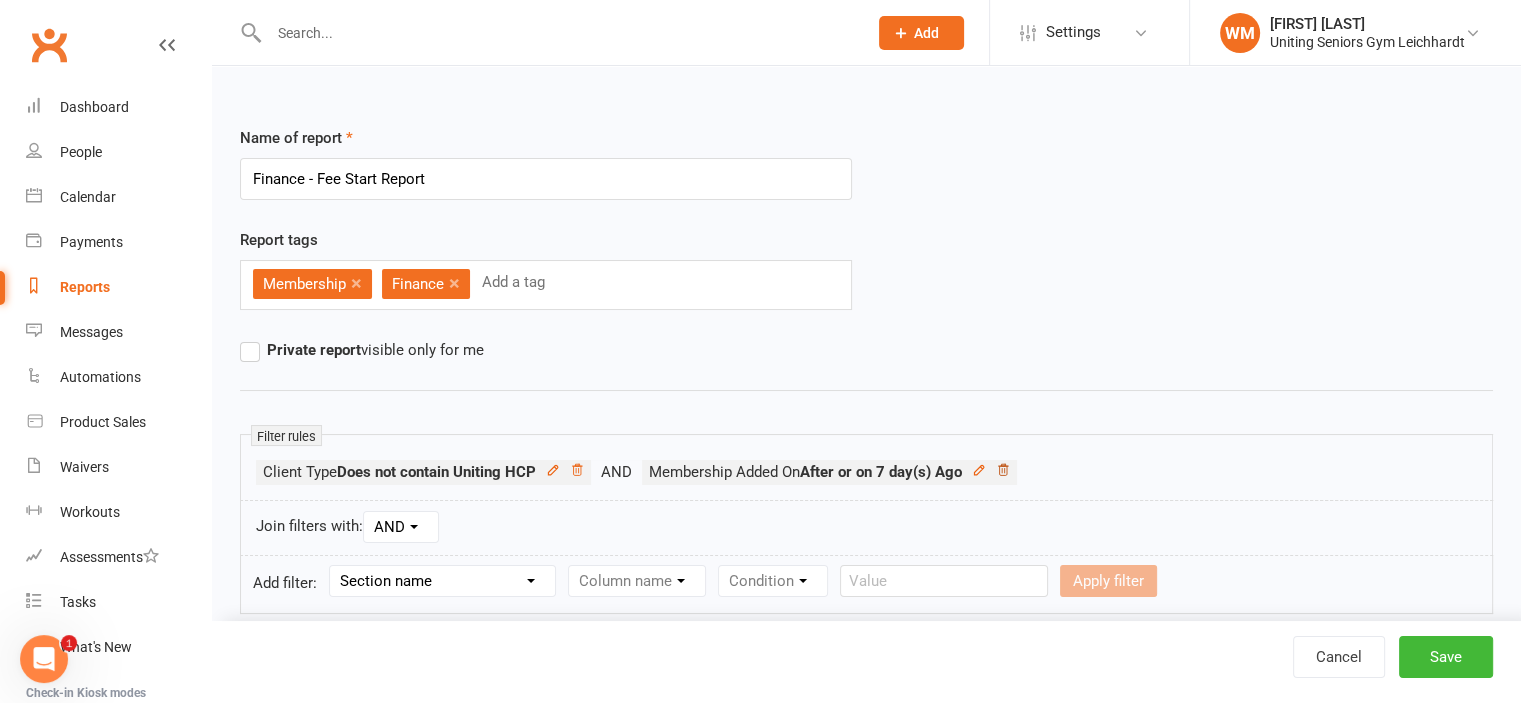 click 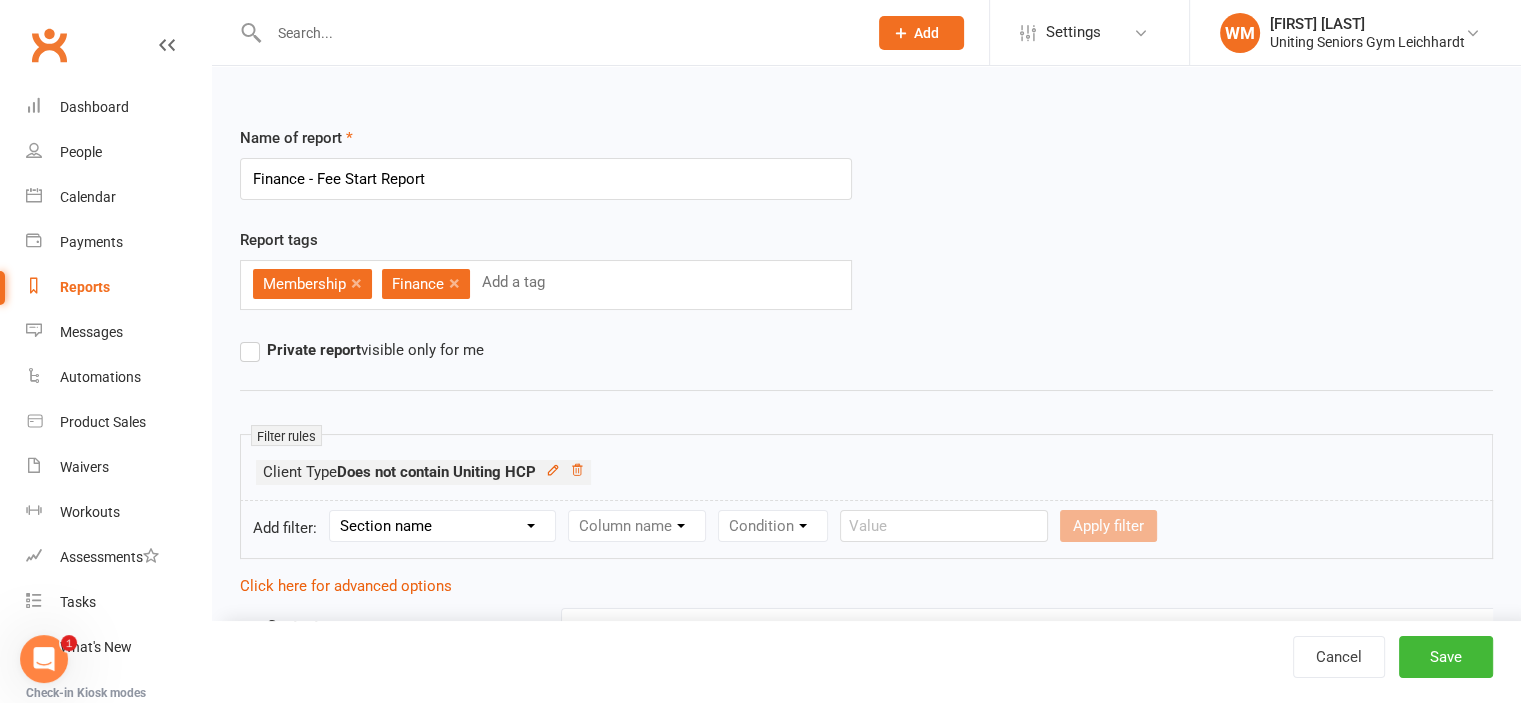 click on "Section name Contact Attendance Aggregate Payment Booking Waitlist Attendees Cancelled Bookings Late-cancelled Bookings Aggregate Booking Communication Comms Recipients Membership Payment Mobile App Suspensions Signed Waivers Family Members Credit Vouchers Enrolled Automations Enrolled Workouts Public Tasks Emergency Contact Details Key Demographics Marketing Information Payment Method Preferred contact method Trainer/Instructor" at bounding box center (442, 526) 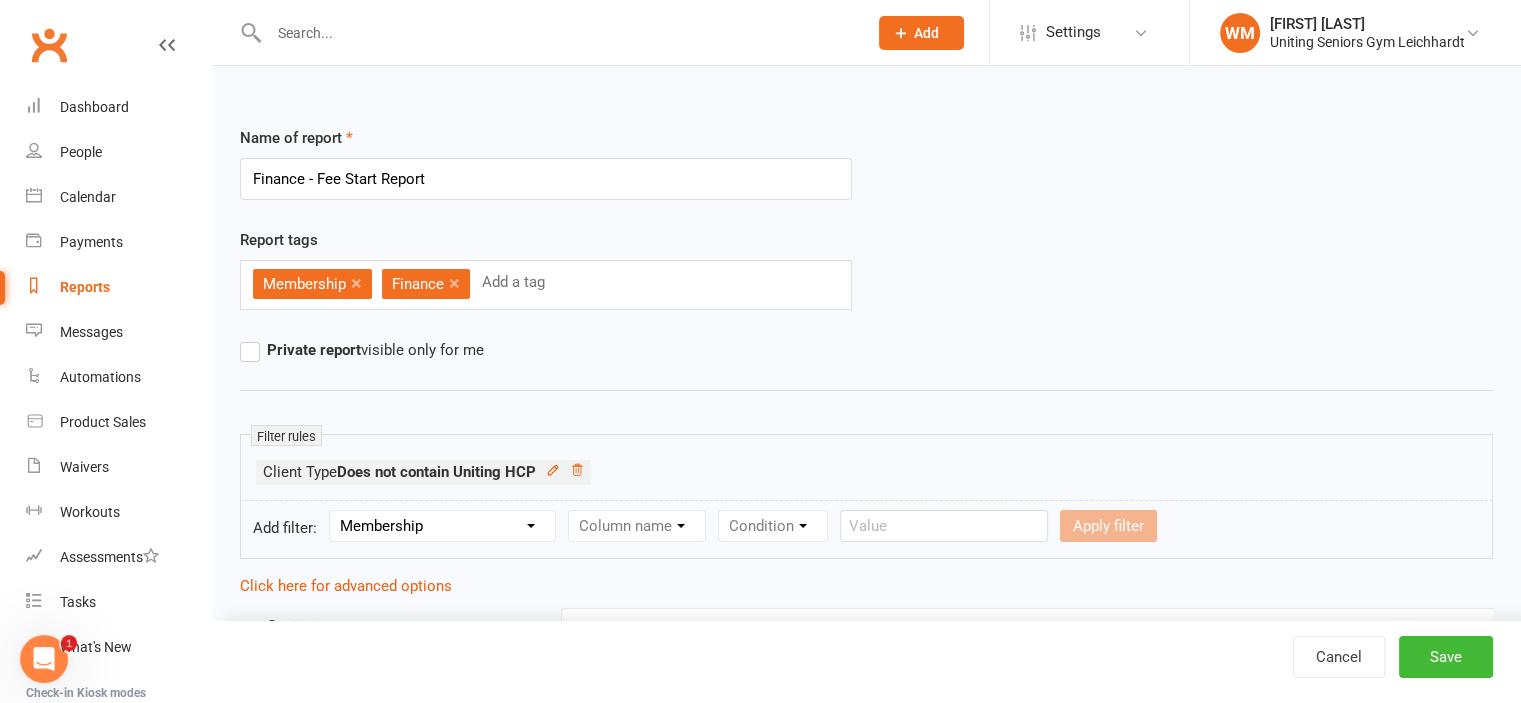 click on "Section name Contact Attendance Aggregate Payment Booking Waitlist Attendees Cancelled Bookings Late-cancelled Bookings Aggregate Booking Communication Comms Recipients Membership Payment Mobile App Suspensions Signed Waivers Family Members Credit Vouchers Enrolled Automations Enrolled Workouts Public Tasks Emergency Contact Details Key Demographics Marketing Information Payment Method Preferred contact method Trainer/Instructor" at bounding box center (442, 526) 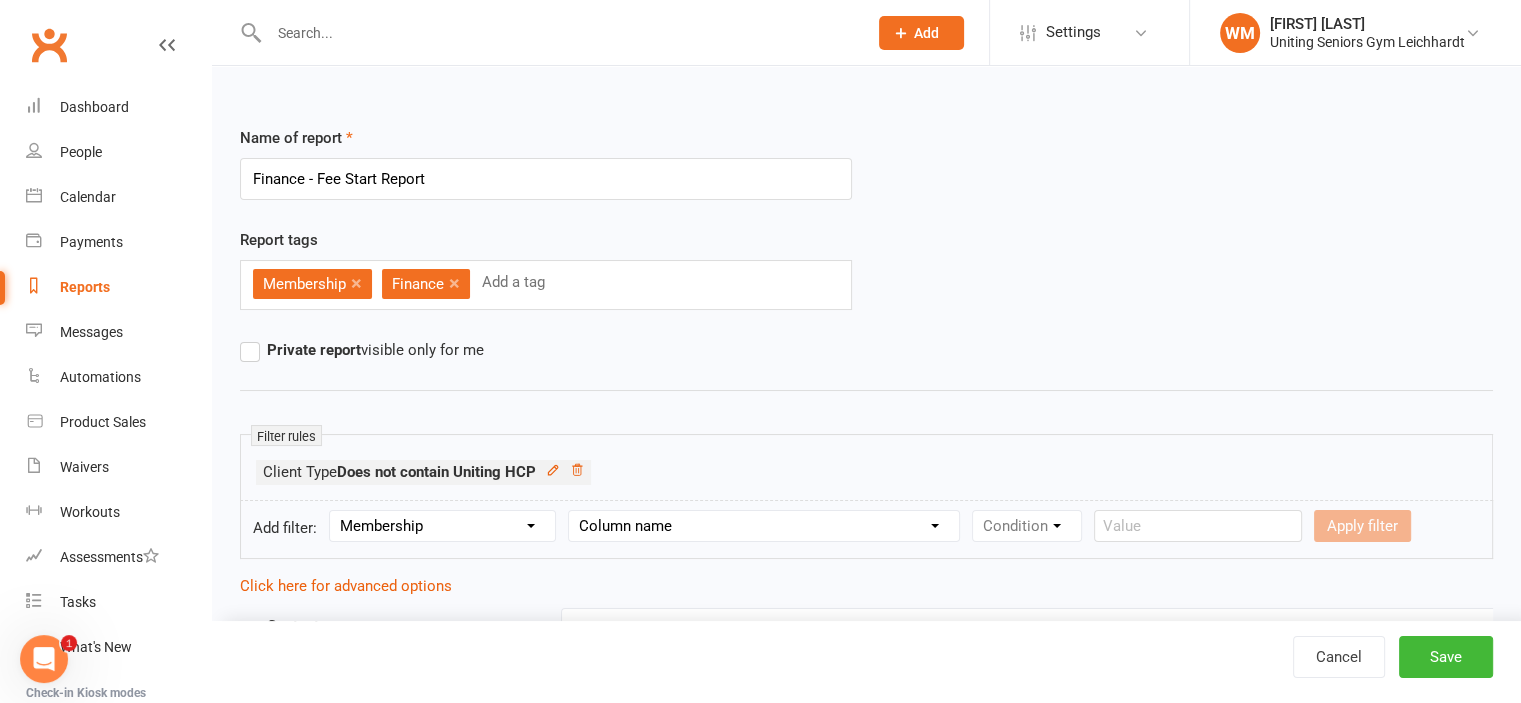 click on "Column name Membership ID Membership Name Membership Category Membership Start Date Membership Up-front Payment Date Membership Recurring Payments Start Date Membership Expiry Date Membership Added On Membership Term (in words) Membership Duration (in days) Current Membership Age (in days) Active Days Remaining (after today) Membership Fee (Up-front) Membership Fee (Recurring) Membership Recurring Fee Frequency Membership Attendance Limit (Description) Membership Attendance Limit Recurrence (Period) Membership Attendance Limit Recurrence (Number) Membership Source Class Pack? Trial Membership? Send email receipt on successful payment? Bookings Made Bookings Attended Bookings Absent Bookings w/ Unmarked Attendance Bookings Remaining Attendances in Current Calendar Month Make-up Classes Available Membership Active? Cancellation Present? Cancellation Date Cancellation Added On Cancellation Reason Most Recent Attendance Payments Attempted Paid Payments Failed Payments (Current) Payments Remaining" at bounding box center (764, 526) 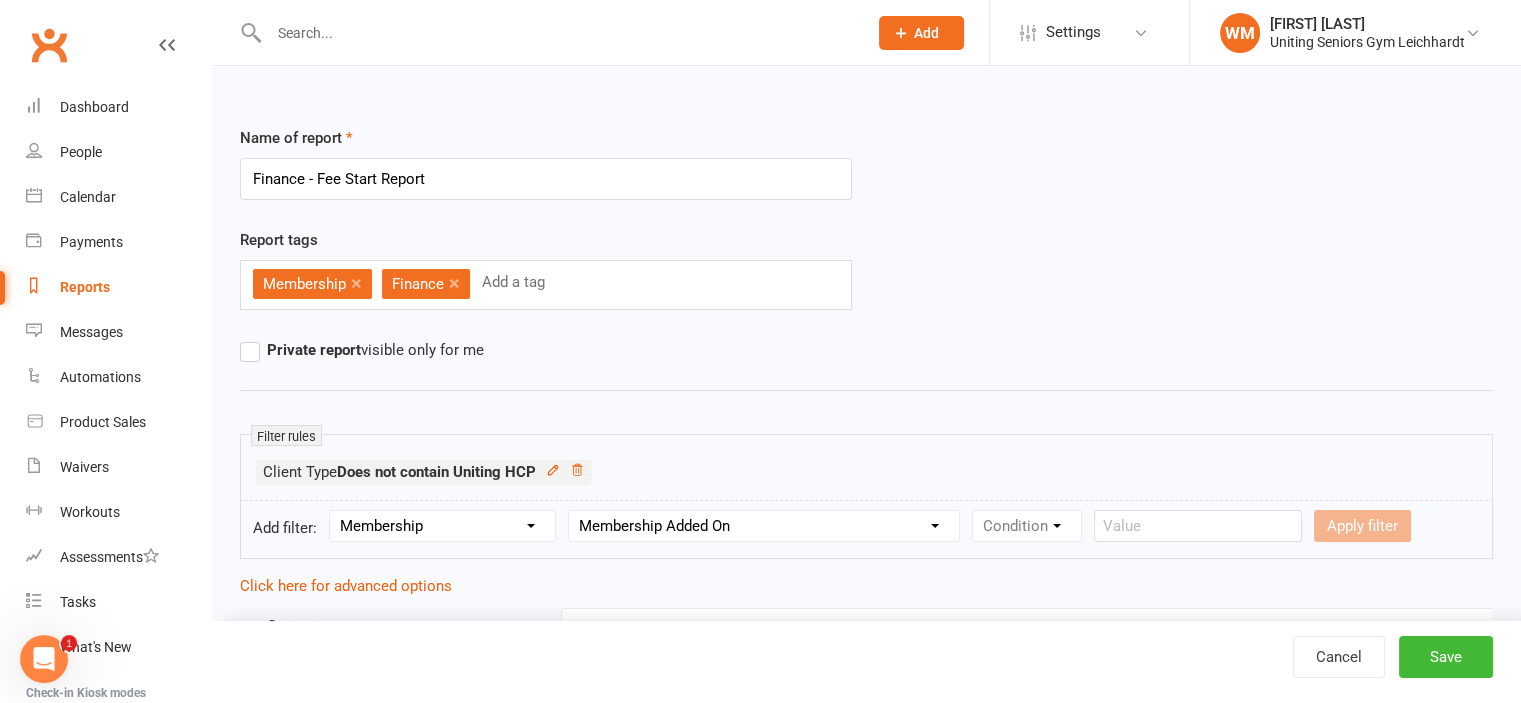click on "Column name Membership ID Membership Name Membership Category Membership Start Date Membership Up-front Payment Date Membership Recurring Payments Start Date Membership Expiry Date Membership Added On Membership Term (in words) Membership Duration (in days) Current Membership Age (in days) Active Days Remaining (after today) Membership Fee (Up-front) Membership Fee (Recurring) Membership Recurring Fee Frequency Membership Attendance Limit (Description) Membership Attendance Limit Recurrence (Period) Membership Attendance Limit Recurrence (Number) Membership Source Class Pack? Trial Membership? Send email receipt on successful payment? Bookings Made Bookings Attended Bookings Absent Bookings w/ Unmarked Attendance Bookings Remaining Attendances in Current Calendar Month Make-up Classes Available Membership Active? Cancellation Present? Cancellation Date Cancellation Added On Cancellation Reason Most Recent Attendance Payments Attempted Paid Payments Failed Payments (Current) Payments Remaining" at bounding box center (764, 526) 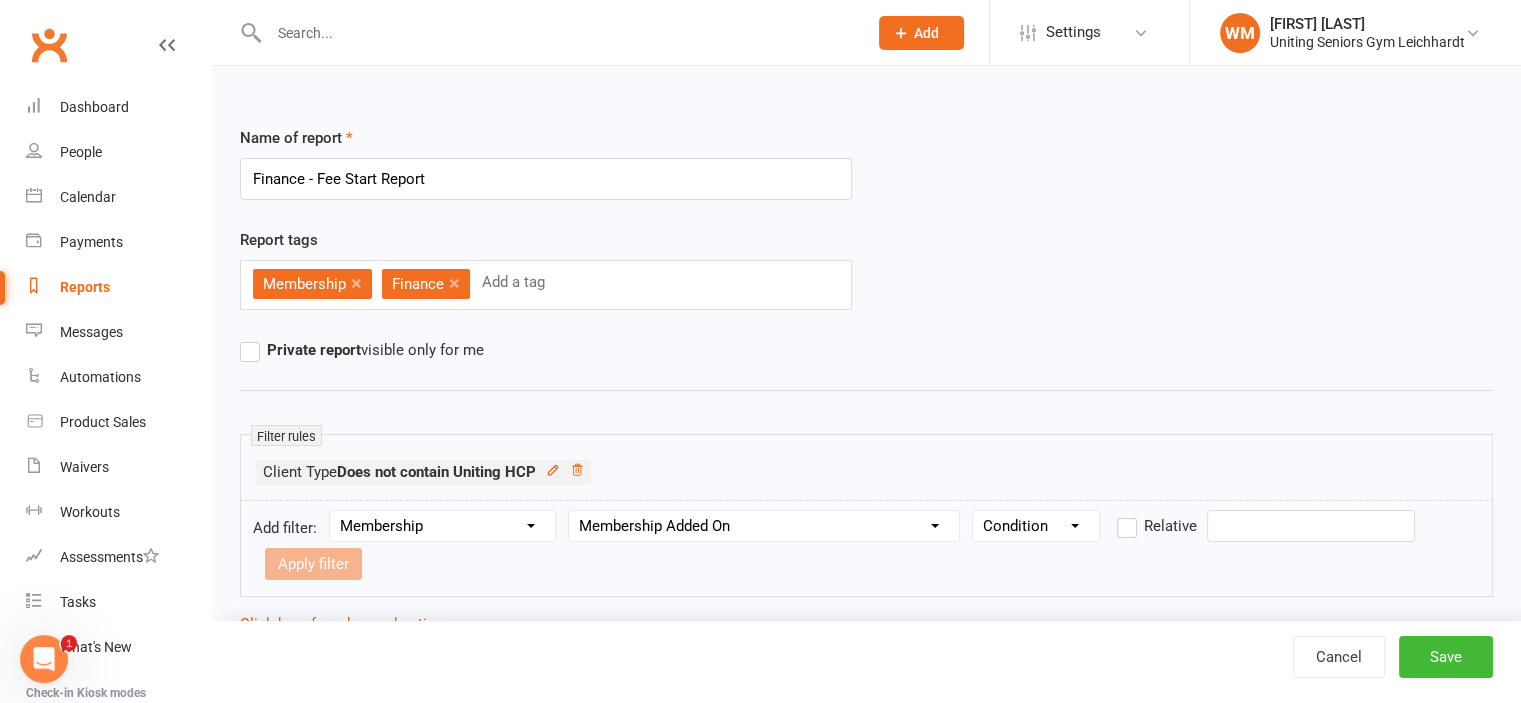 click on "Condition Is Is not Before After Before or on After or on Is blank Is not blank" at bounding box center (1036, 526) 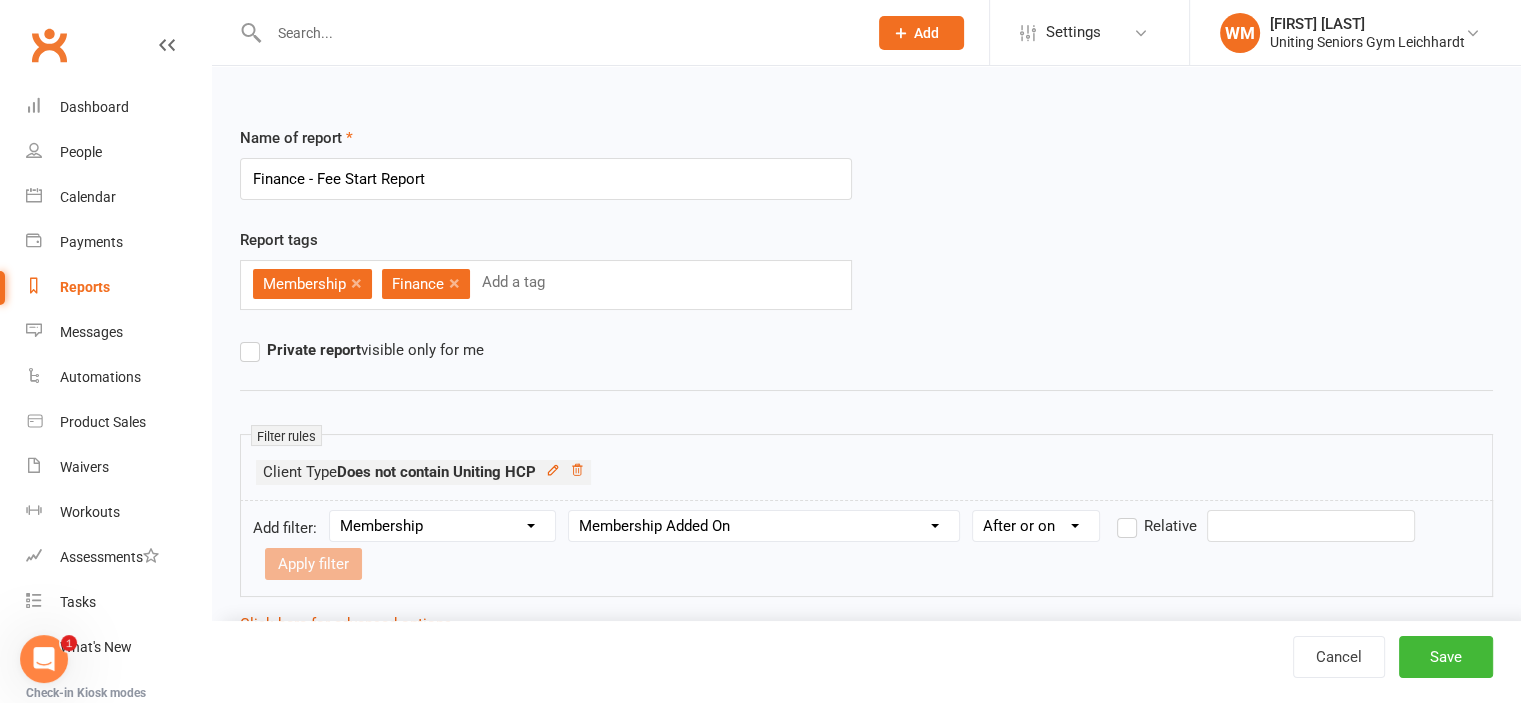 click on "Condition Is Is not Before After Before or on After or on Is blank Is not blank" at bounding box center [1036, 526] 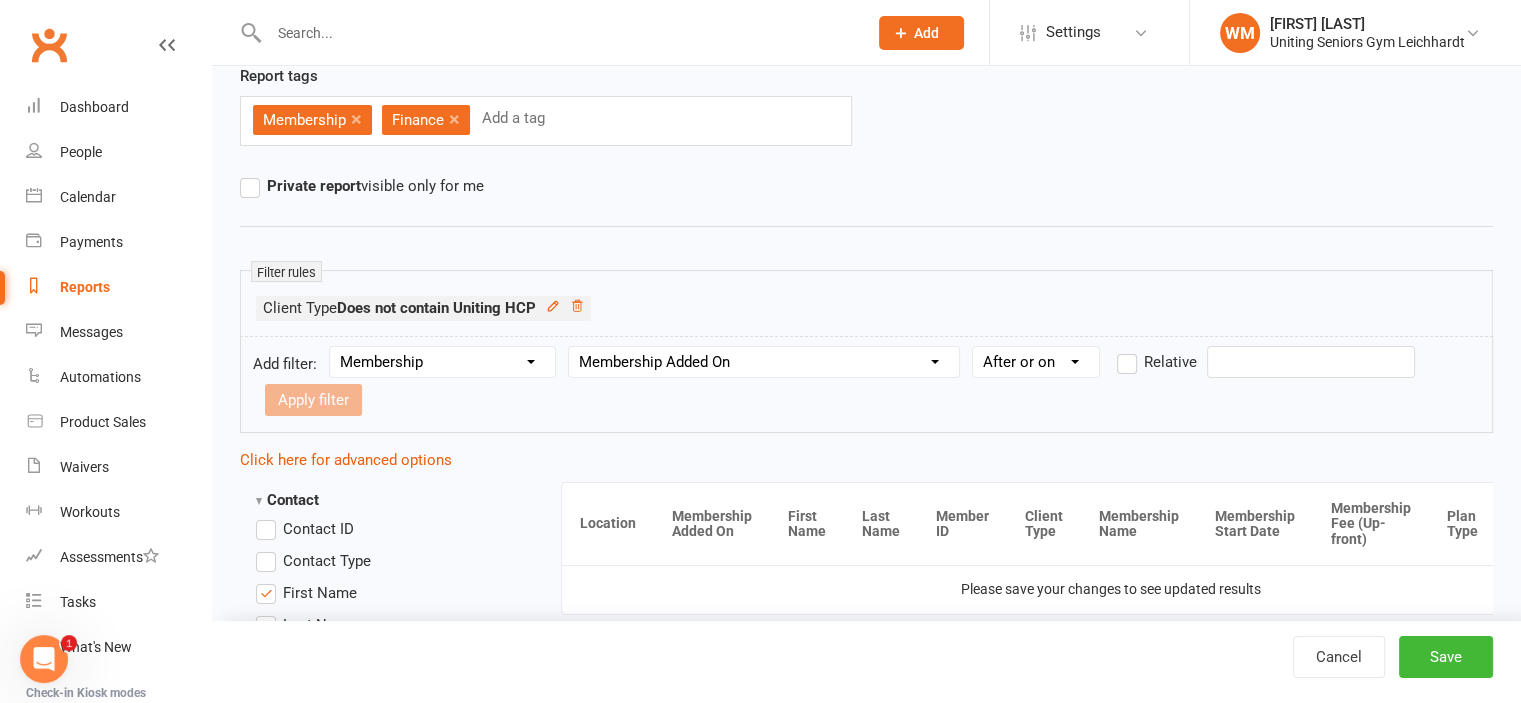 click at bounding box center (1311, 362) 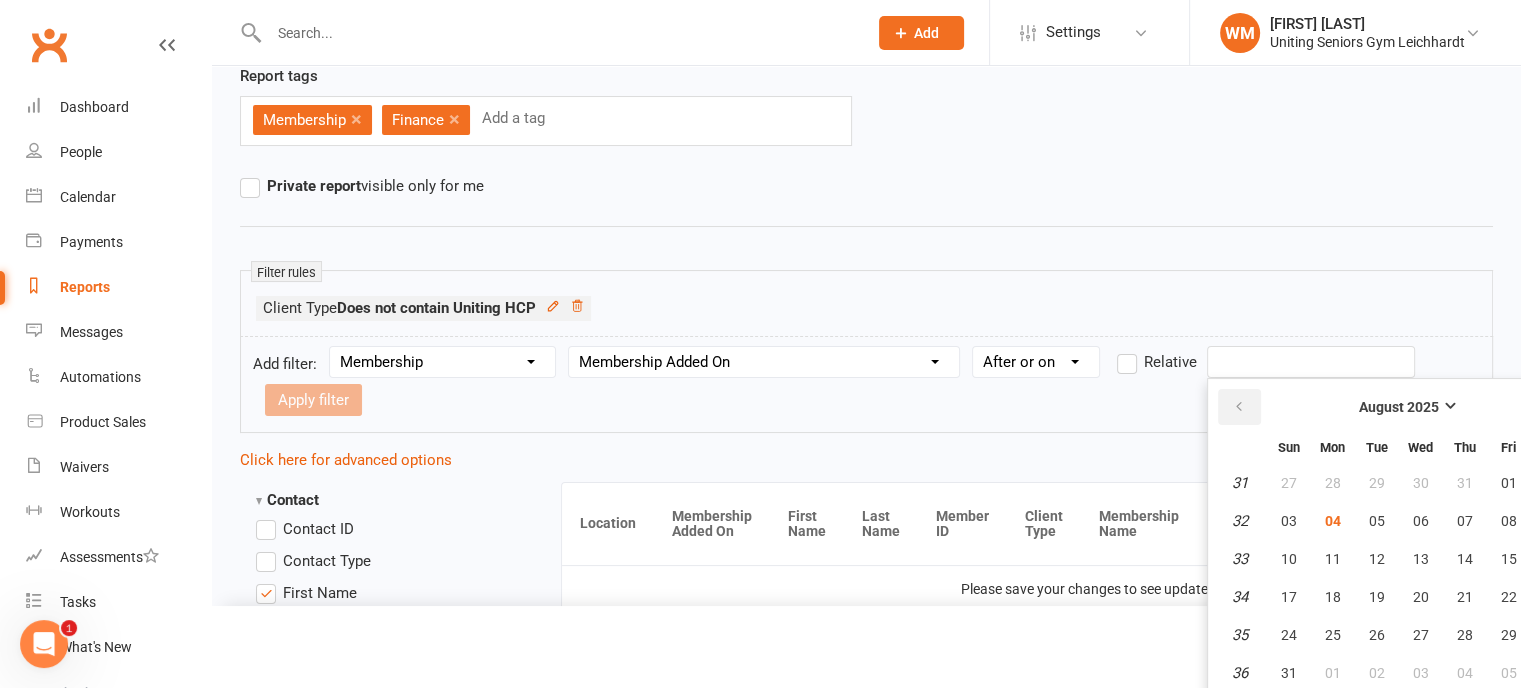 click at bounding box center [1238, 407] 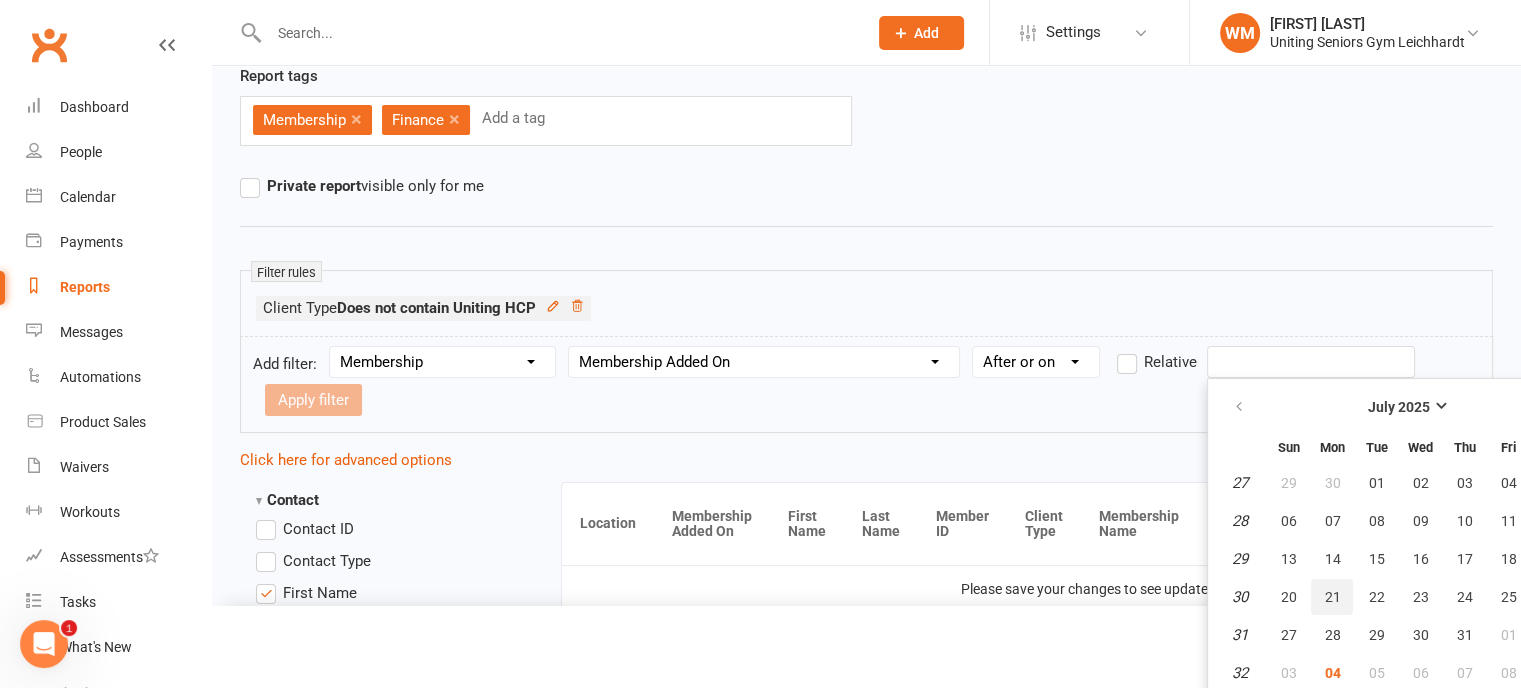 click on "21" at bounding box center (1332, 597) 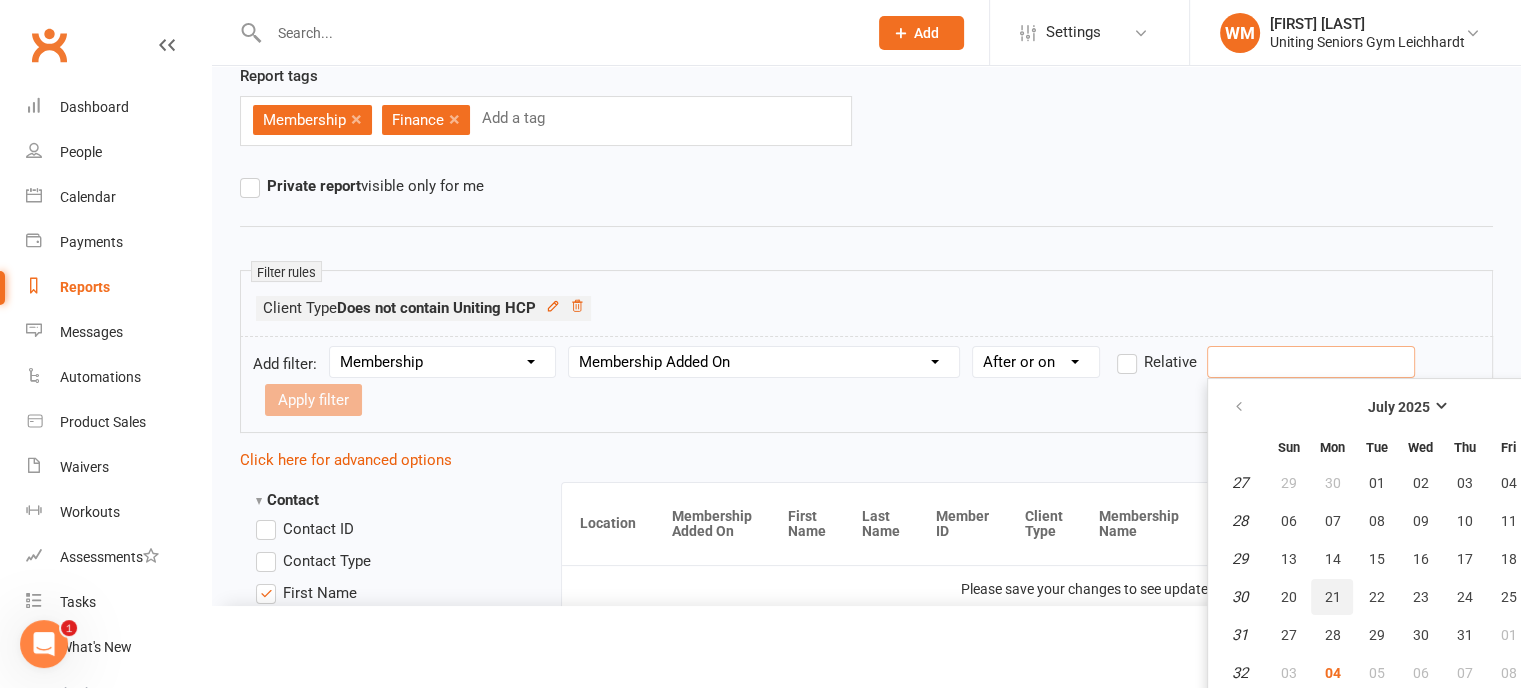 type on "21 Jul 2025" 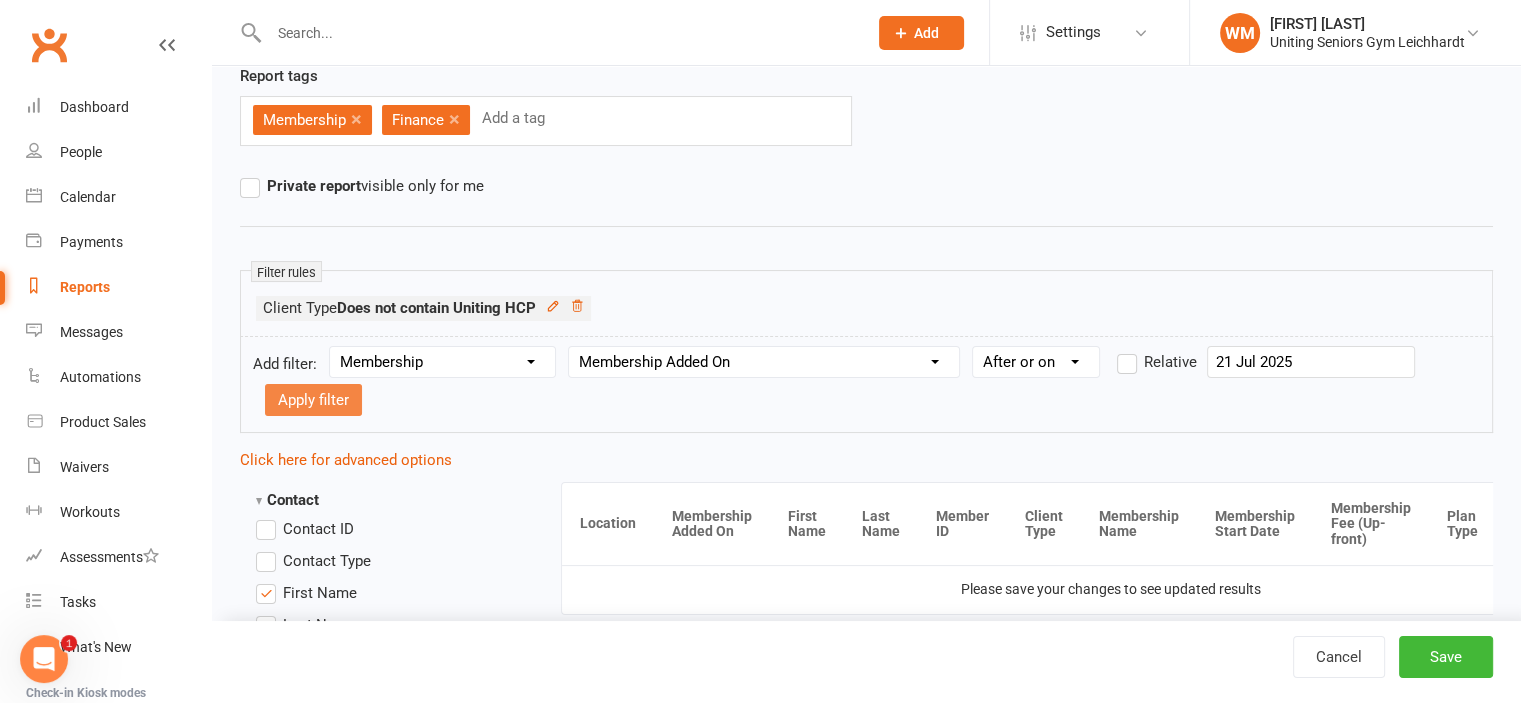 click on "Apply filter" at bounding box center [313, 400] 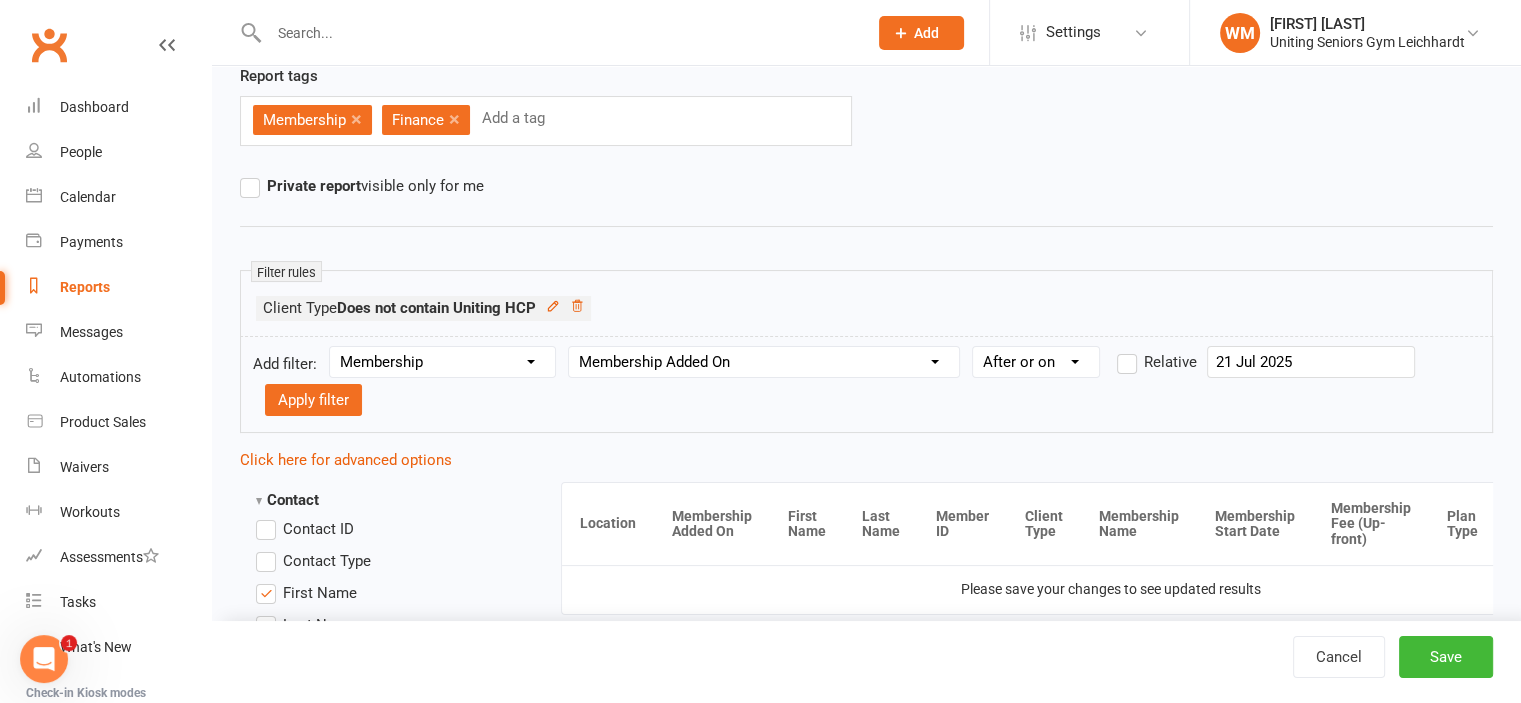 select 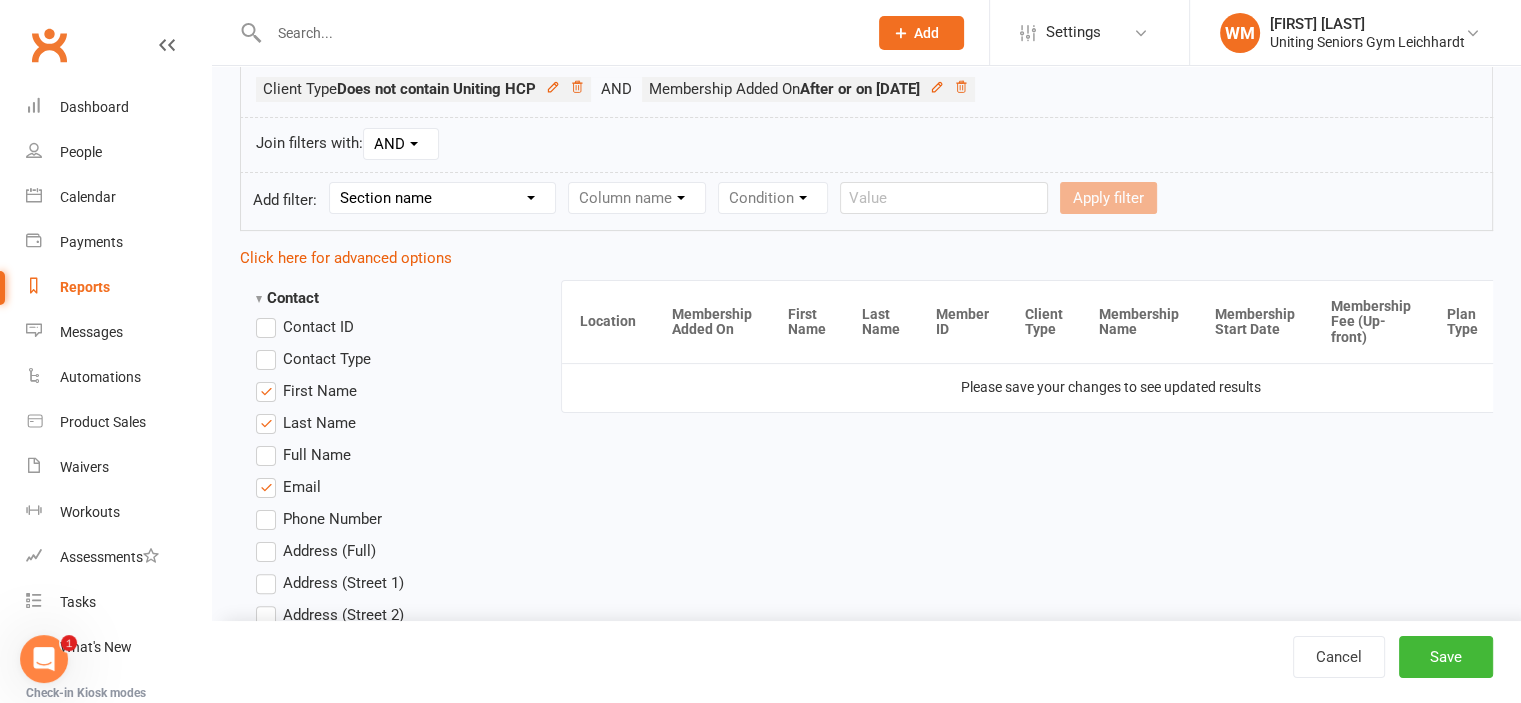 scroll, scrollTop: 464, scrollLeft: 0, axis: vertical 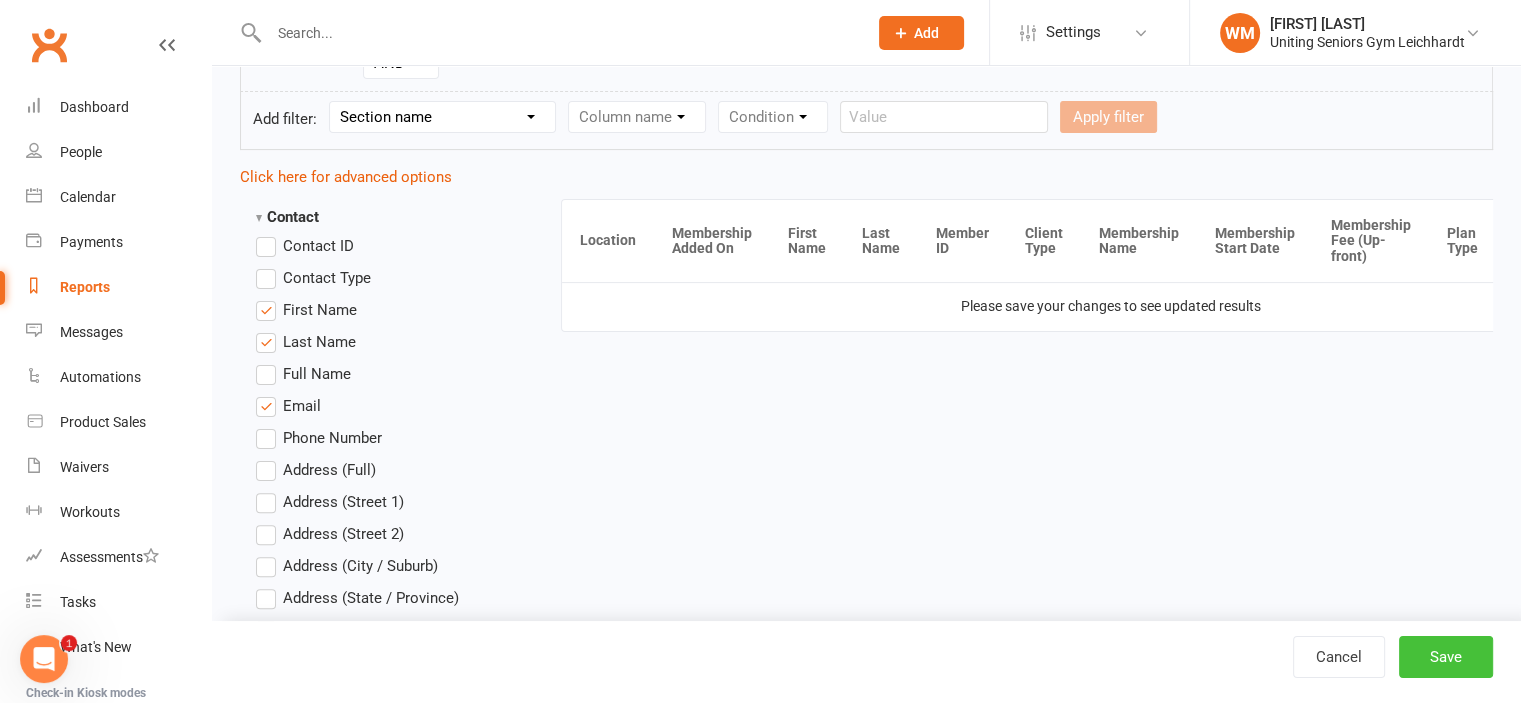 click on "Save" at bounding box center (1446, 657) 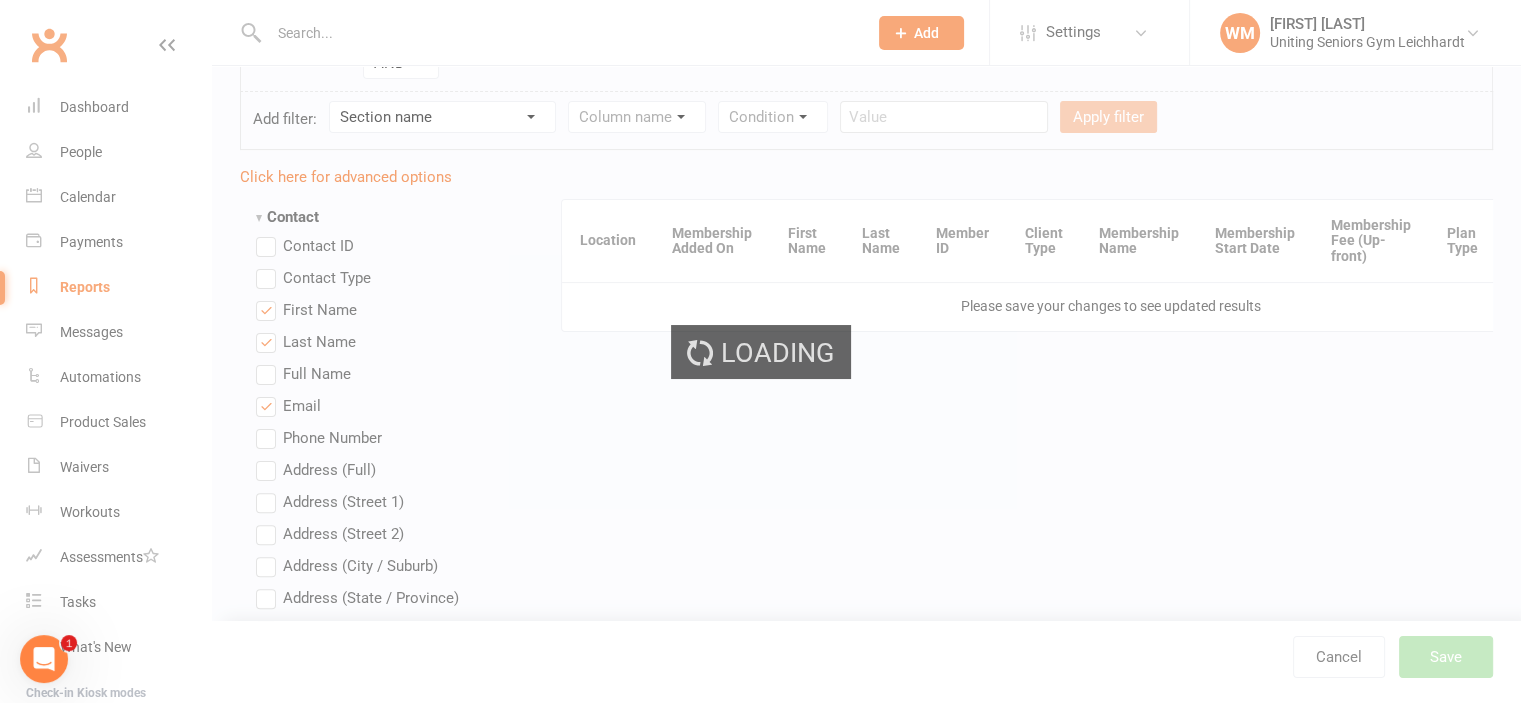 scroll, scrollTop: 0, scrollLeft: 0, axis: both 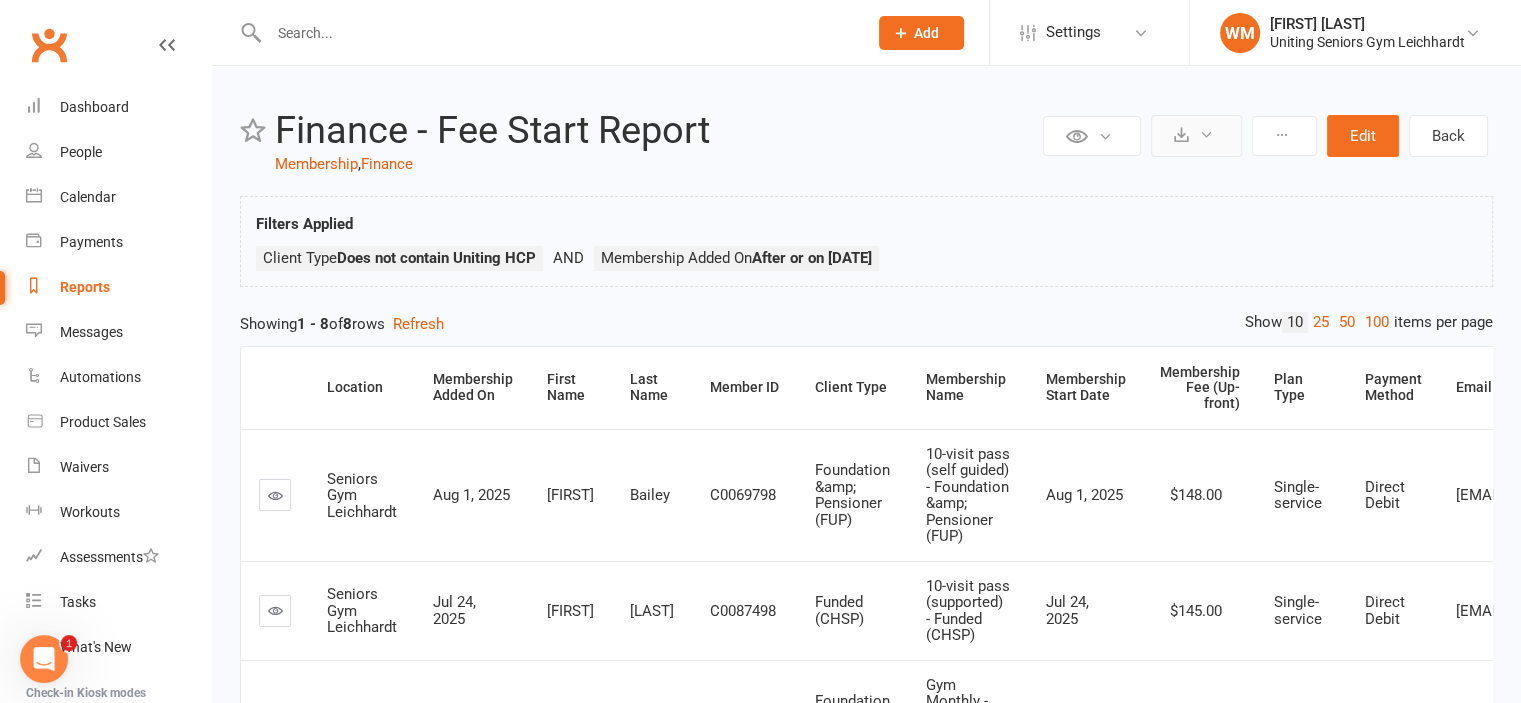 click at bounding box center [1206, 134] 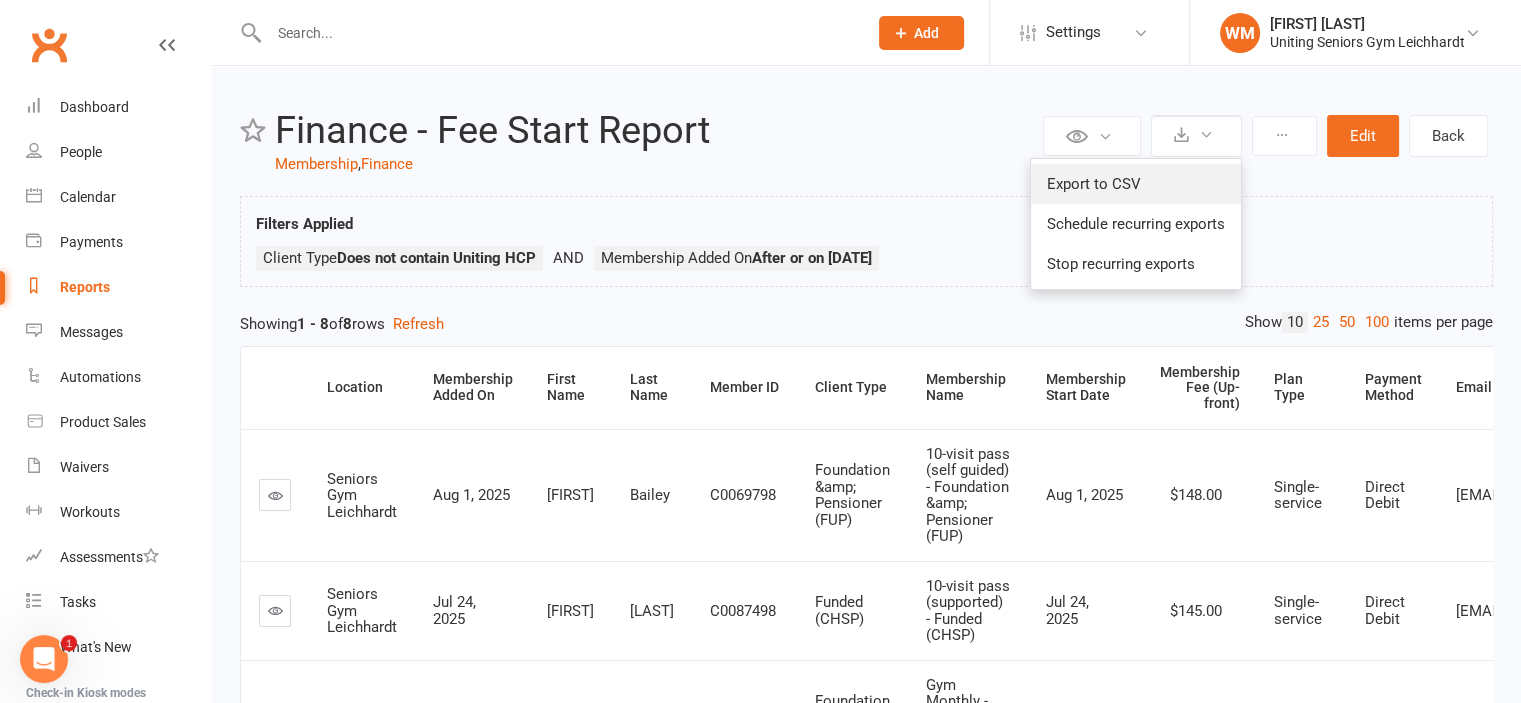 click on "Export to CSV" at bounding box center [1136, 184] 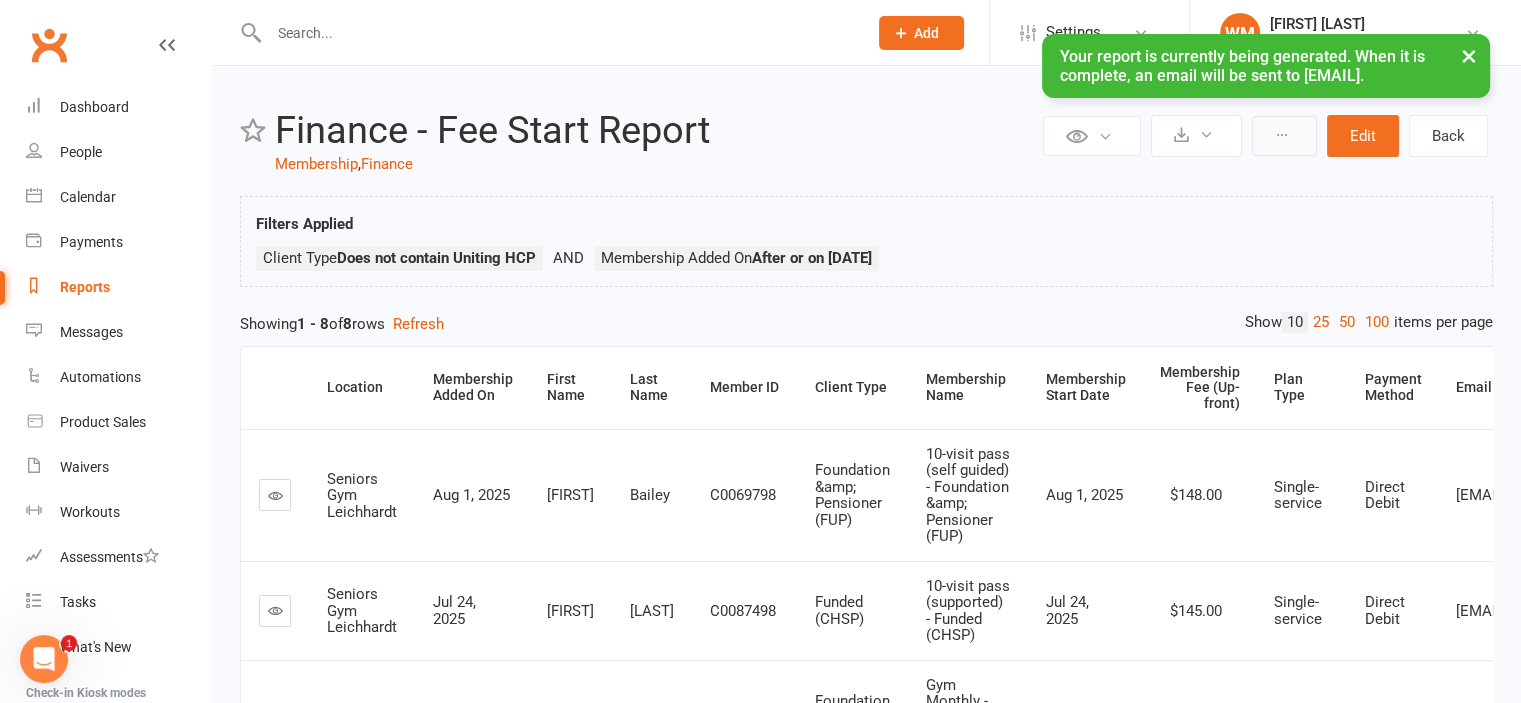 click at bounding box center (1284, 136) 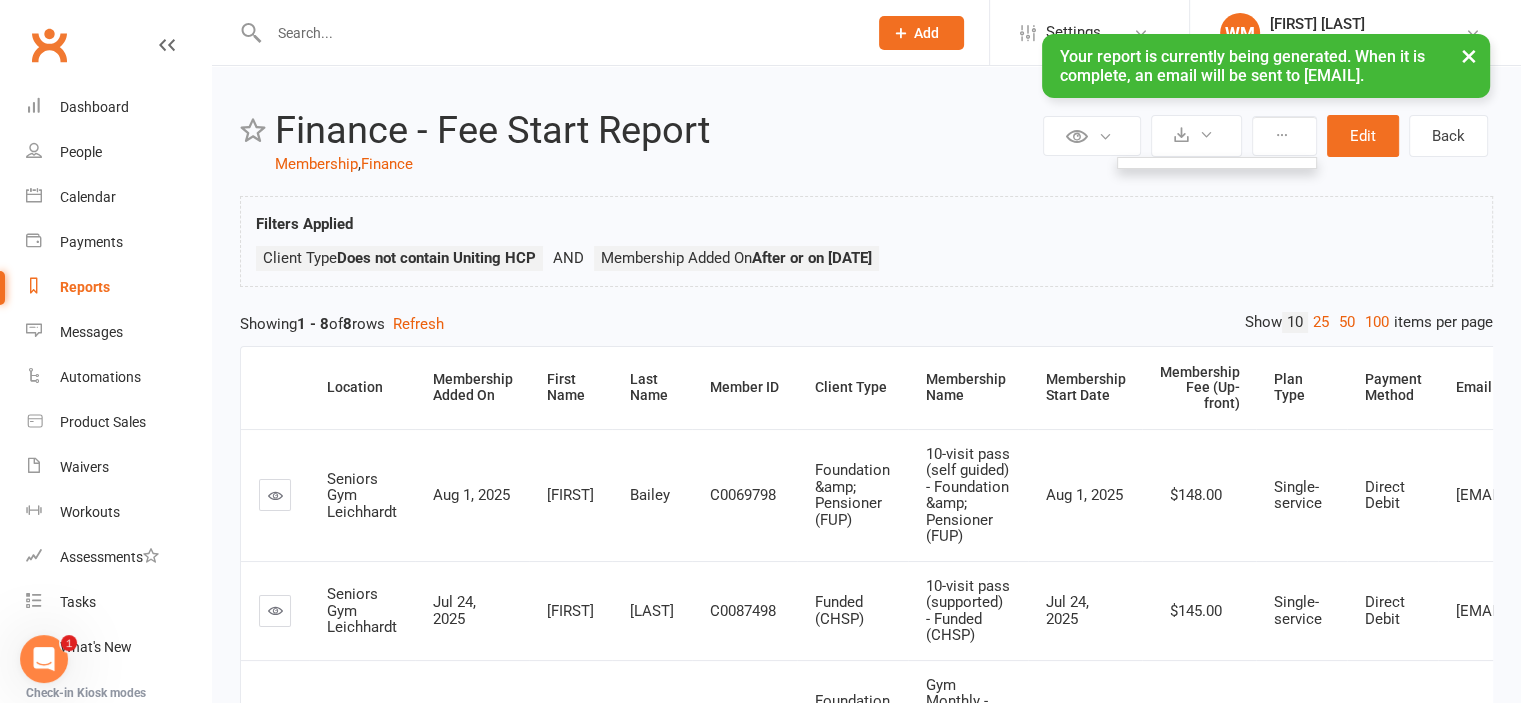 click on "Your report is currently being generated. When it is complete, an email will be sent to [EMAIL]." at bounding box center (747, 34) 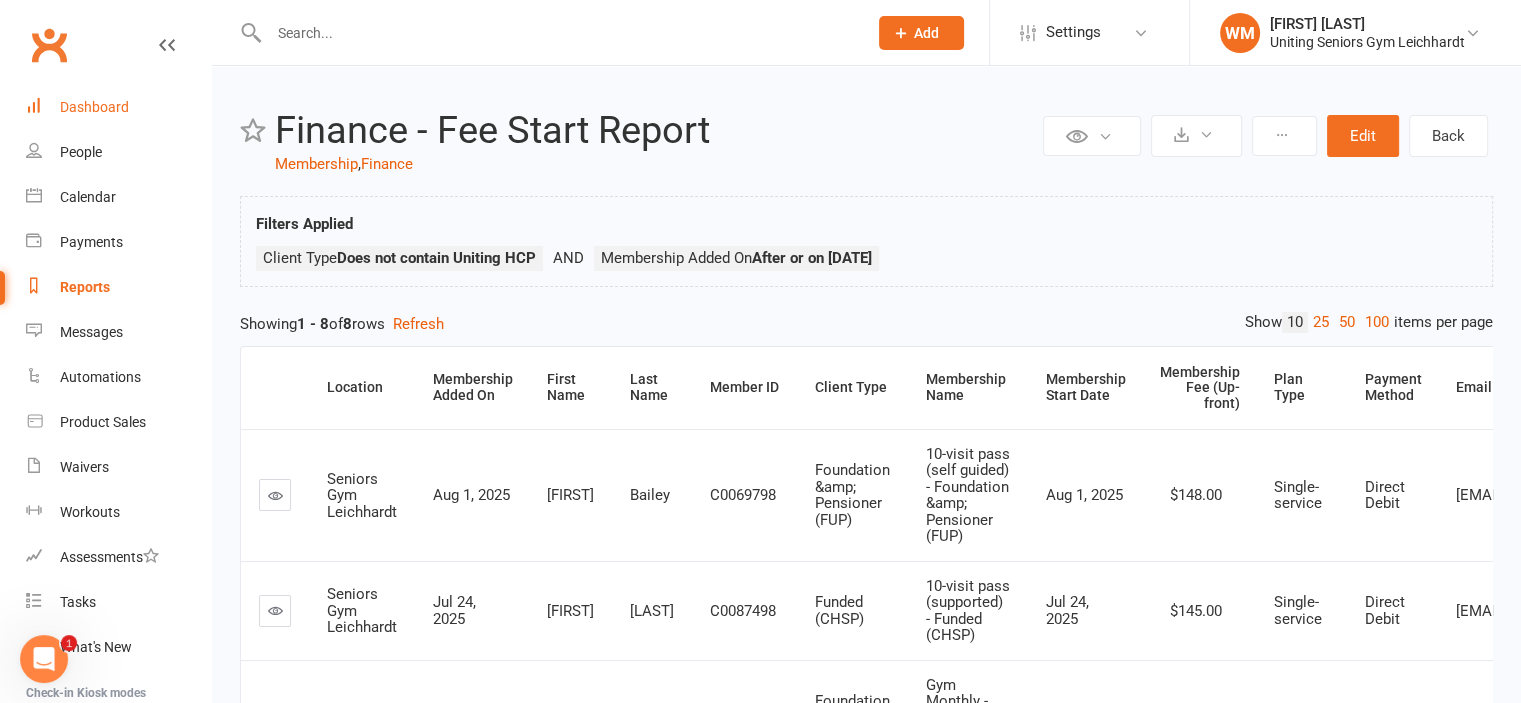 click on "Dashboard" at bounding box center [94, 107] 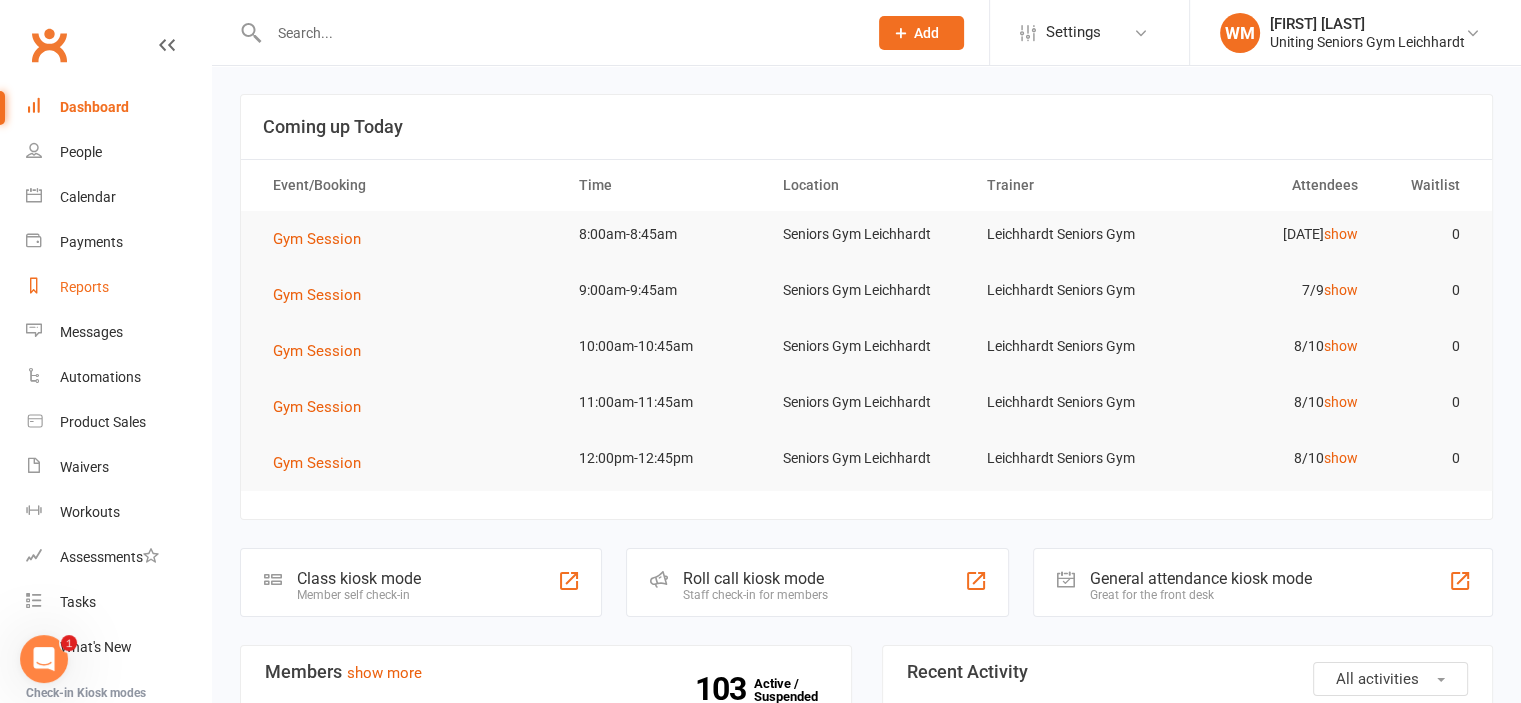 click on "Reports" at bounding box center (84, 287) 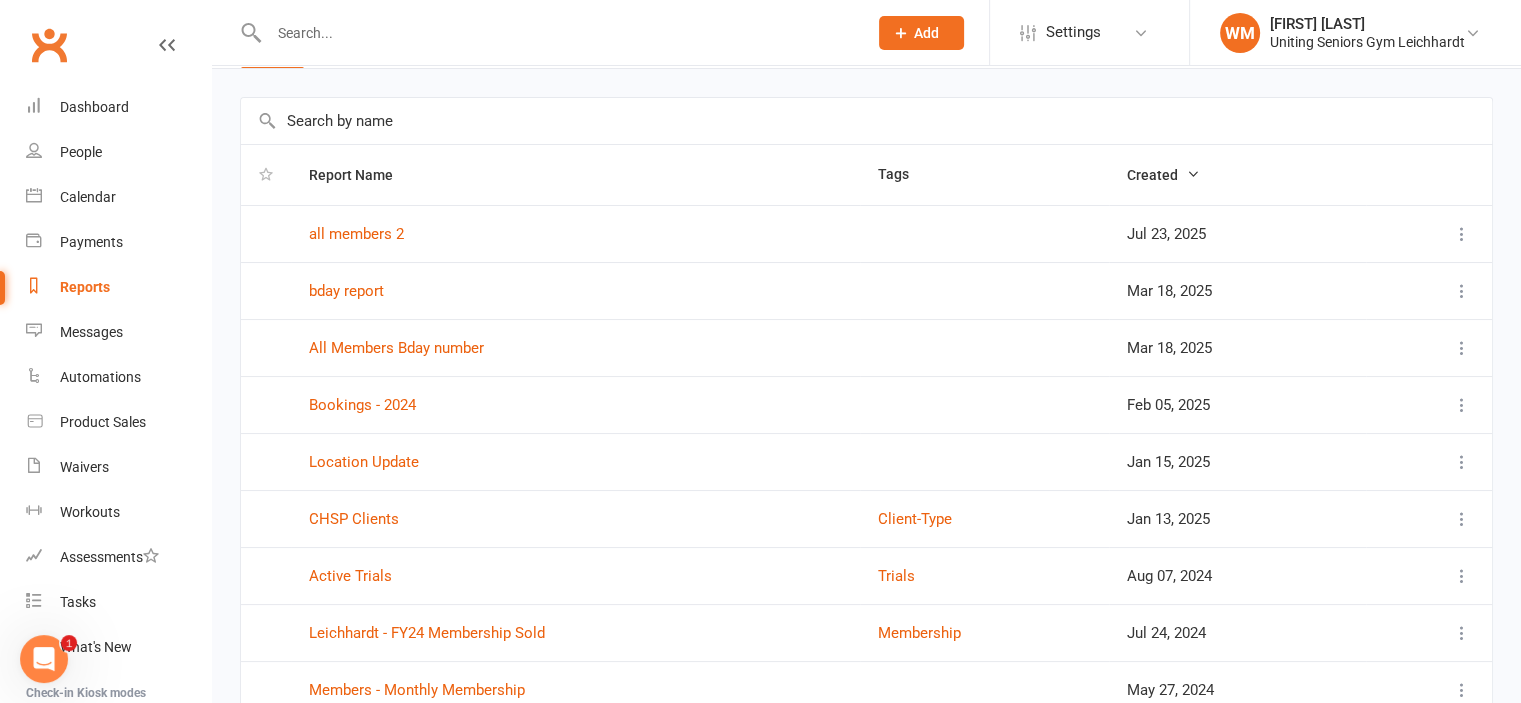 scroll, scrollTop: 290, scrollLeft: 0, axis: vertical 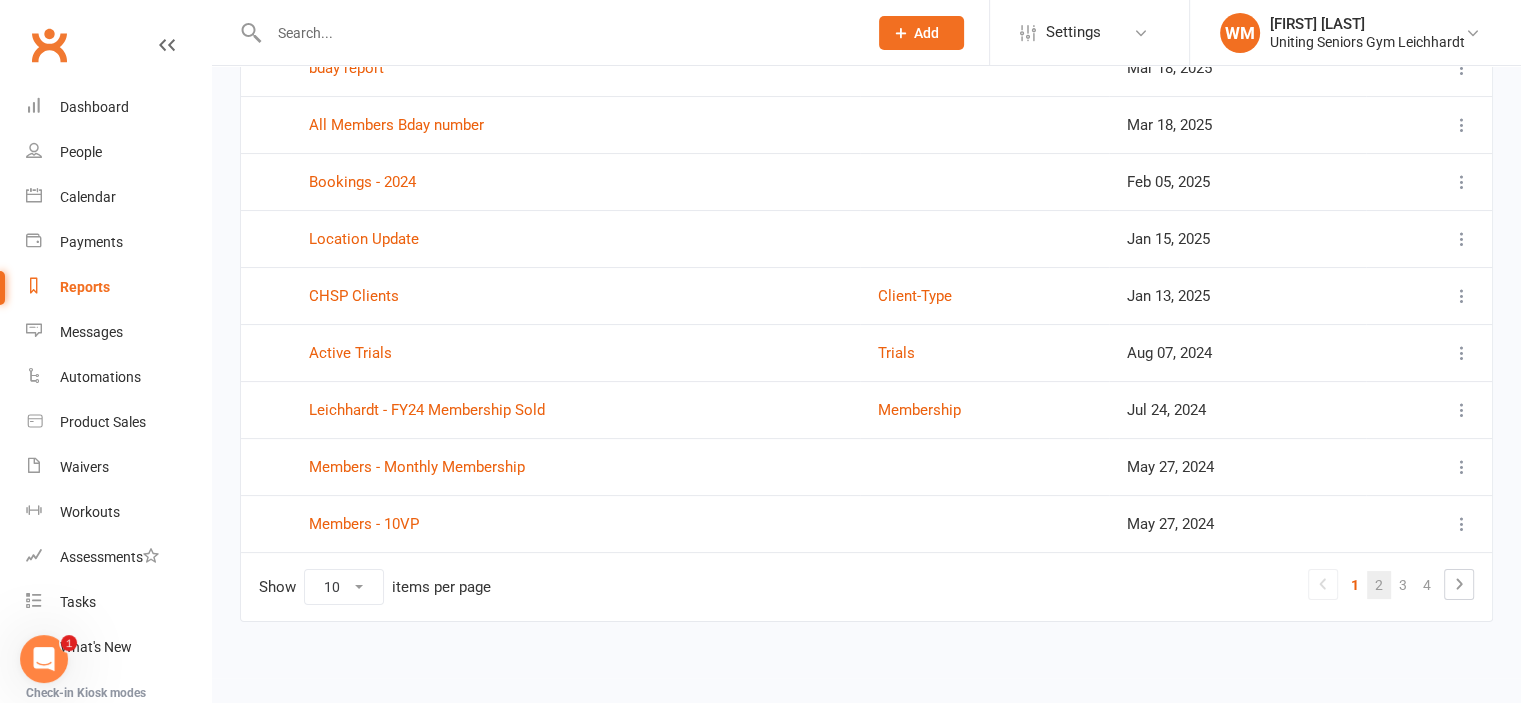 click on "2" at bounding box center [1379, 585] 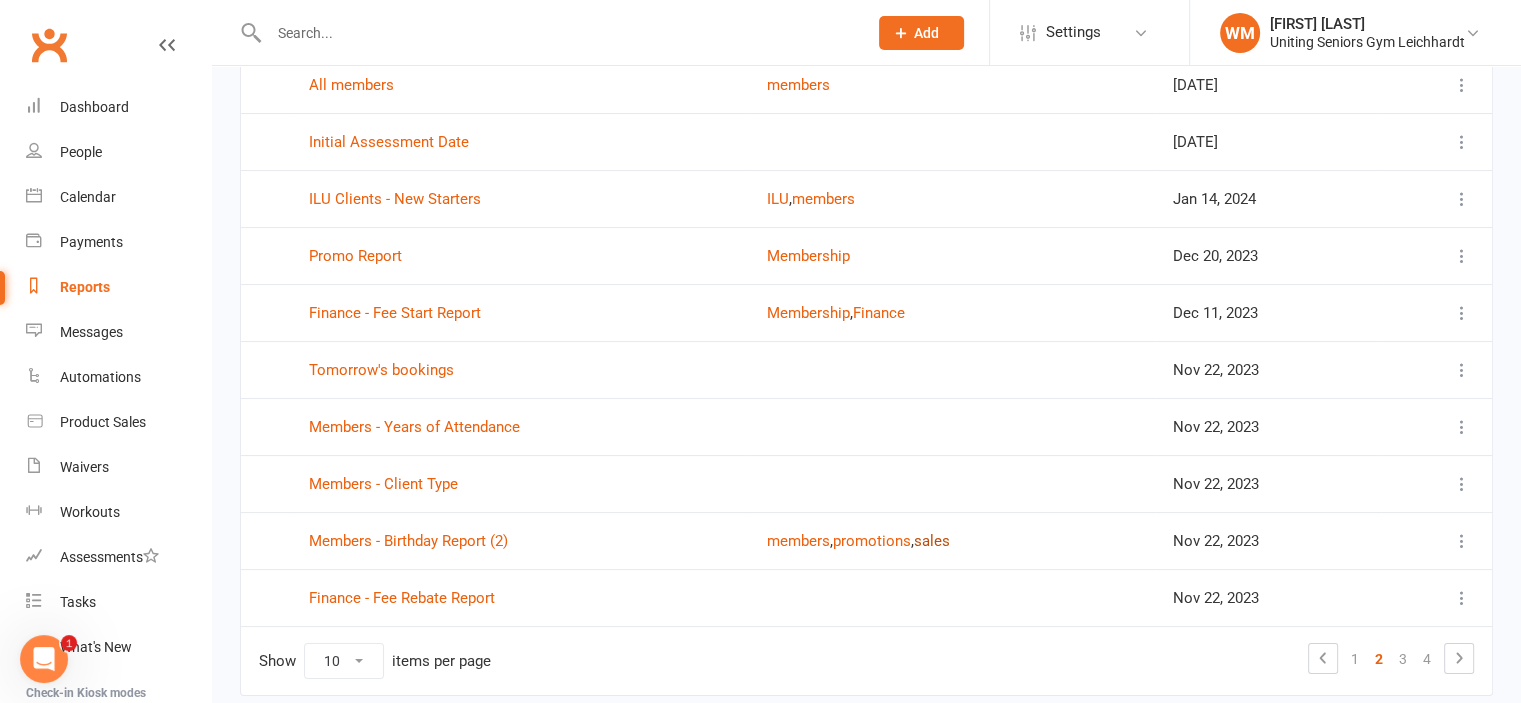 scroll, scrollTop: 290, scrollLeft: 0, axis: vertical 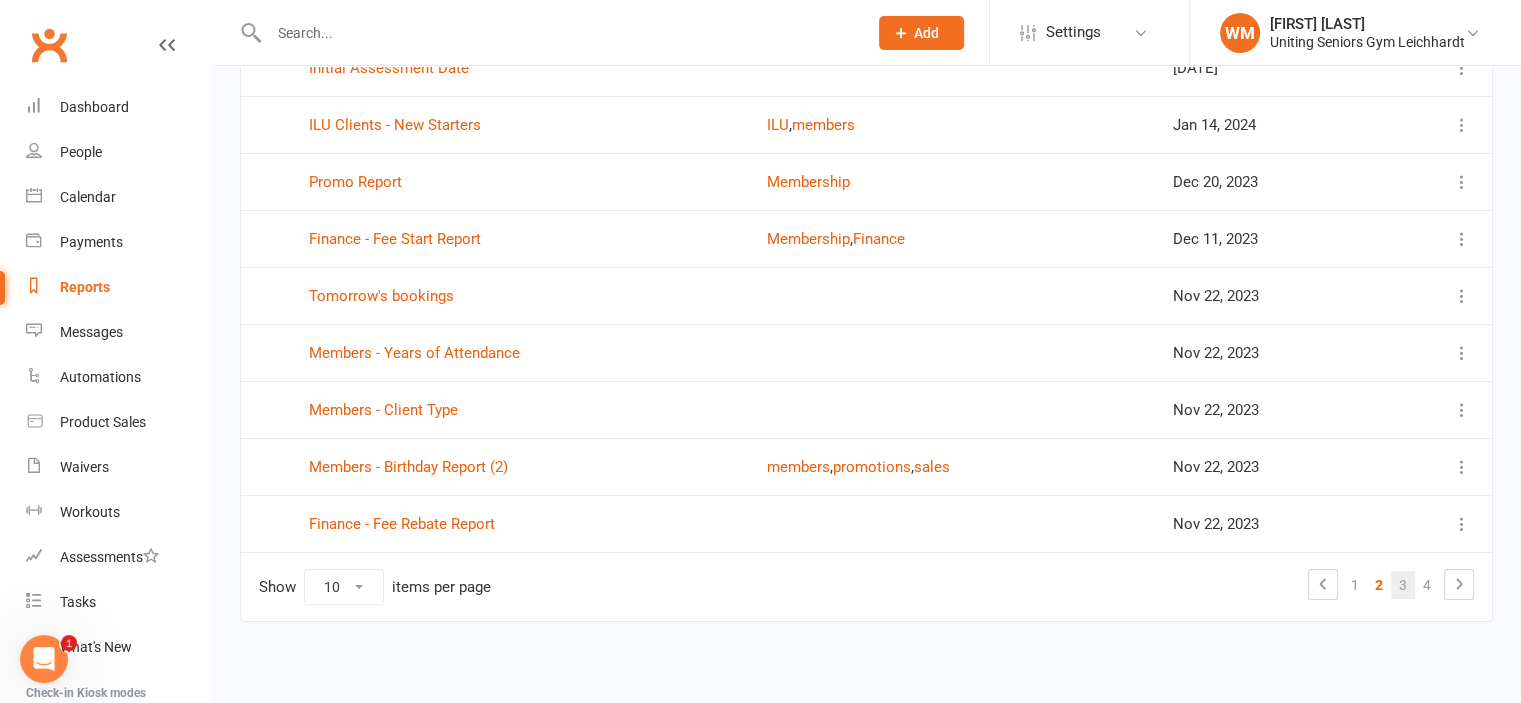 click on "3" at bounding box center [1403, 585] 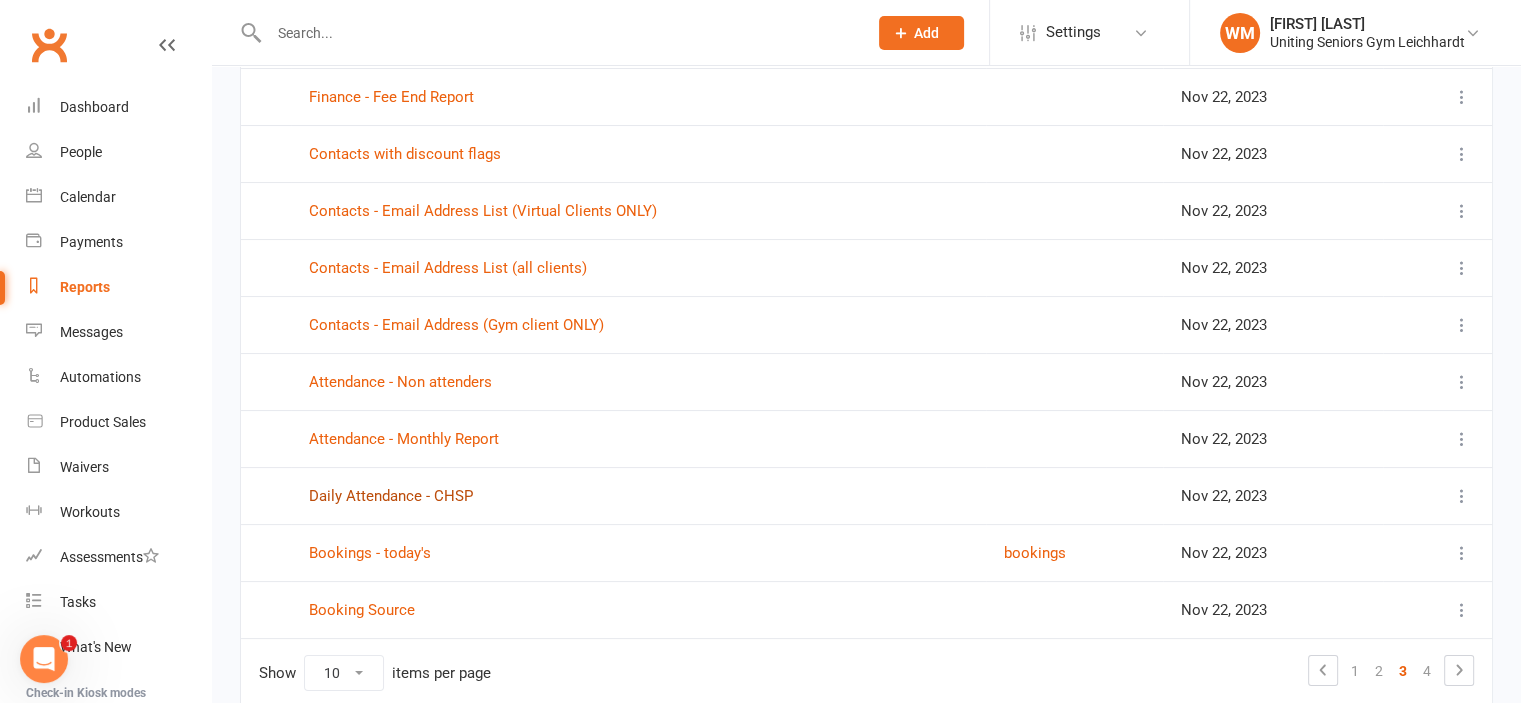 scroll, scrollTop: 290, scrollLeft: 0, axis: vertical 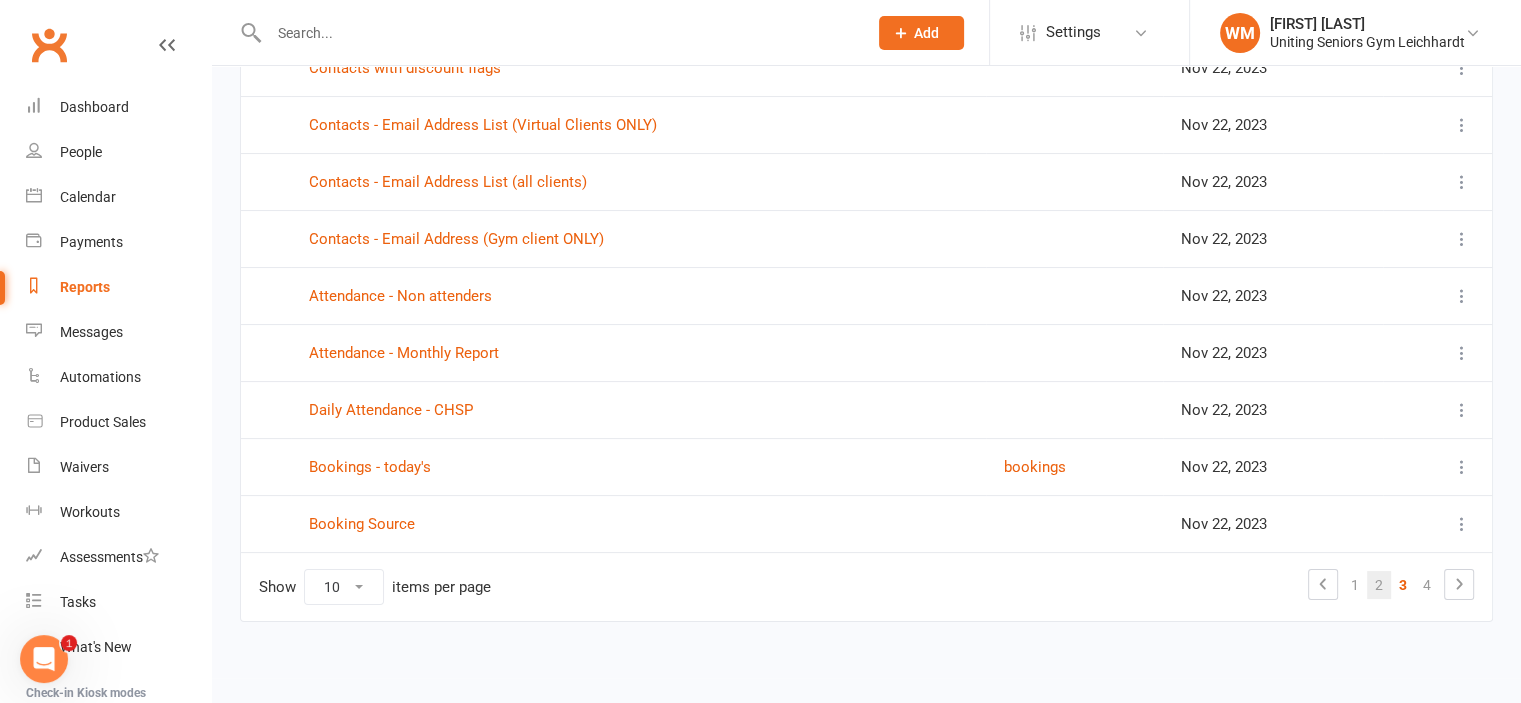 click on "2" at bounding box center [1379, 585] 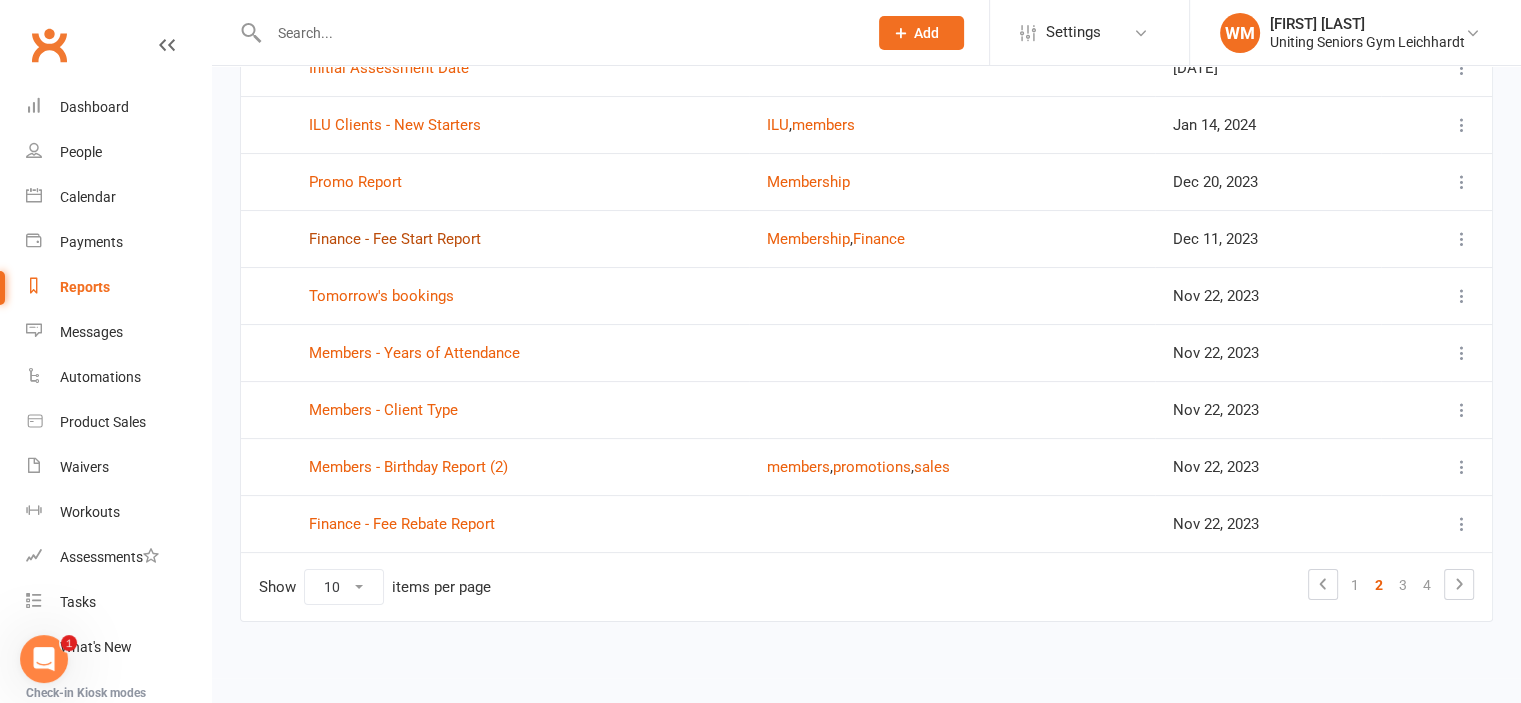 click on "Finance - Fee Start Report" at bounding box center [395, 239] 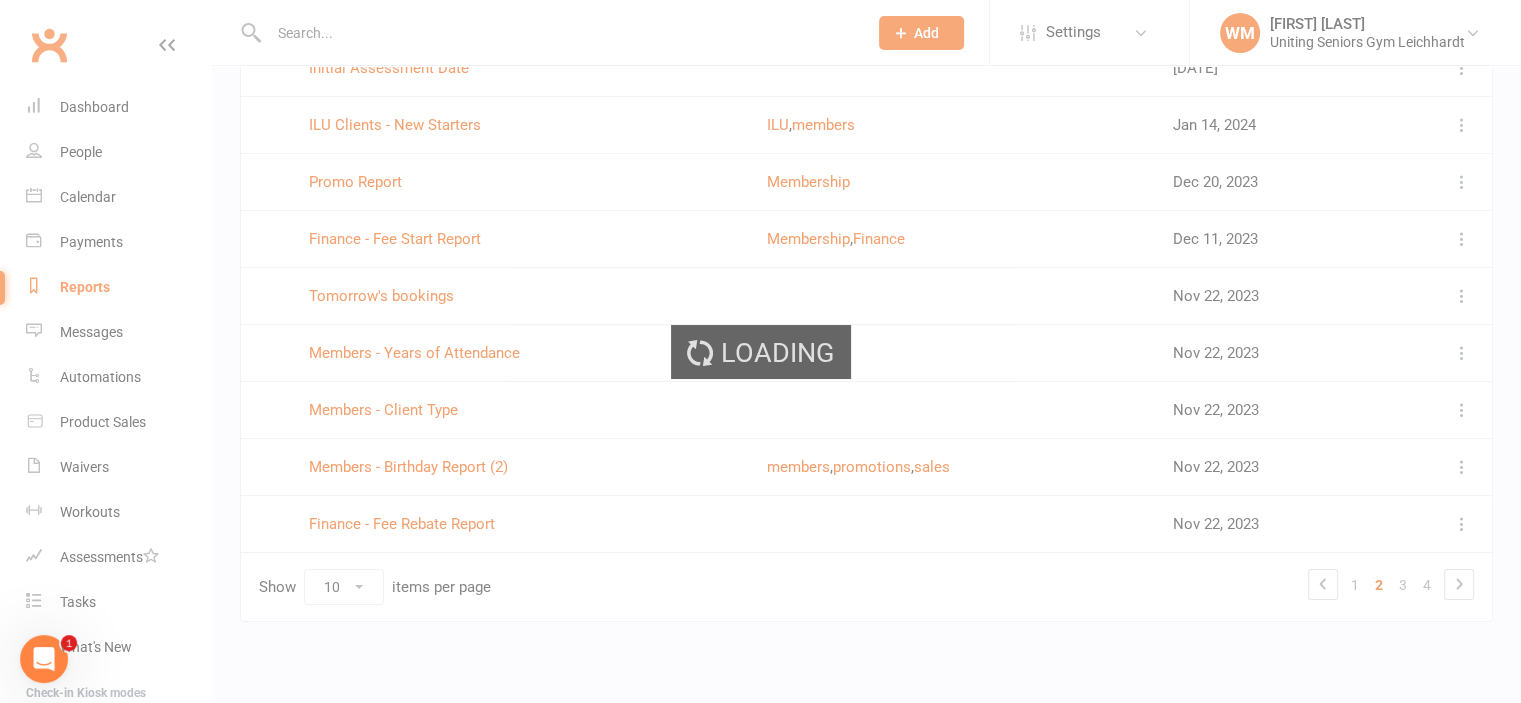 scroll, scrollTop: 0, scrollLeft: 0, axis: both 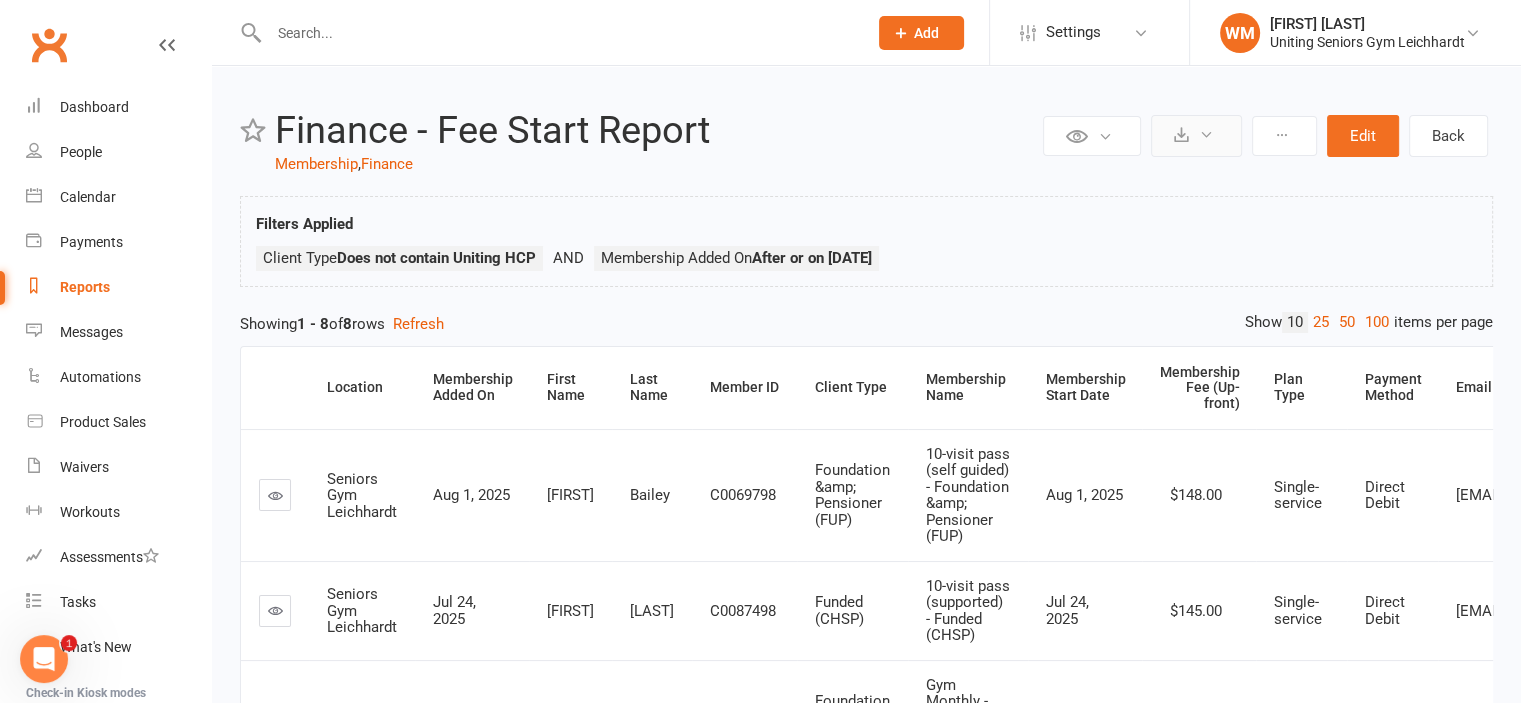 click at bounding box center (1196, 136) 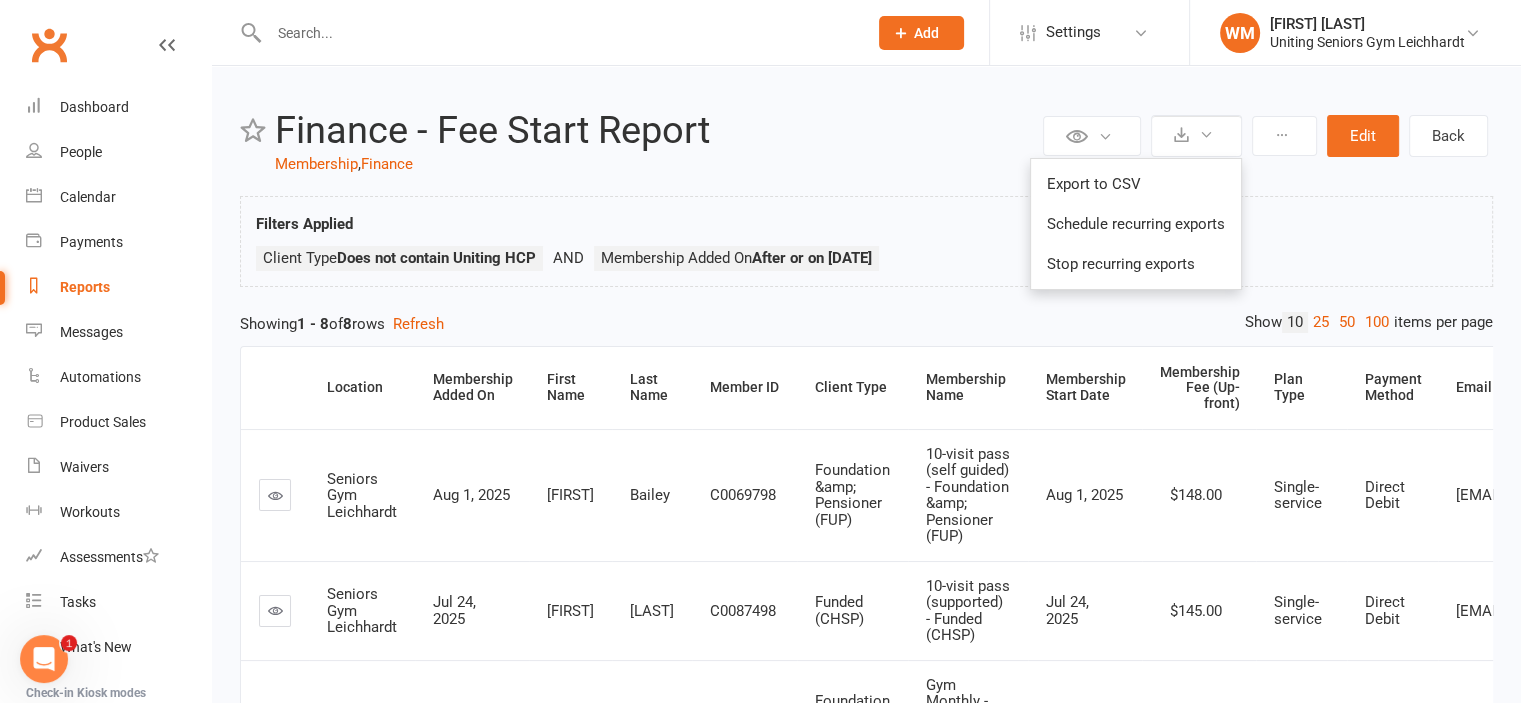 click on "Private Report Only visible by me Public Report Visible to everyone at gym Export to CSV Schedule recurring exports Stop recurring exports  Edit Back Finance - Fee Start Report  Membership ,  Finance" at bounding box center [866, 143] 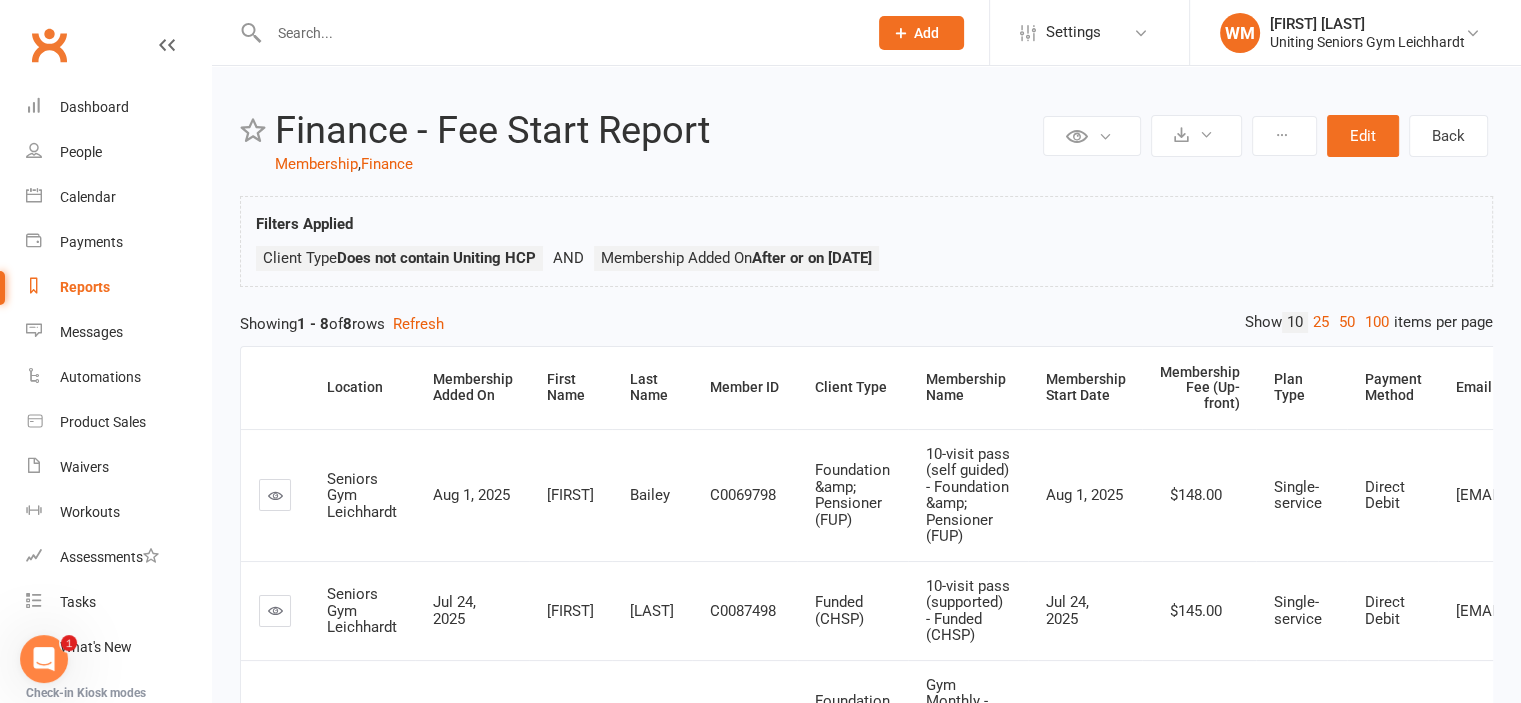 click on "Reports" at bounding box center (85, 287) 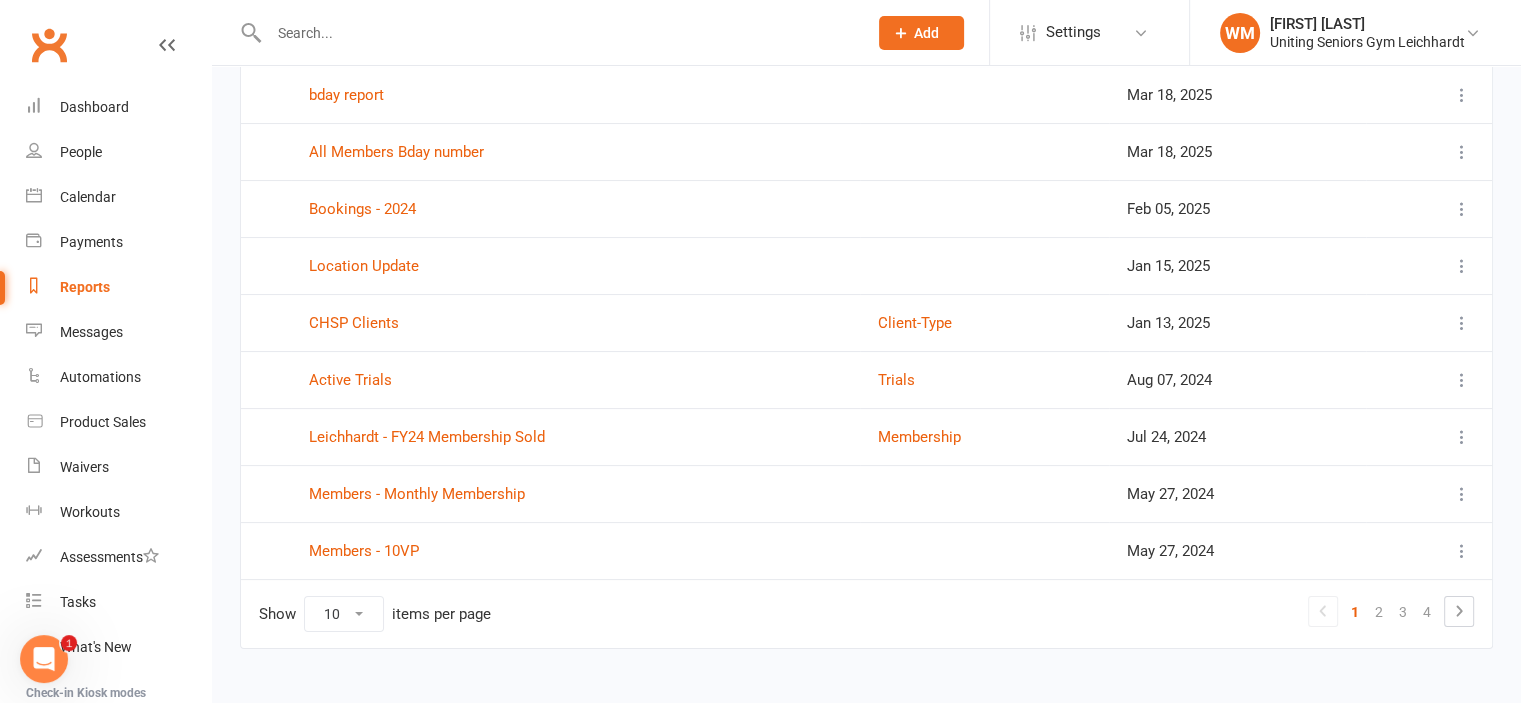 scroll, scrollTop: 290, scrollLeft: 0, axis: vertical 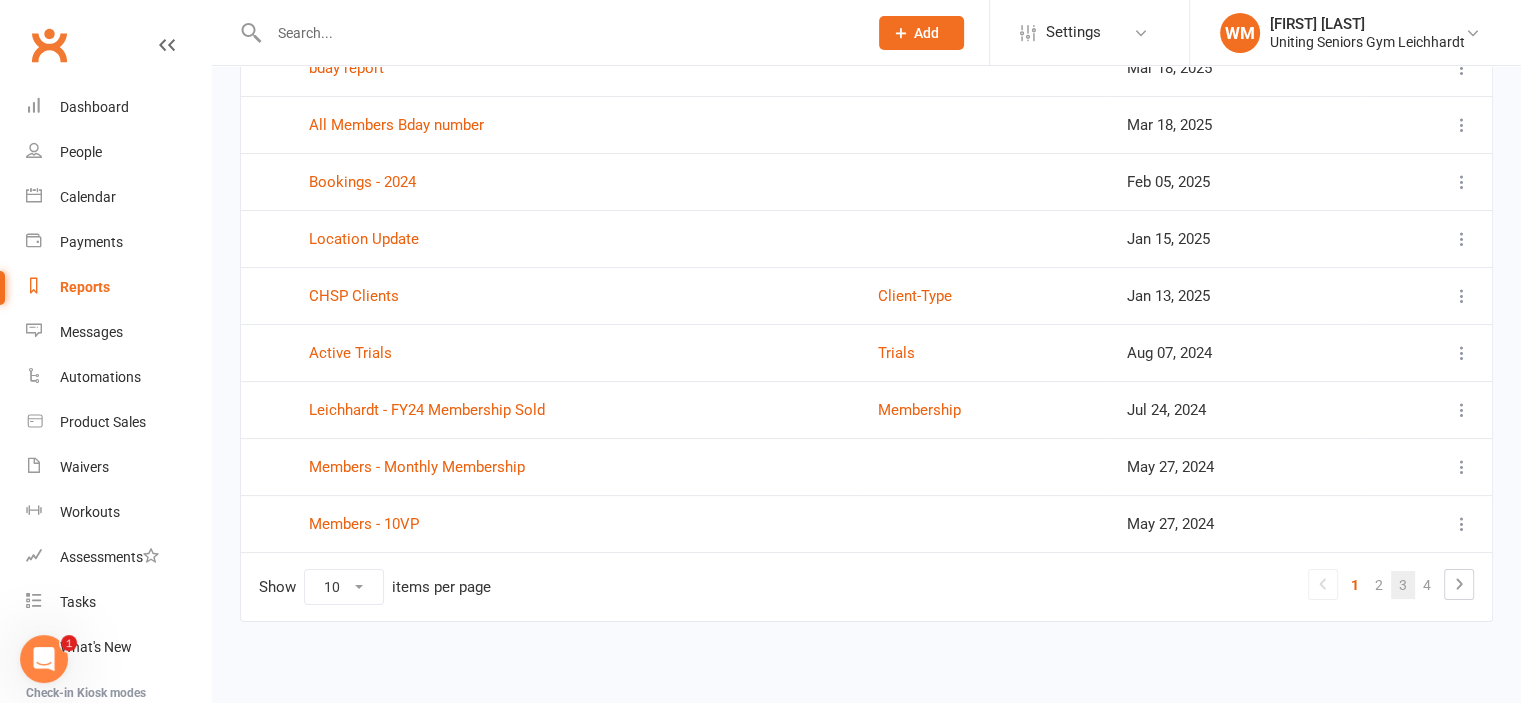 click on "3" at bounding box center [1403, 585] 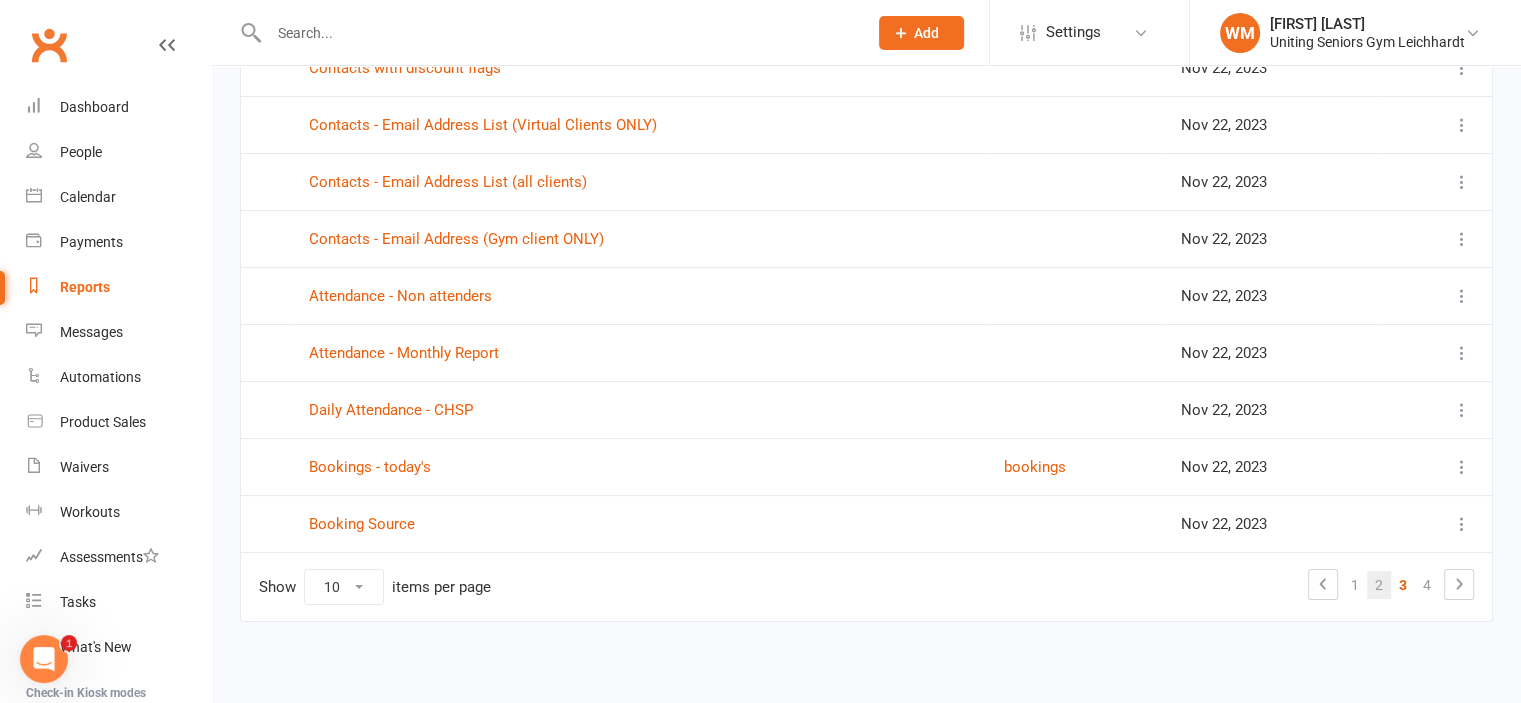 click on "2" at bounding box center (1379, 585) 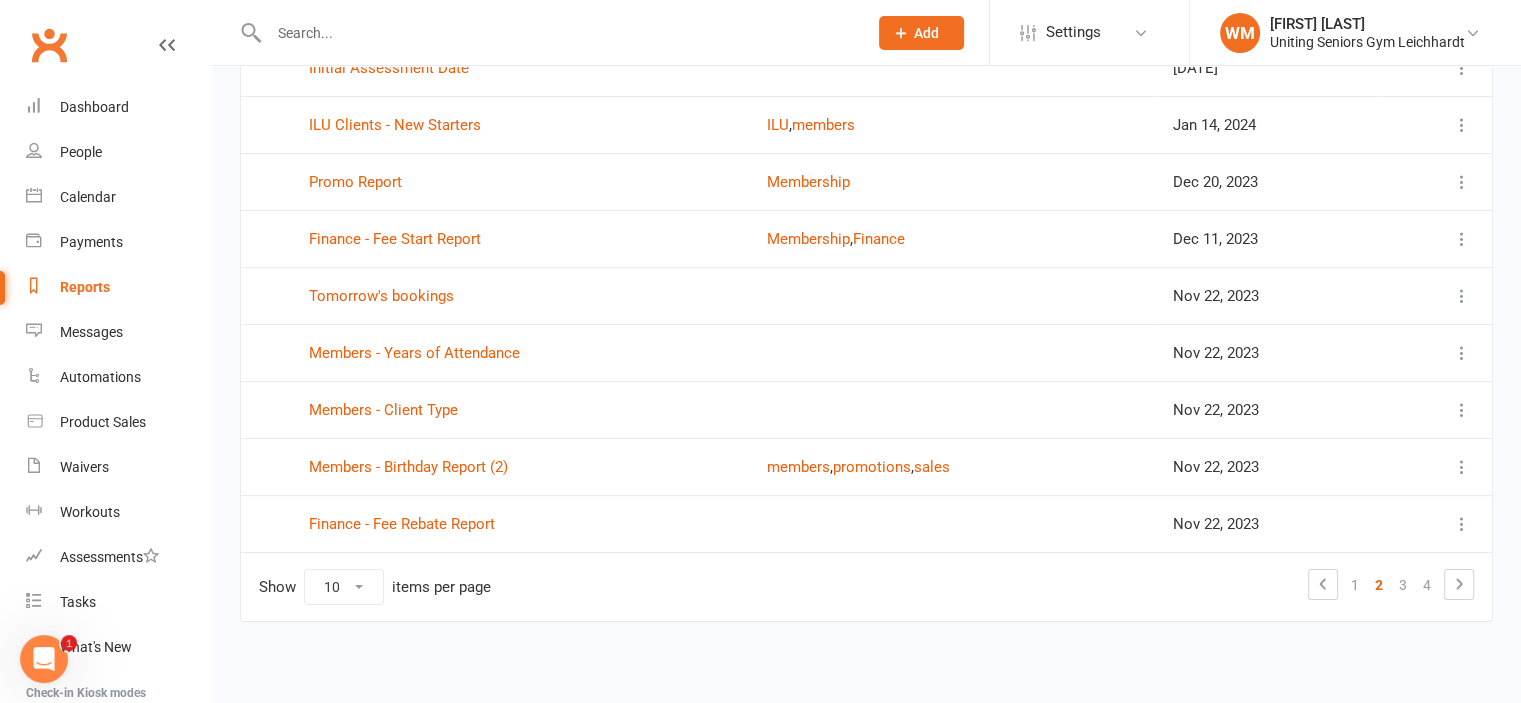 click on "2" at bounding box center [1379, 585] 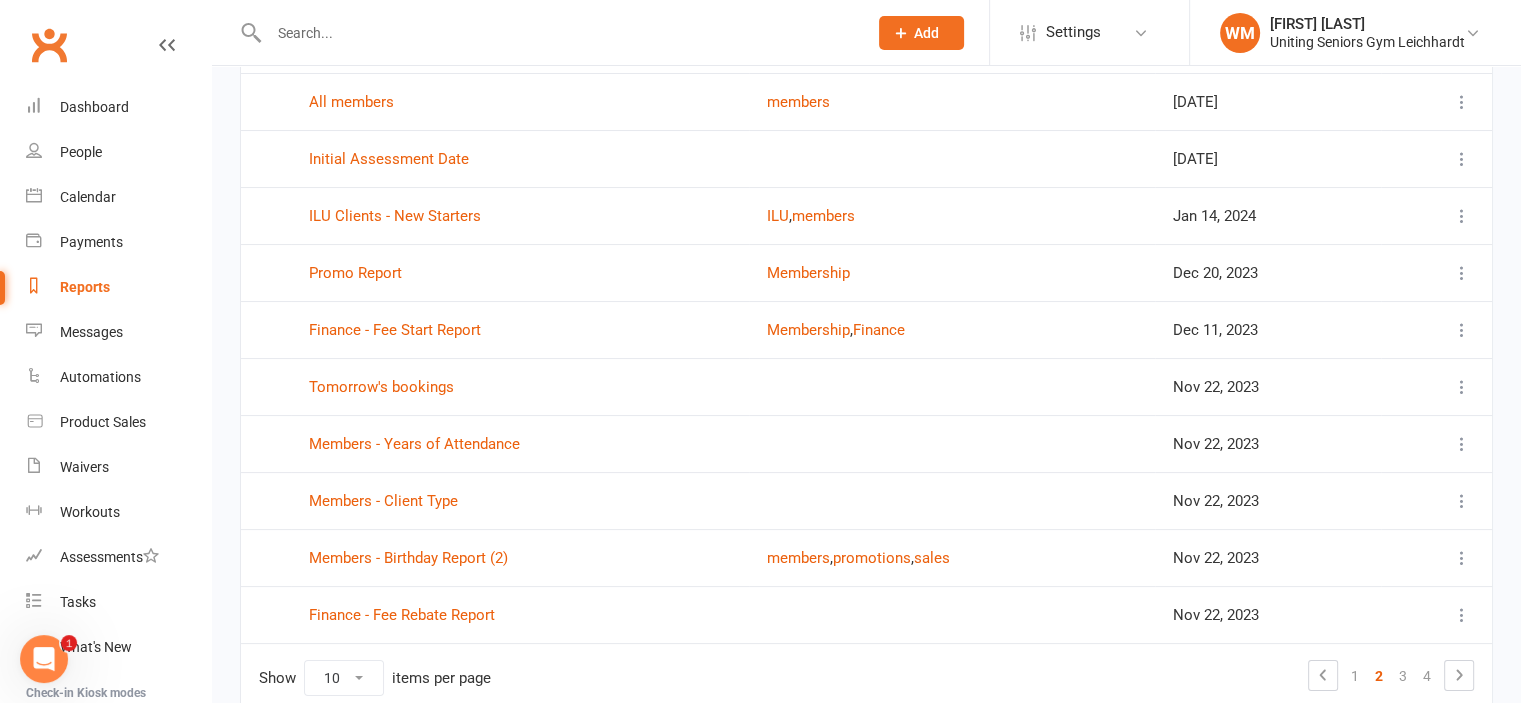 scroll, scrollTop: 290, scrollLeft: 0, axis: vertical 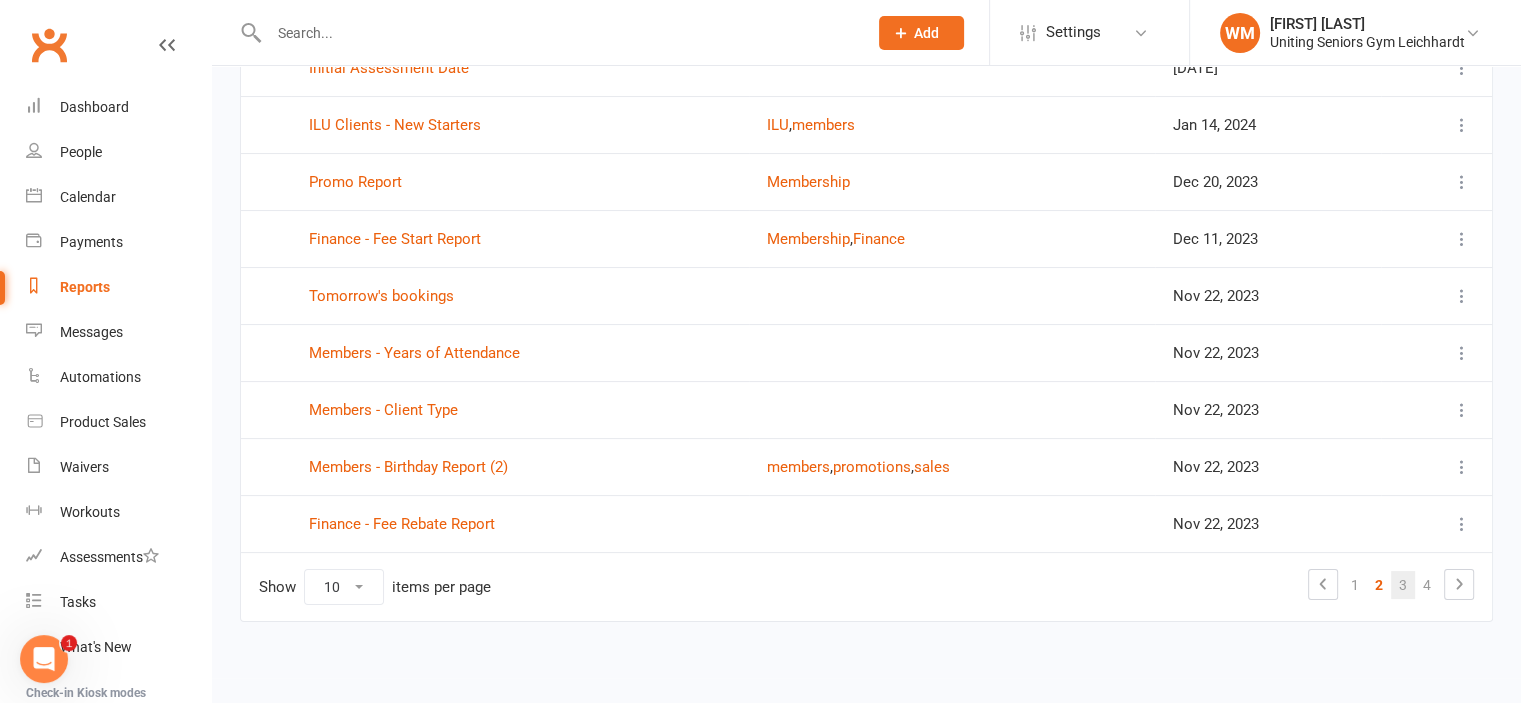 click on "3" at bounding box center (1403, 585) 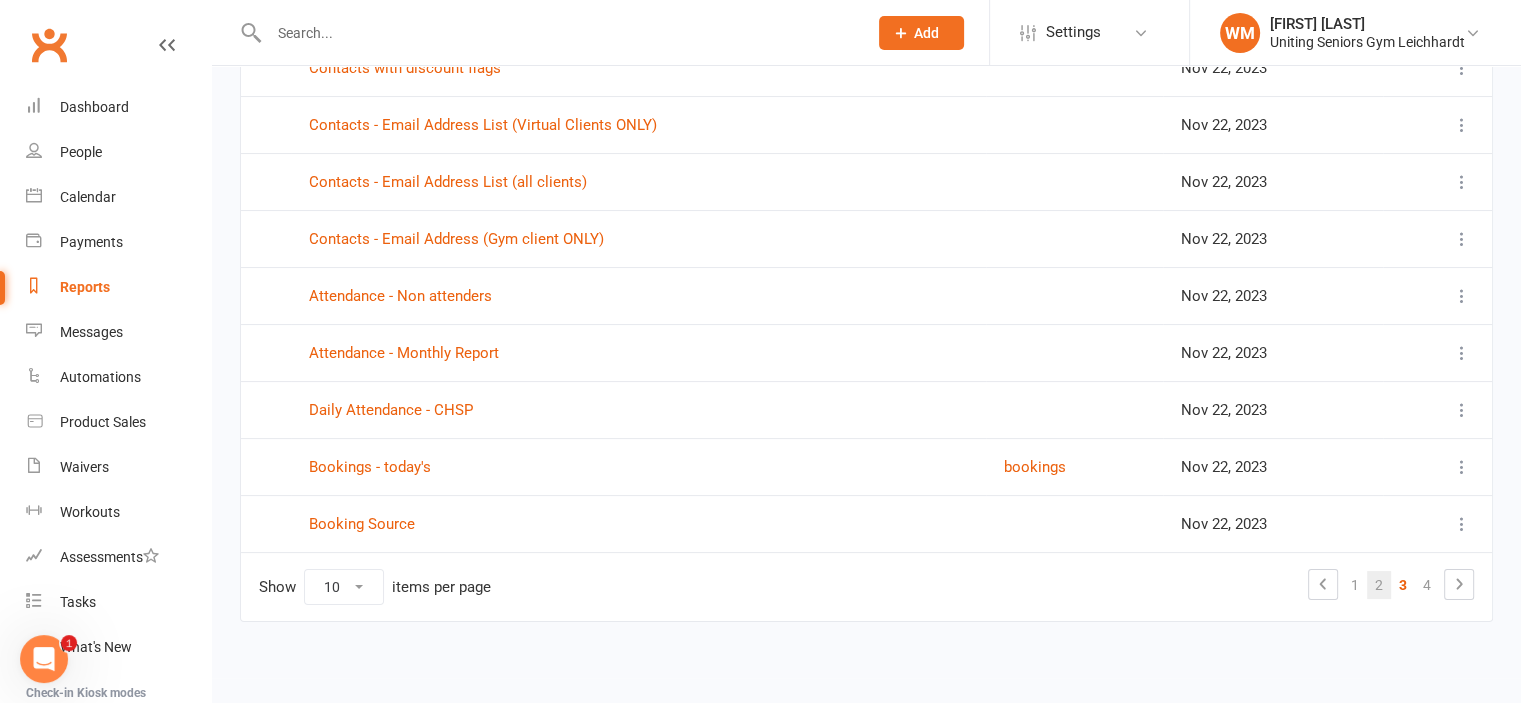 click on "2" at bounding box center [1379, 585] 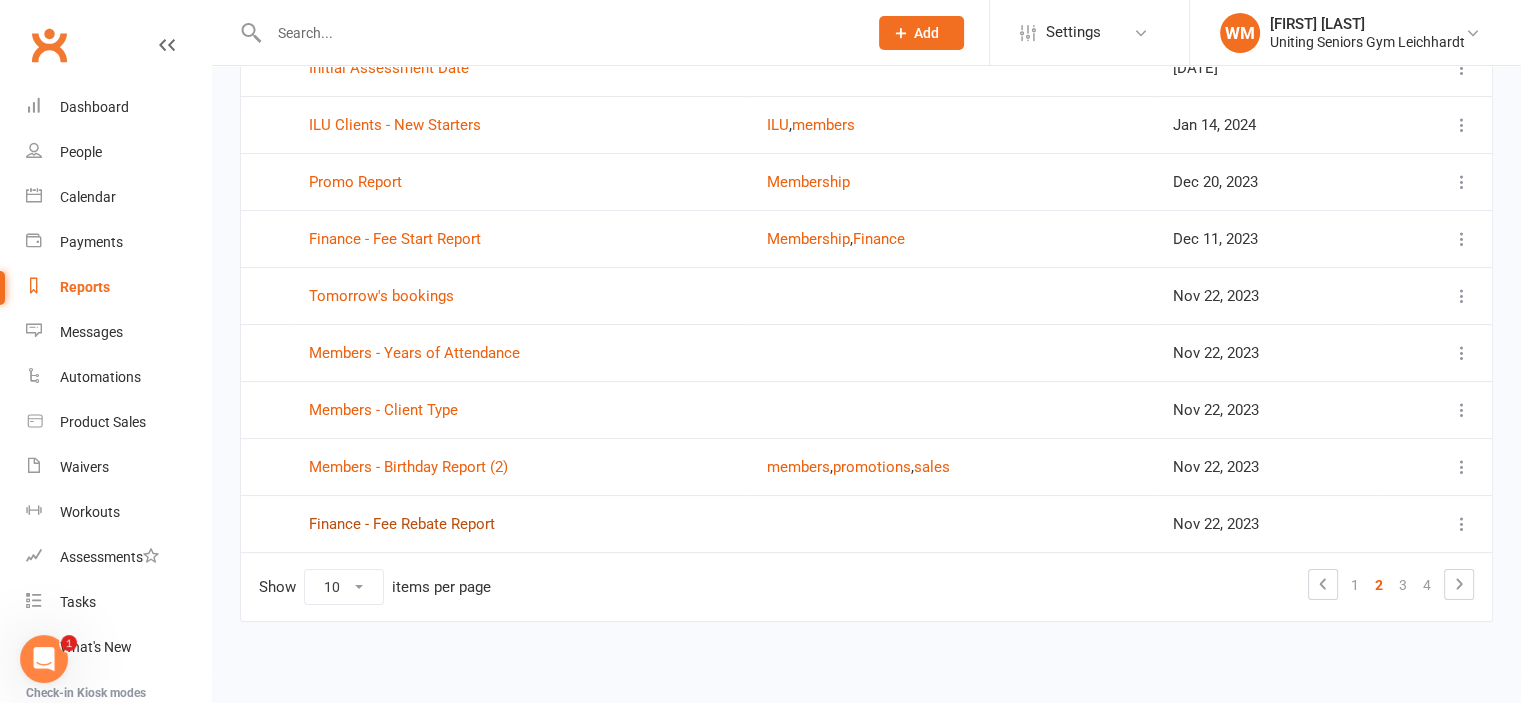 click on "Finance - Fee Rebate Report" at bounding box center [402, 524] 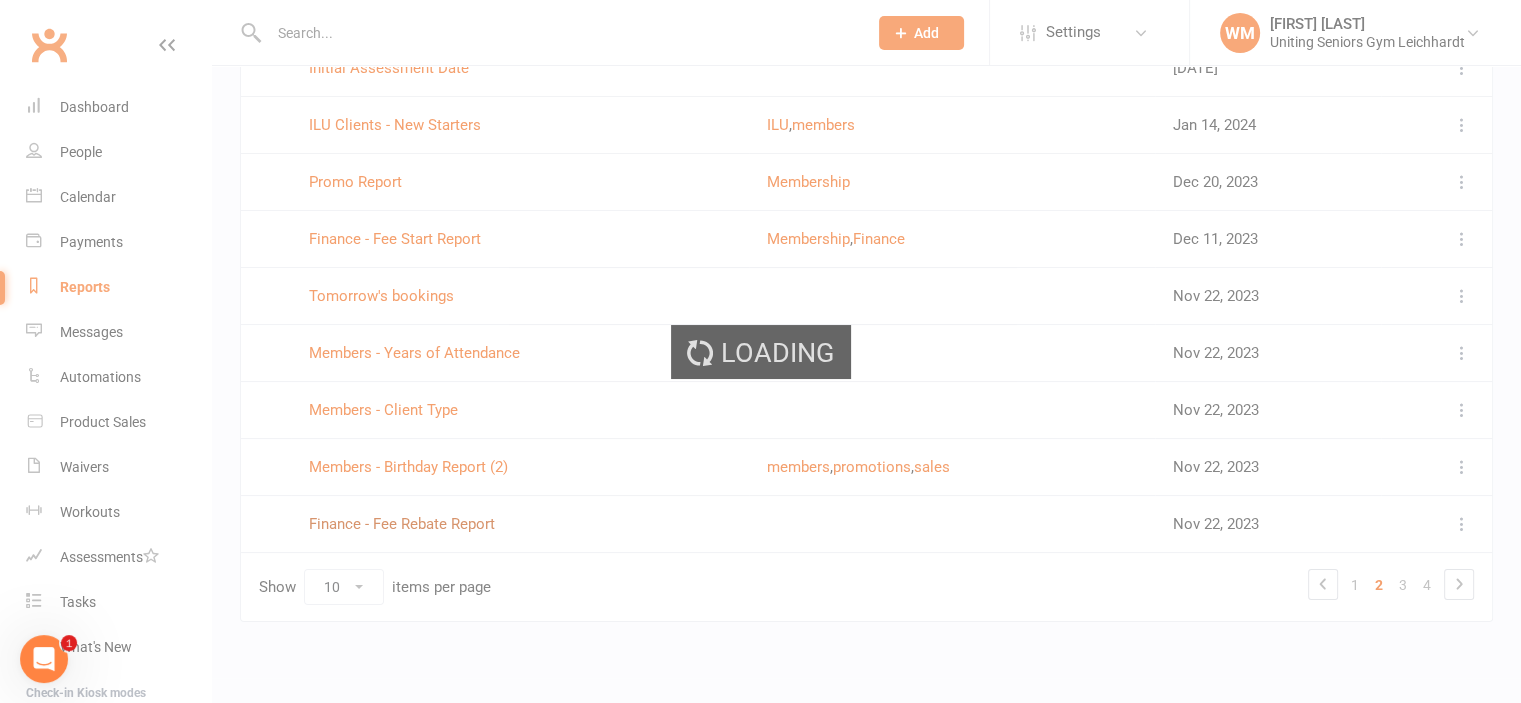 scroll, scrollTop: 0, scrollLeft: 0, axis: both 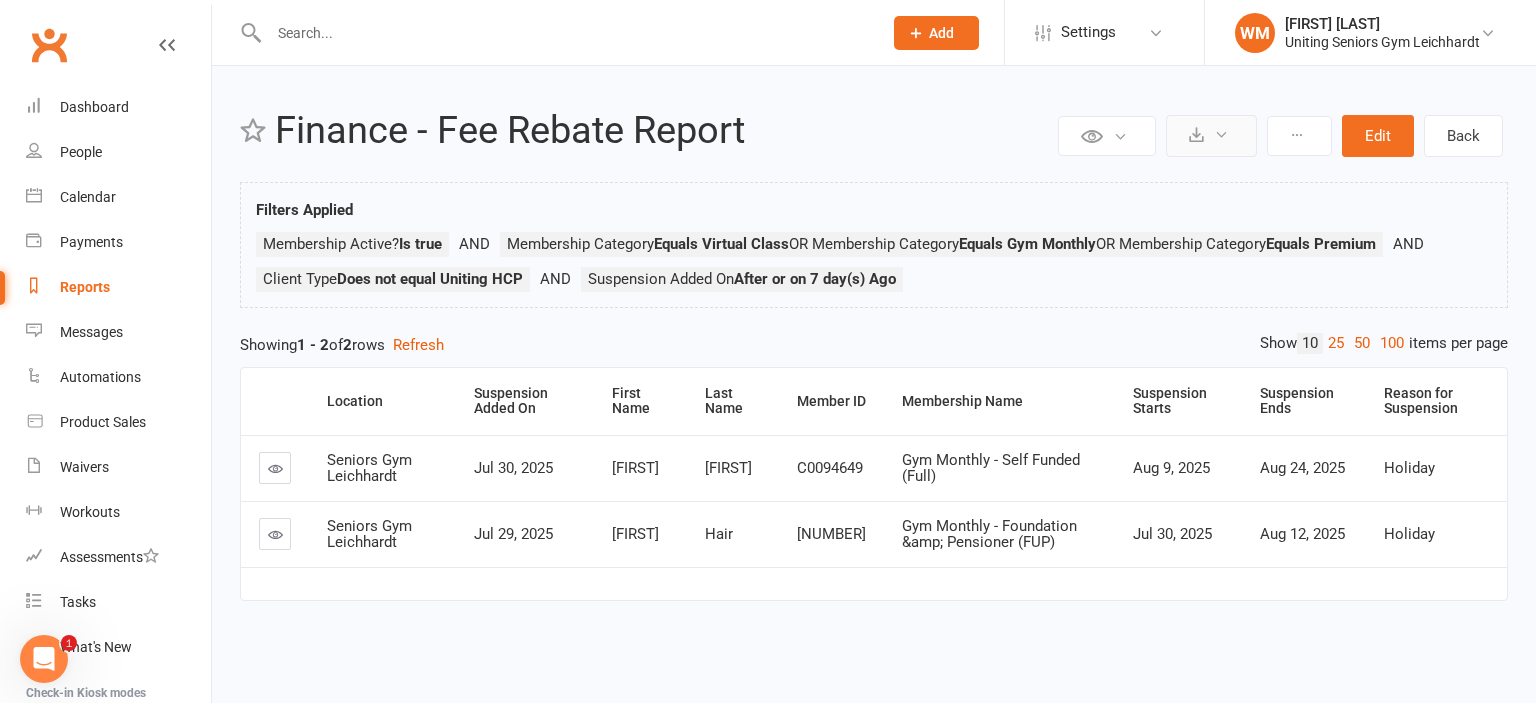 click at bounding box center (1211, 136) 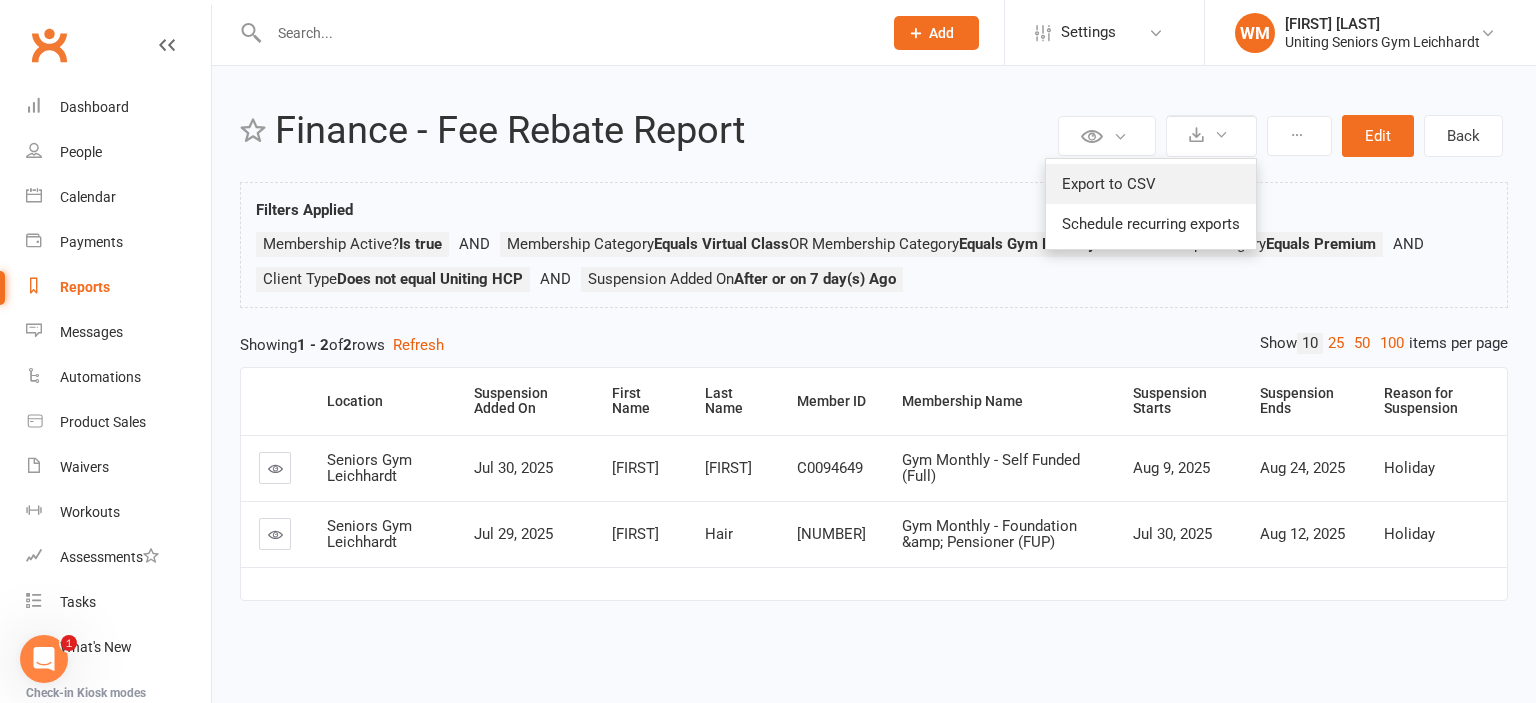 click on "Export to CSV" at bounding box center (1151, 184) 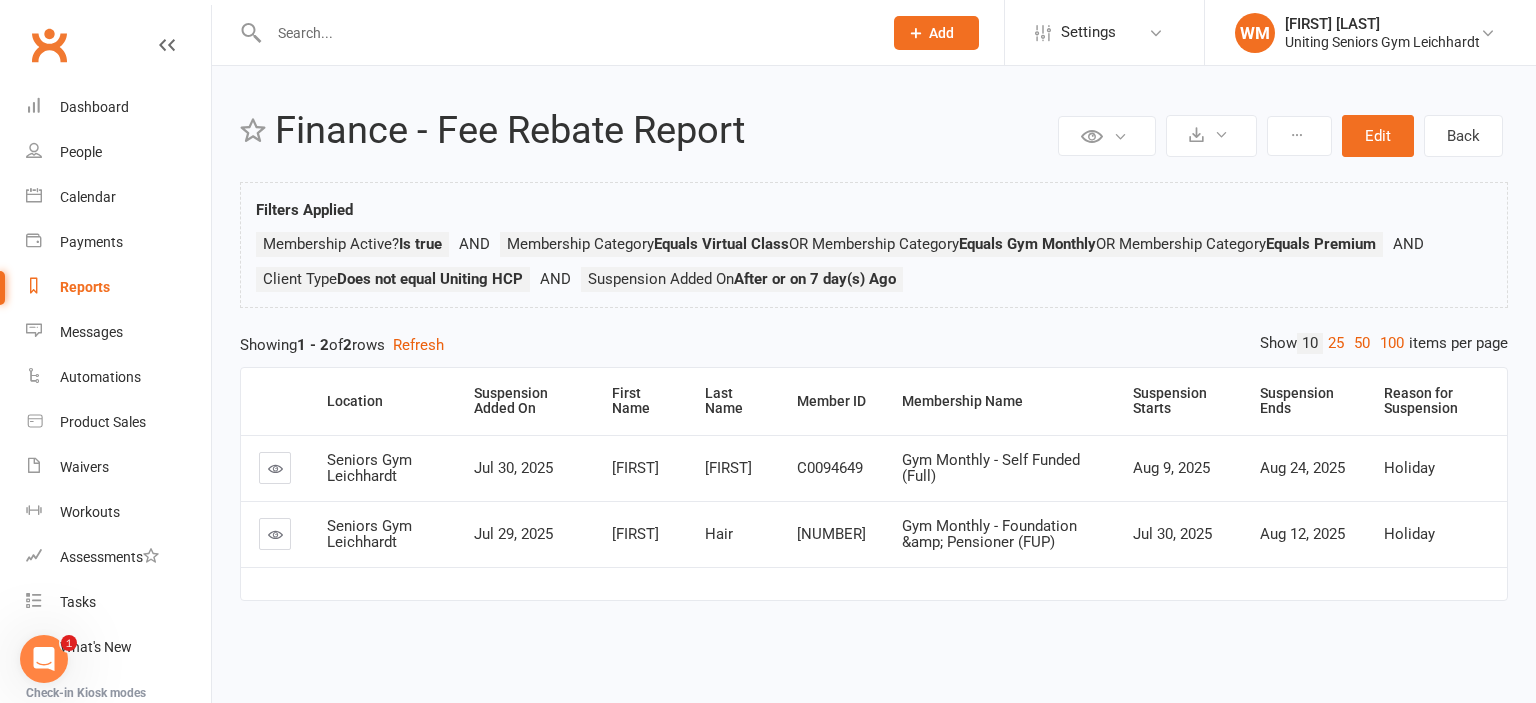 click on "Reports" at bounding box center (85, 287) 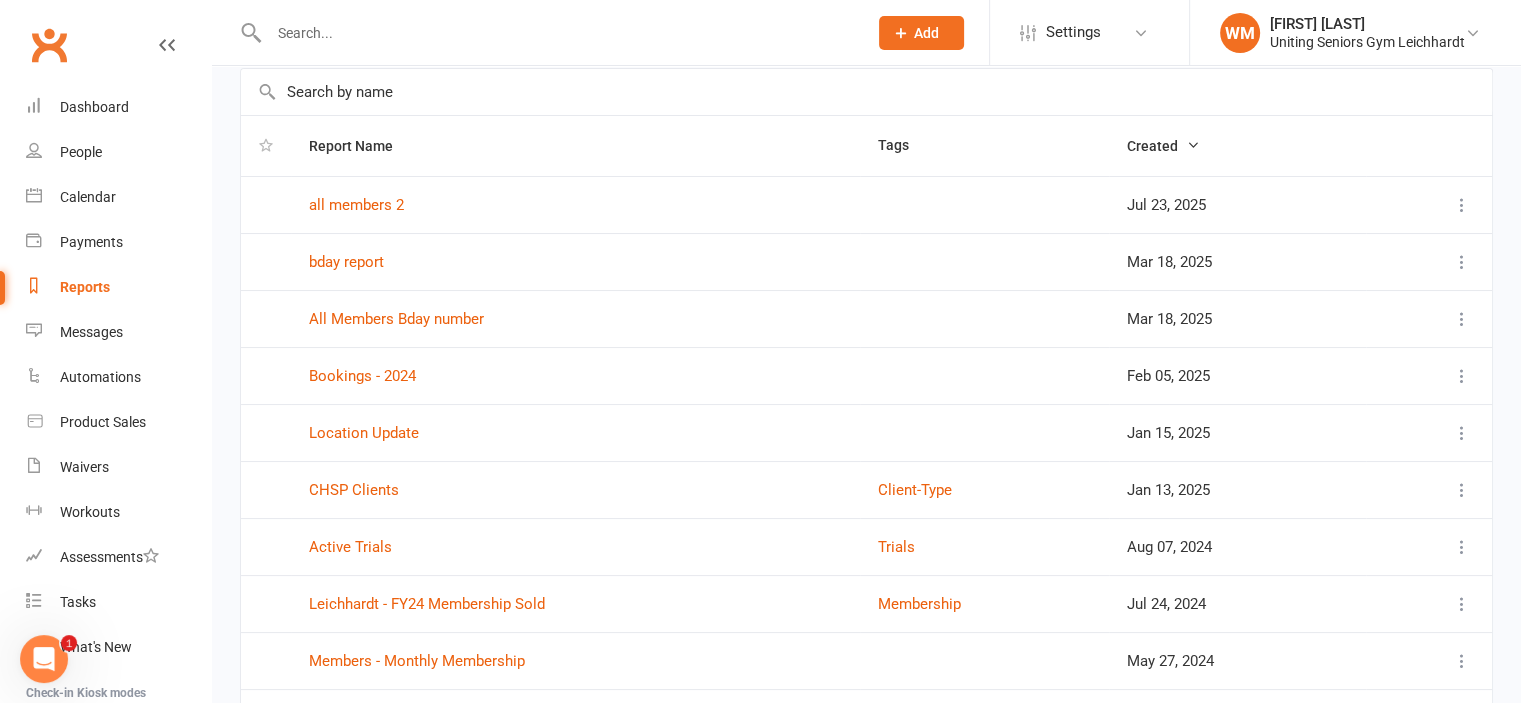 scroll, scrollTop: 290, scrollLeft: 0, axis: vertical 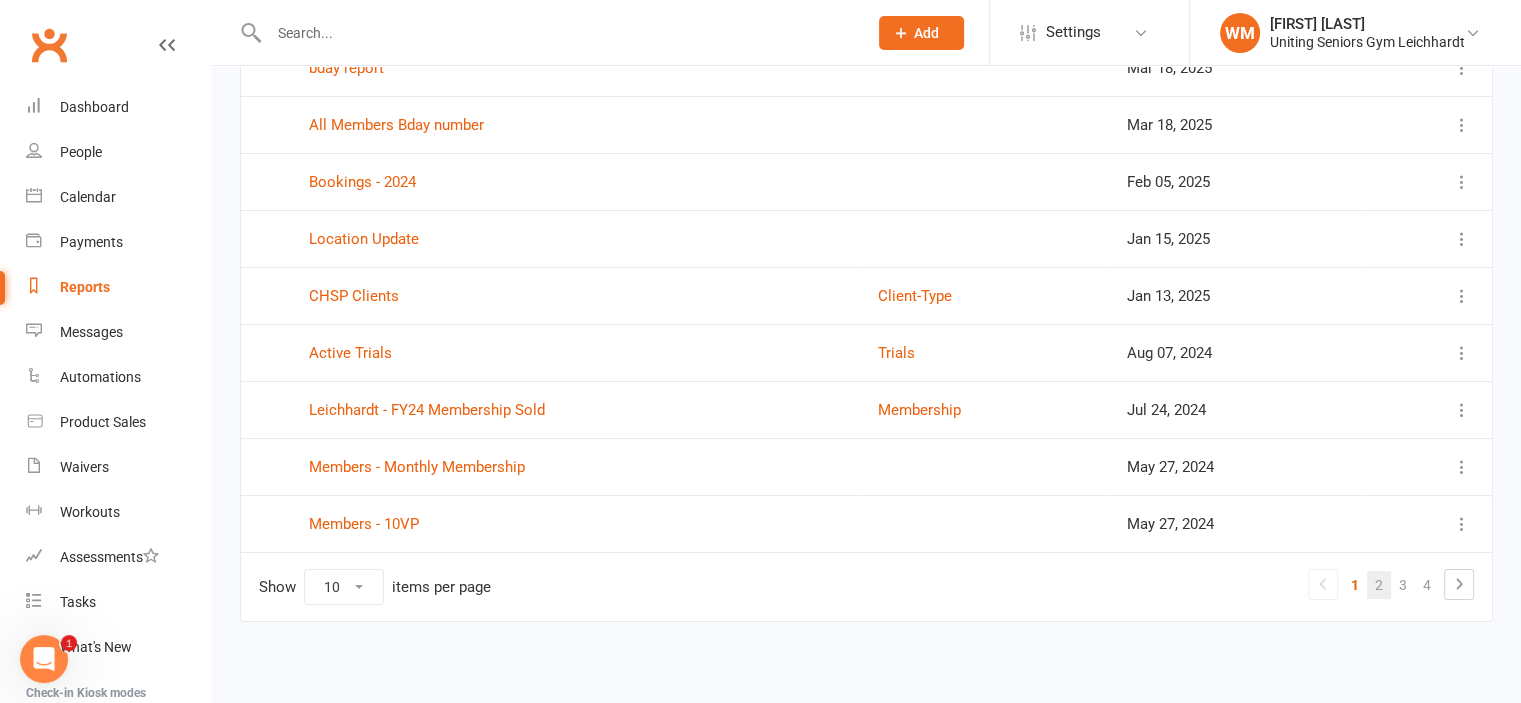 click on "2" at bounding box center [1379, 585] 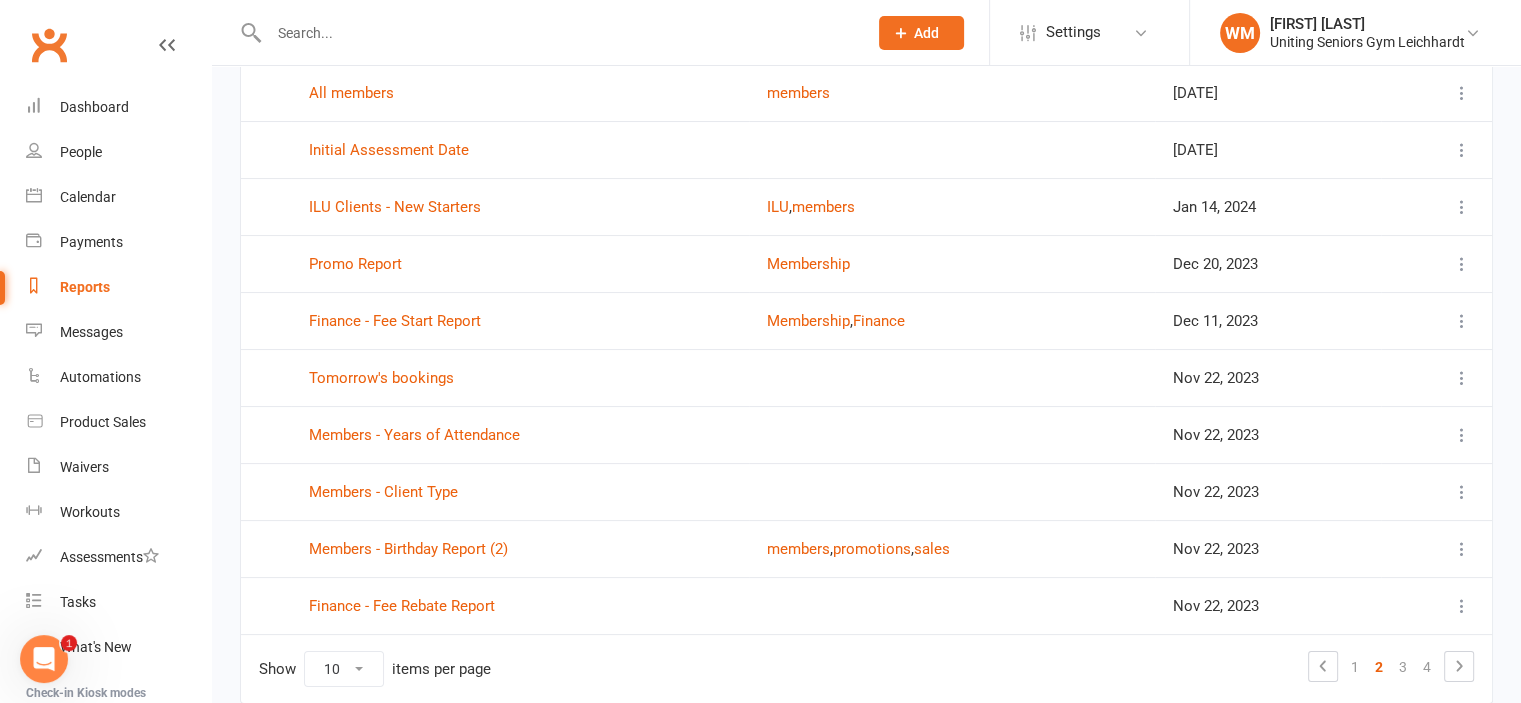 scroll, scrollTop: 290, scrollLeft: 0, axis: vertical 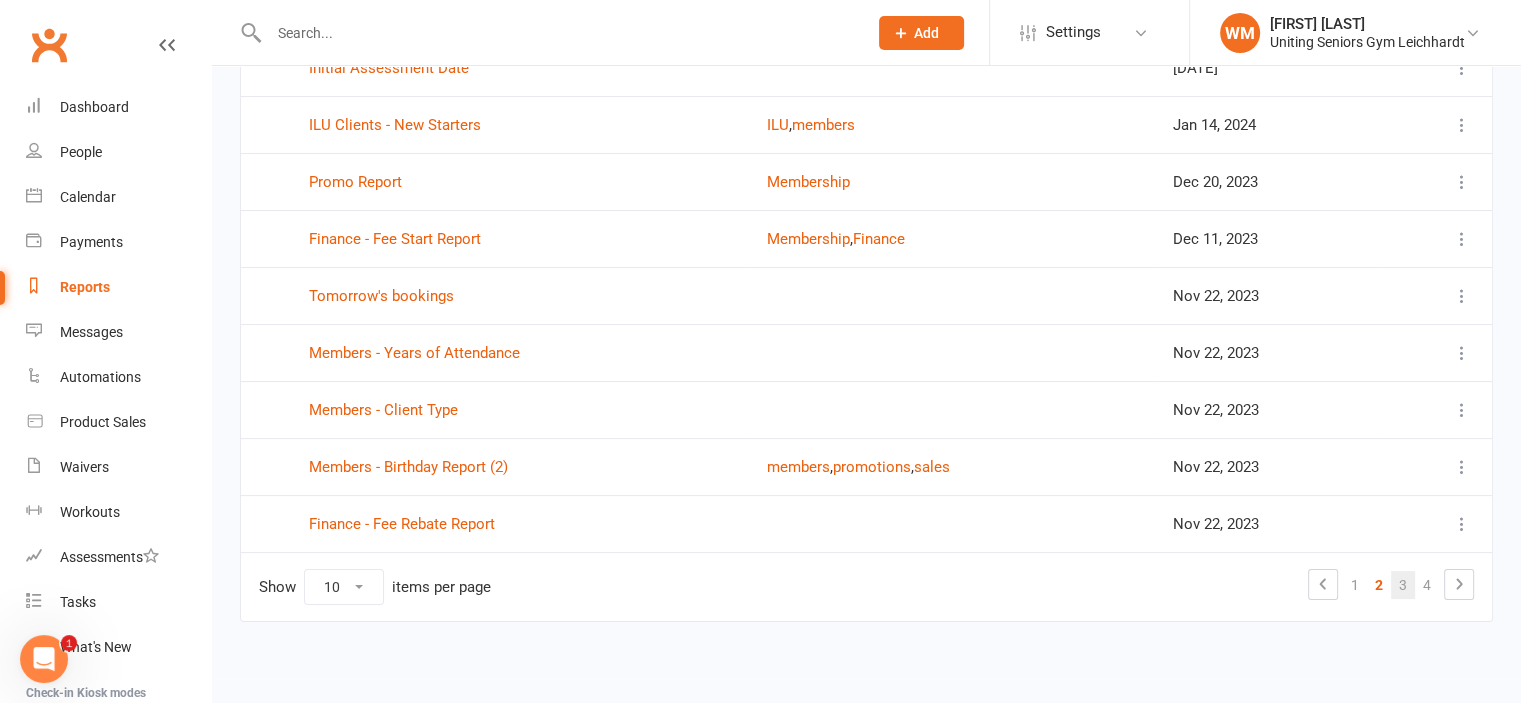 click on "3" at bounding box center (1403, 585) 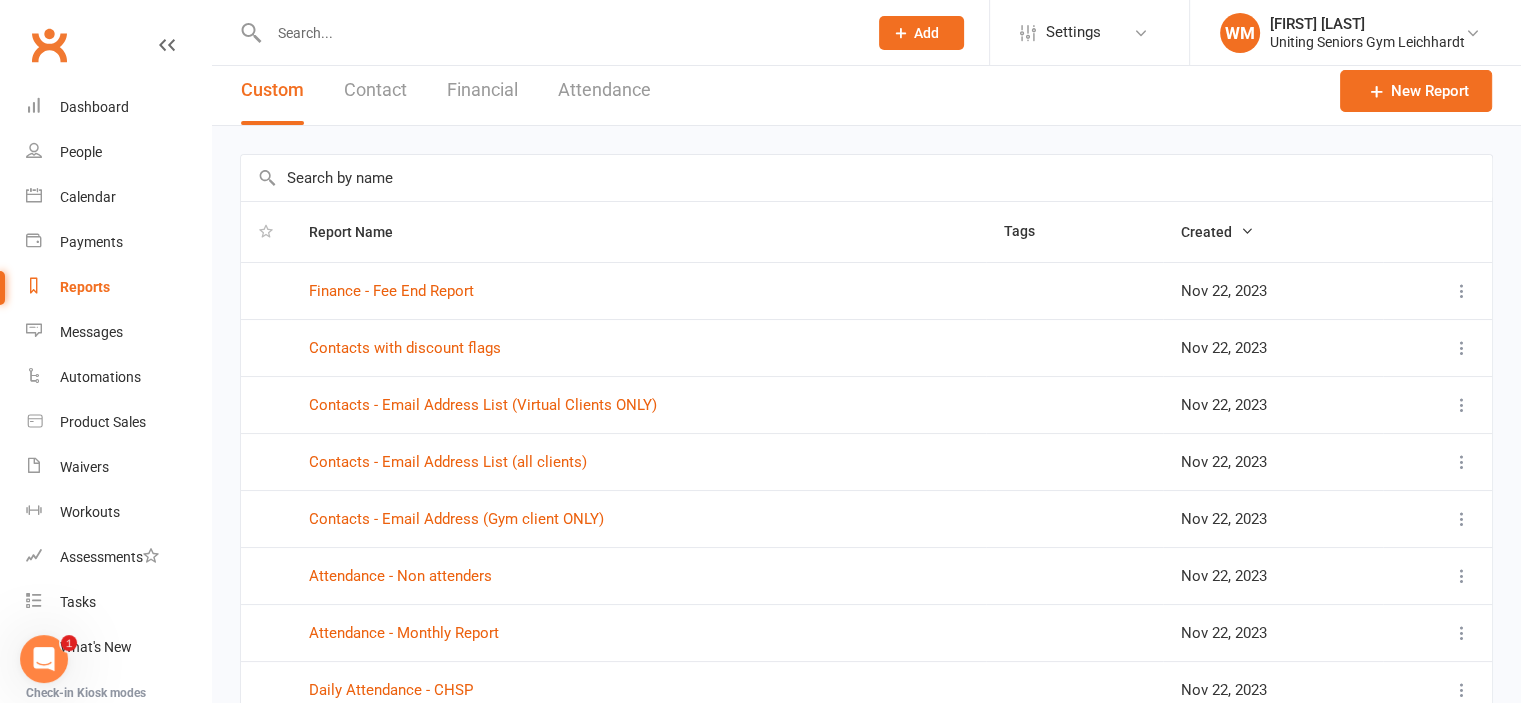scroll, scrollTop: 0, scrollLeft: 0, axis: both 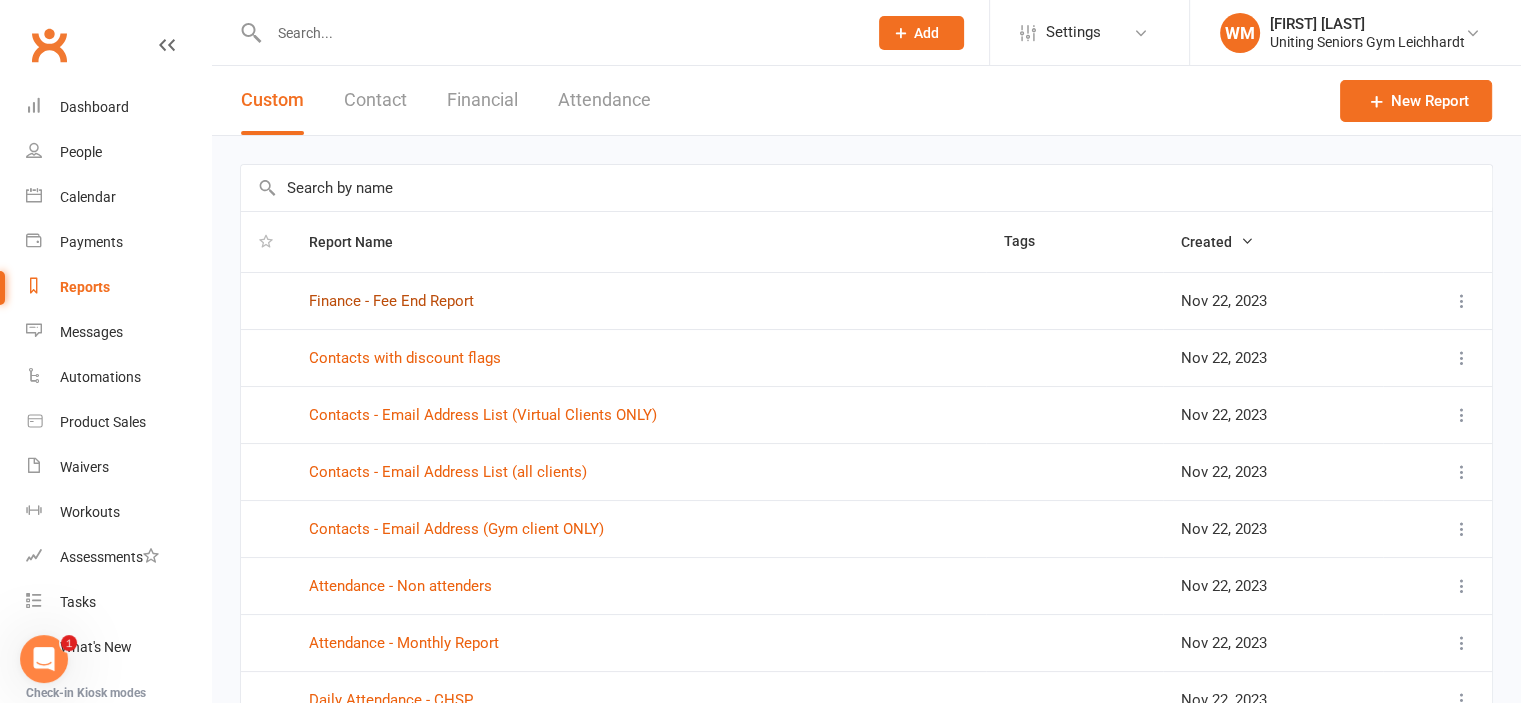 click on "Finance - Fee End Report" at bounding box center (391, 301) 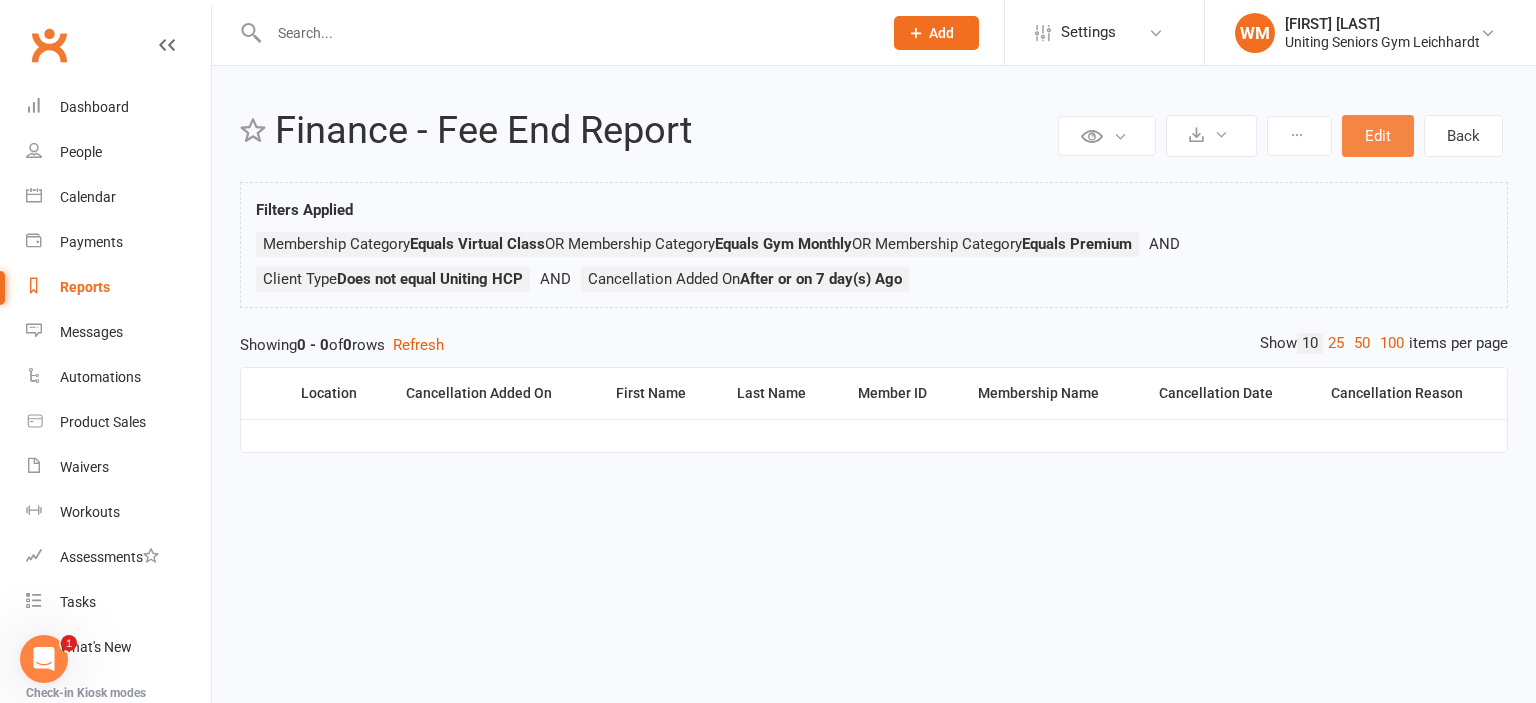 click on "Edit" at bounding box center (1378, 136) 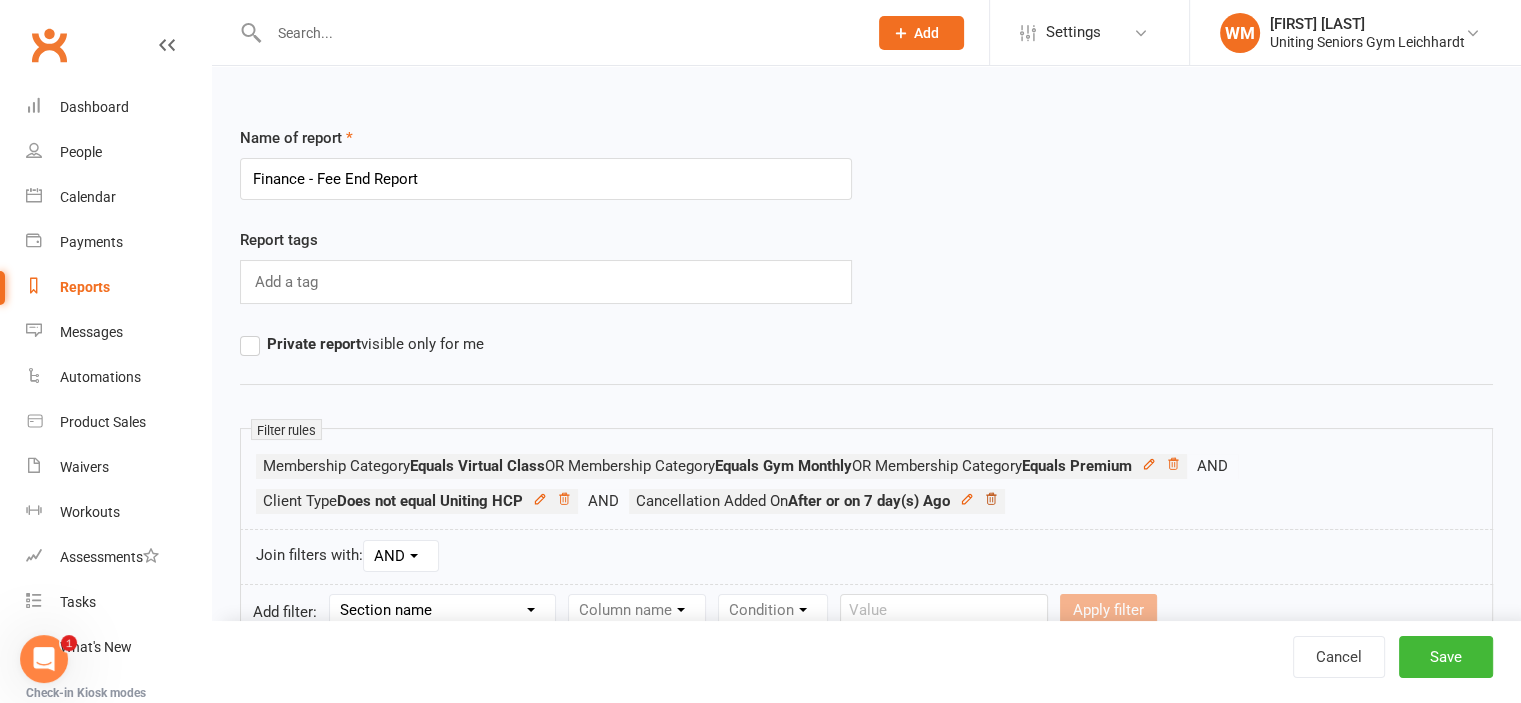 click 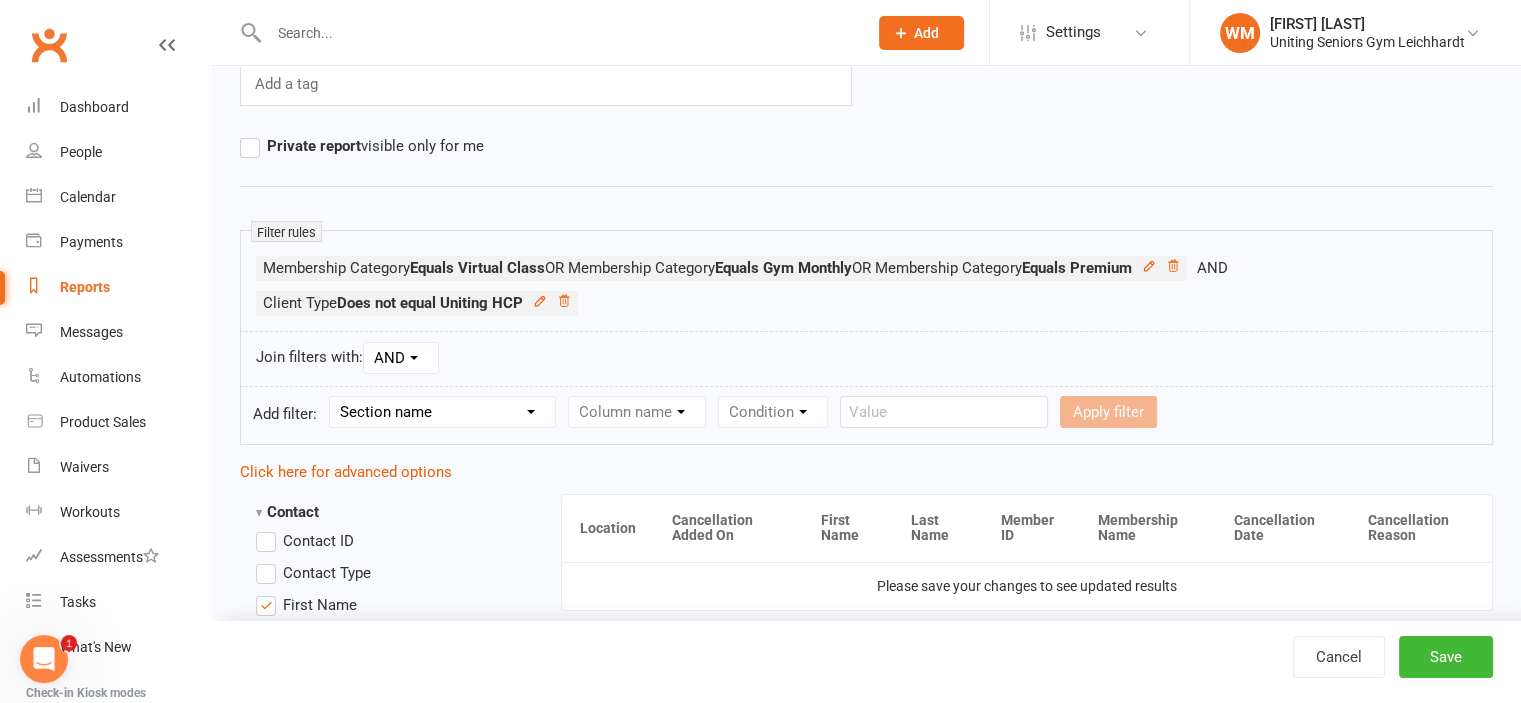 scroll, scrollTop: 200, scrollLeft: 0, axis: vertical 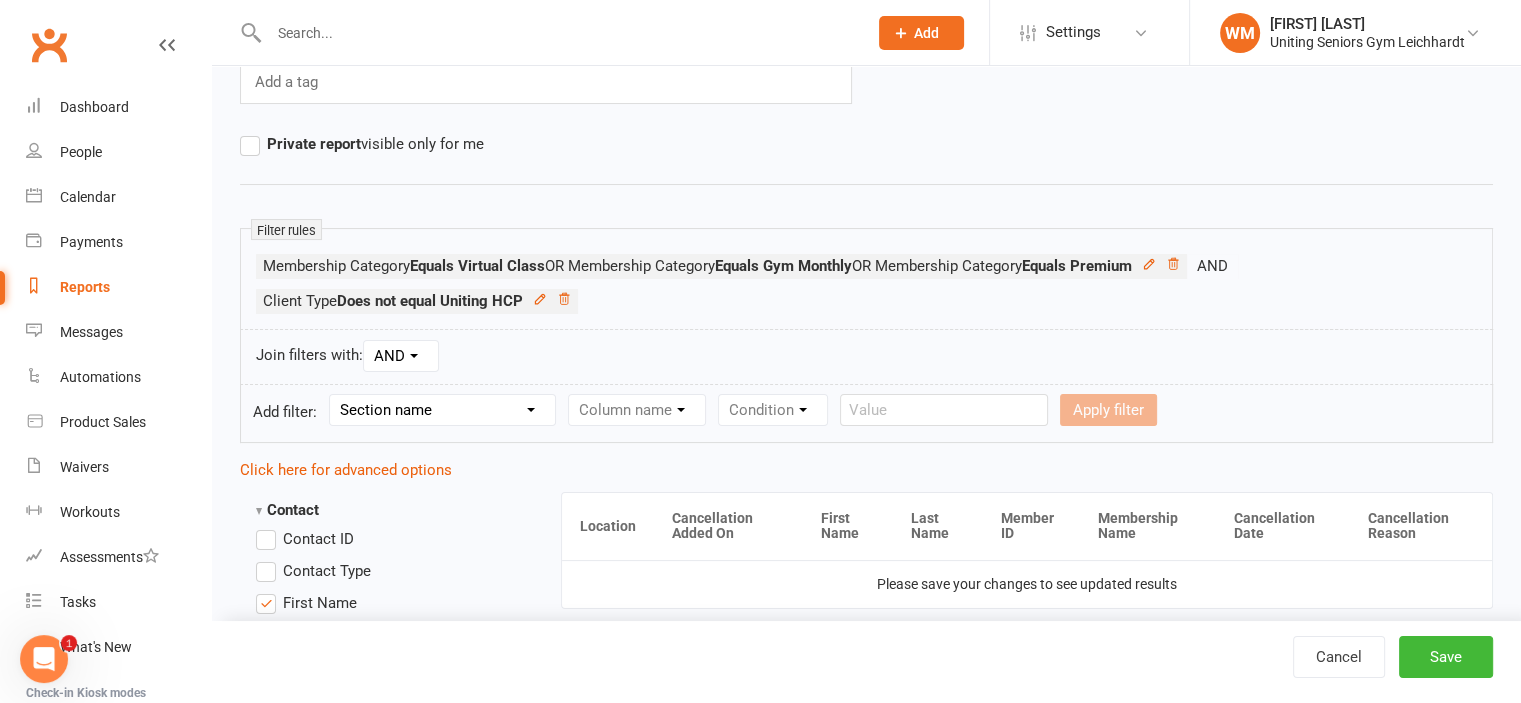 click on "Section name Contact Attendance Aggregate Payment Booking Waitlist Attendees Cancelled Bookings Late-cancelled Bookings Aggregate Booking Communication Comms Recipients Membership Payment Mobile App Suspensions Signed Waivers Family Members Credit Vouchers Enrolled Automations Enrolled Workouts Public Tasks Emergency Contact Details Key Demographics Marketing Information Payment Method Preferred contact method Trainer/Instructor" at bounding box center [442, 410] 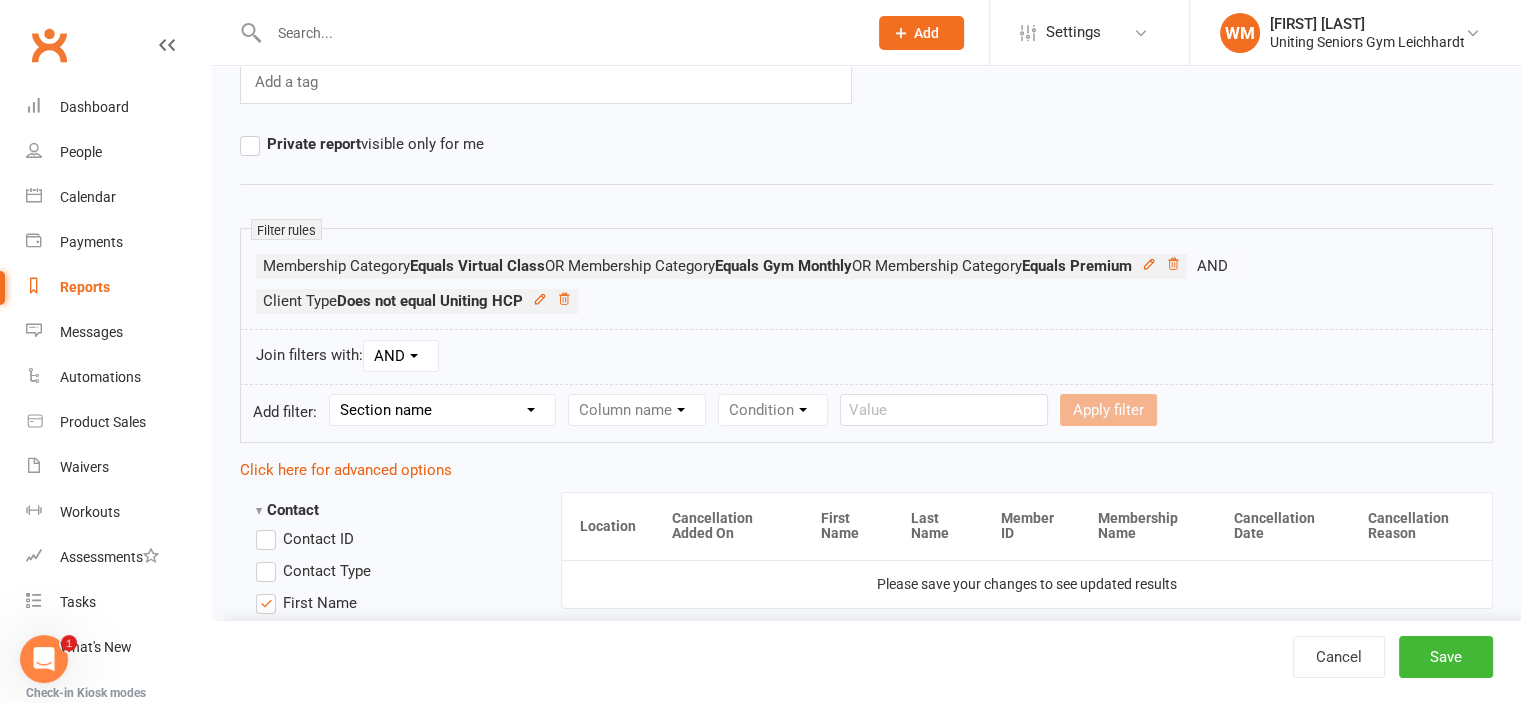 select on "10" 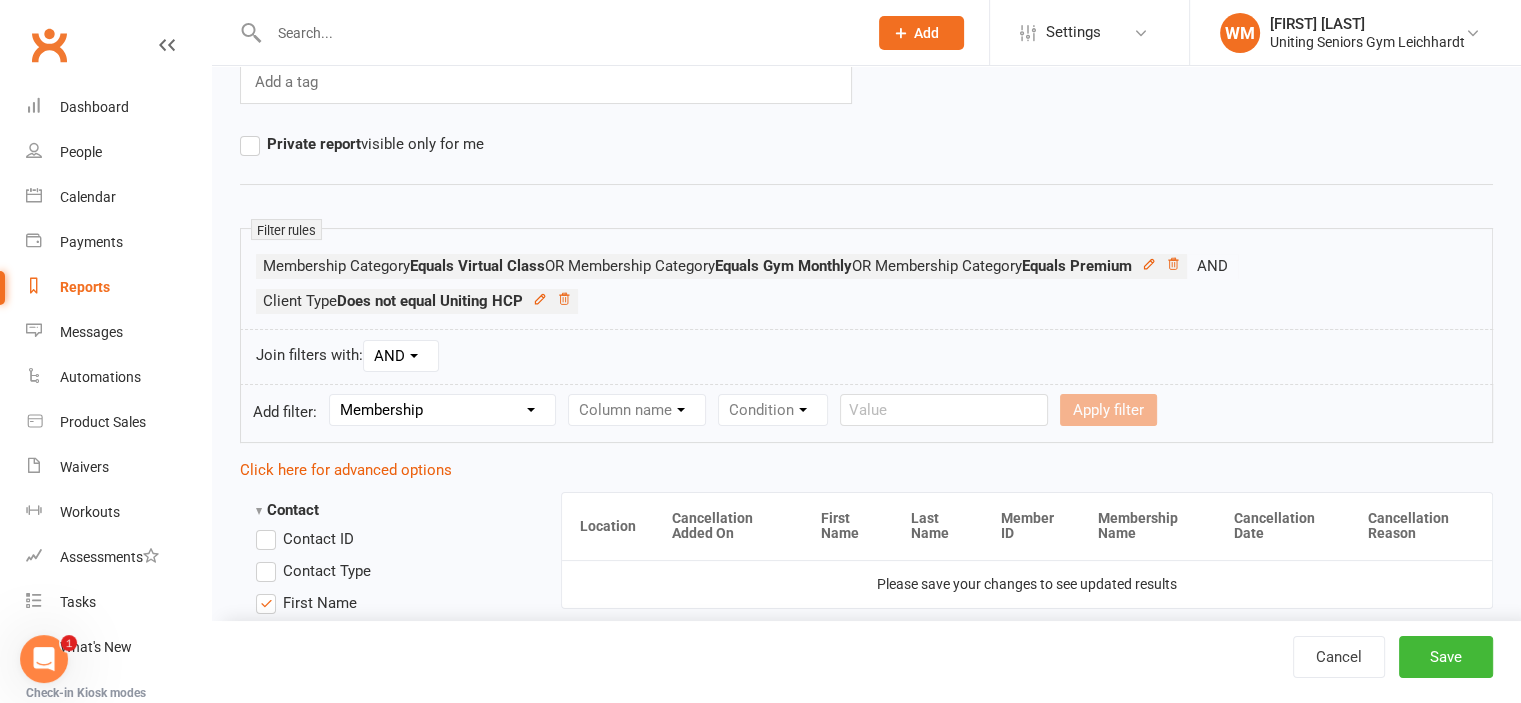 click on "Section name Contact Attendance Aggregate Payment Booking Waitlist Attendees Cancelled Bookings Late-cancelled Bookings Aggregate Booking Communication Comms Recipients Membership Payment Mobile App Suspensions Signed Waivers Family Members Credit Vouchers Enrolled Automations Enrolled Workouts Public Tasks Emergency Contact Details Key Demographics Marketing Information Payment Method Preferred contact method Trainer/Instructor" at bounding box center (442, 410) 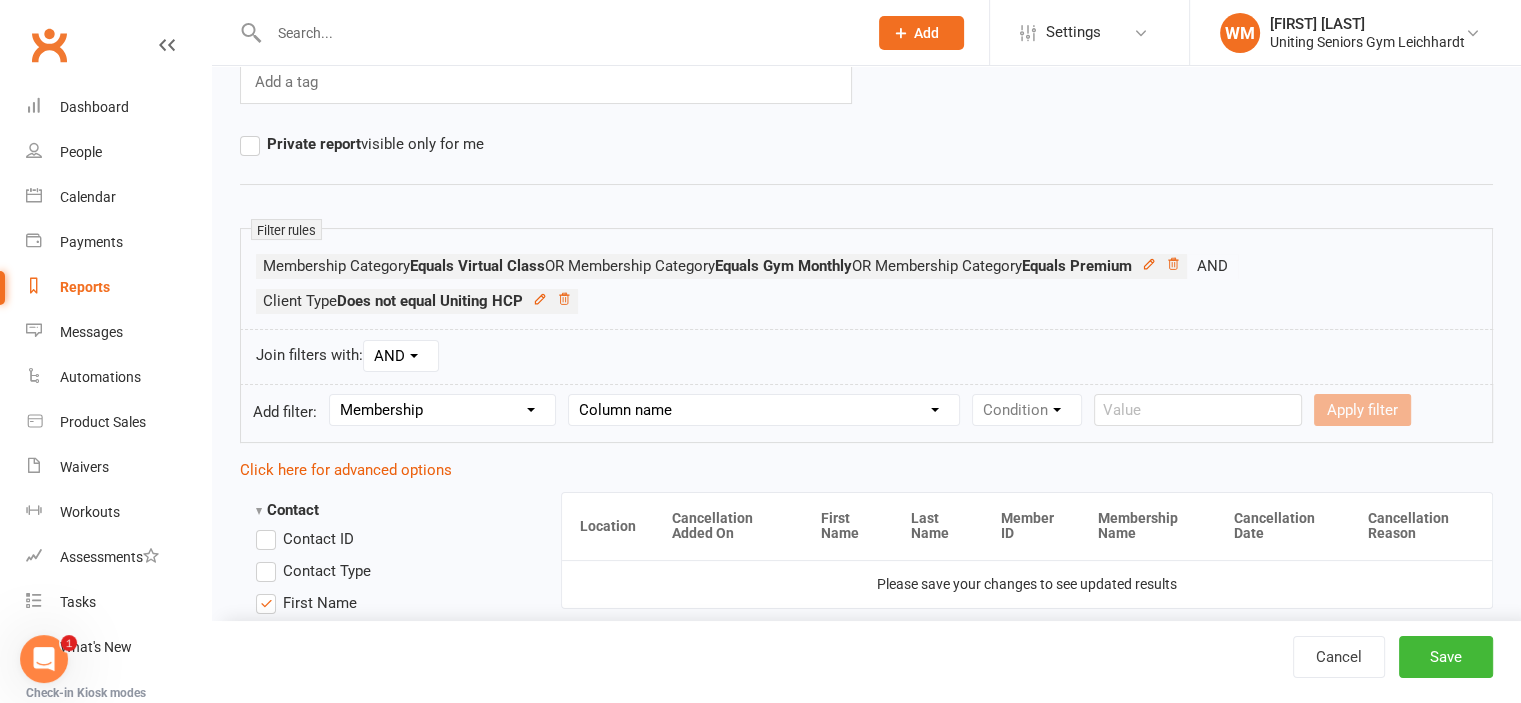 click on "Column name Membership ID Membership Name Membership Category Membership Start Date Membership Up-front Payment Date Membership Recurring Payments Start Date Membership Expiry Date Membership Added On Membership Term (in words) Membership Duration (in days) Current Membership Age (in days) Active Days Remaining (after today) Membership Fee (Up-front) Membership Fee (Recurring) Membership Recurring Fee Frequency Membership Attendance Limit (Description) Membership Attendance Limit Recurrence (Period) Membership Attendance Limit Recurrence (Number) Membership Source Class Pack? Trial Membership? Send email receipt on successful payment? Bookings Made Bookings Attended Bookings Absent Bookings w/ Unmarked Attendance Bookings Remaining Attendances in Current Calendar Month Make-up Classes Available Membership Active? Cancellation Present? Cancellation Date Cancellation Added On Cancellation Reason Most Recent Attendance Payments Attempted Paid Payments Failed Payments (Current) Payments Remaining" at bounding box center [764, 410] 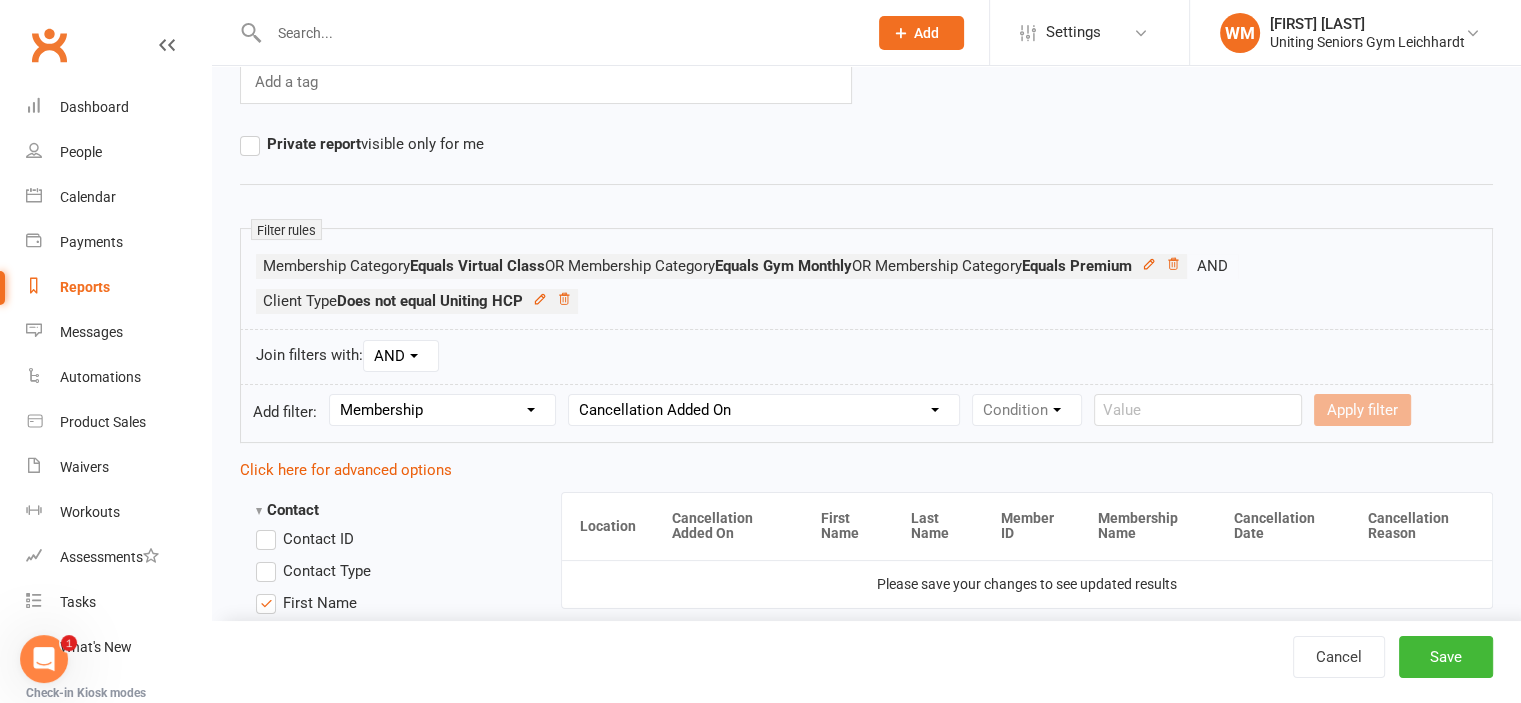 click on "Column name Membership ID Membership Name Membership Category Membership Start Date Membership Up-front Payment Date Membership Recurring Payments Start Date Membership Expiry Date Membership Added On Membership Term (in words) Membership Duration (in days) Current Membership Age (in days) Active Days Remaining (after today) Membership Fee (Up-front) Membership Fee (Recurring) Membership Recurring Fee Frequency Membership Attendance Limit (Description) Membership Attendance Limit Recurrence (Period) Membership Attendance Limit Recurrence (Number) Membership Source Class Pack? Trial Membership? Send email receipt on successful payment? Bookings Made Bookings Attended Bookings Absent Bookings w/ Unmarked Attendance Bookings Remaining Attendances in Current Calendar Month Make-up Classes Available Membership Active? Cancellation Present? Cancellation Date Cancellation Added On Cancellation Reason Most Recent Attendance Payments Attempted Paid Payments Failed Payments (Current) Payments Remaining" at bounding box center (764, 410) 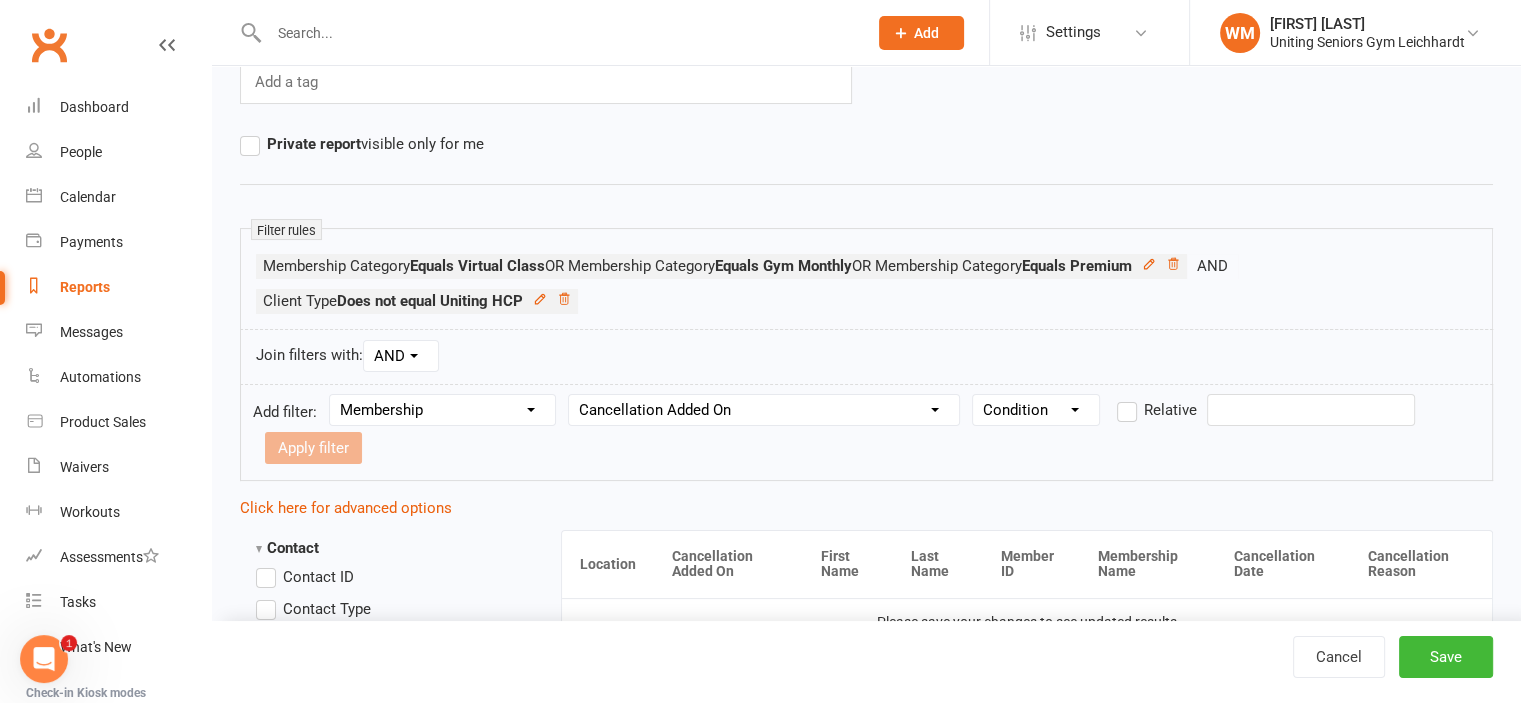 click on "Condition Is Is not Before After Before or on After or on Is blank Is not blank" at bounding box center (1036, 410) 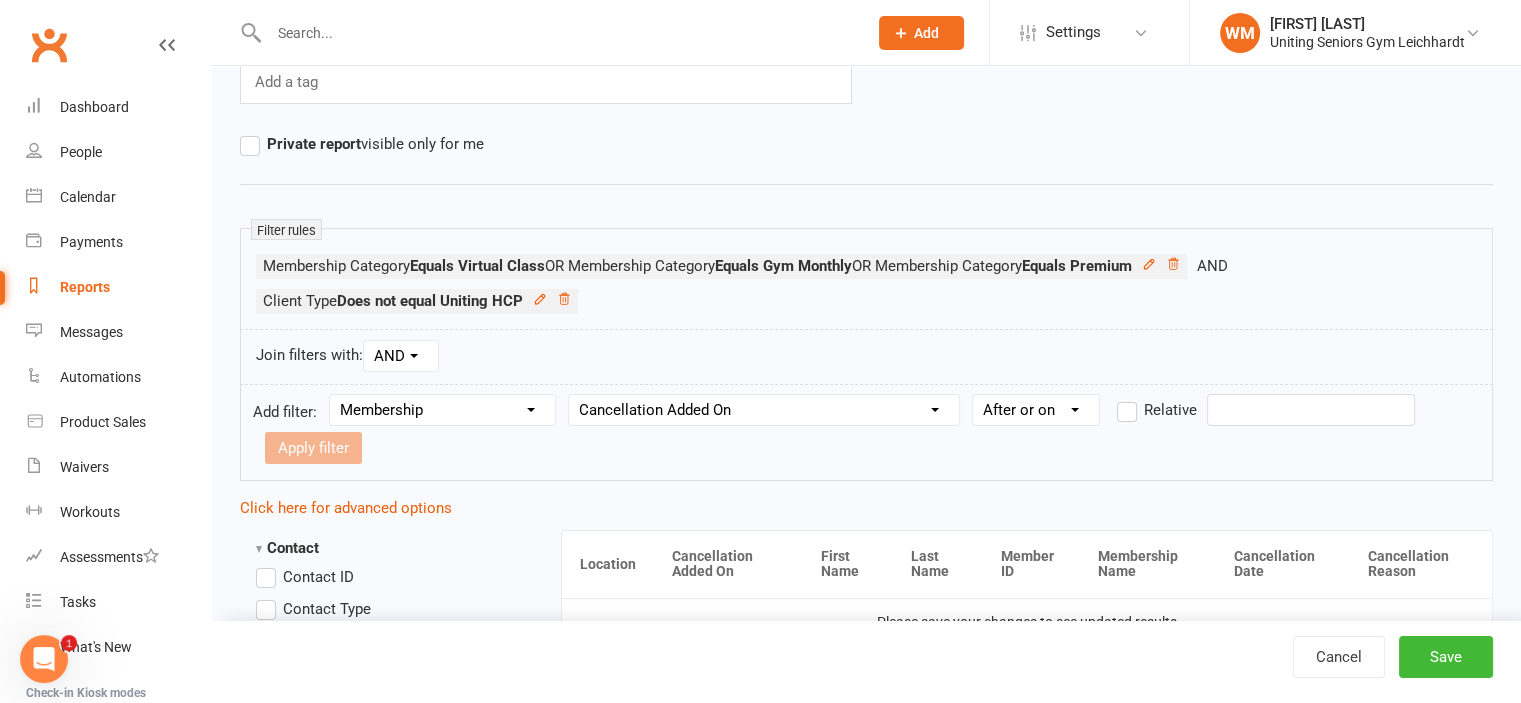 click on "Condition Is Is not Before After Before or on After or on Is blank Is not blank" at bounding box center (1036, 410) 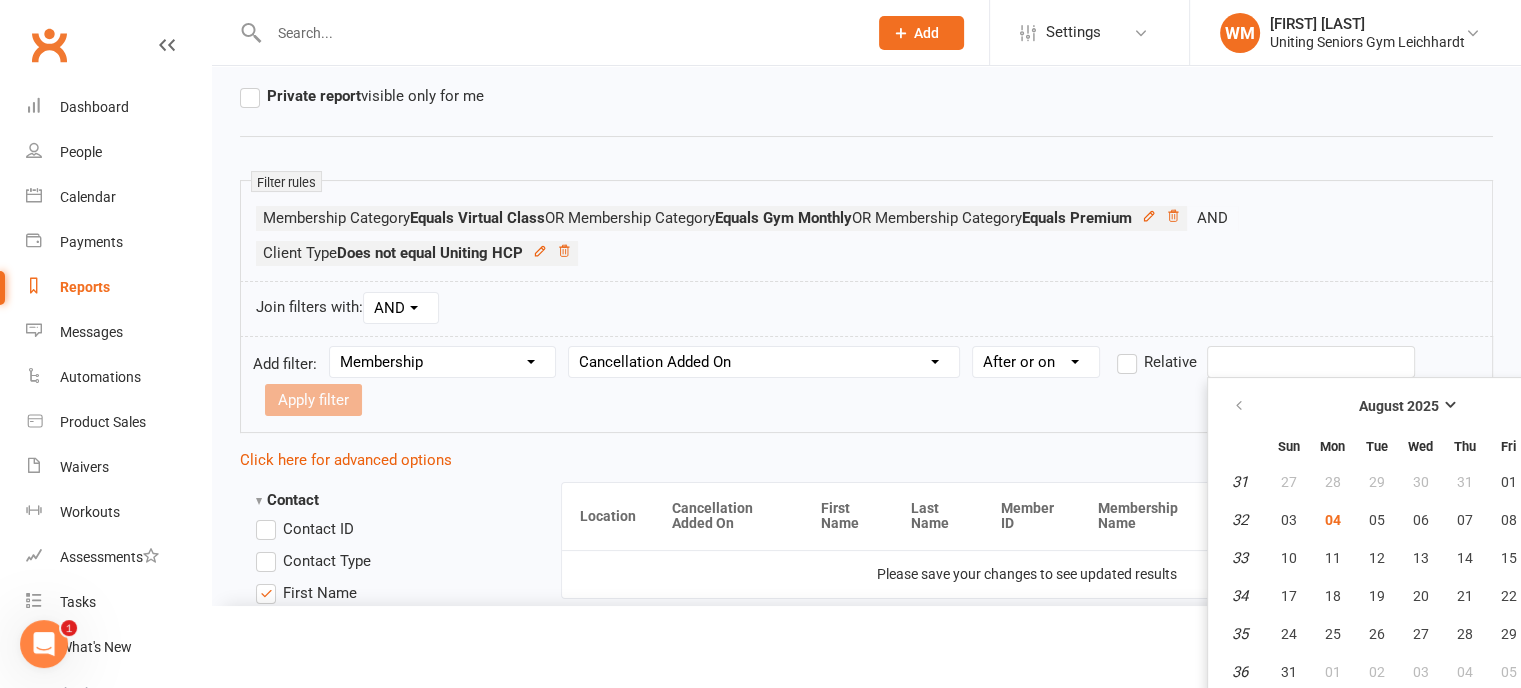 click at bounding box center (1311, 362) 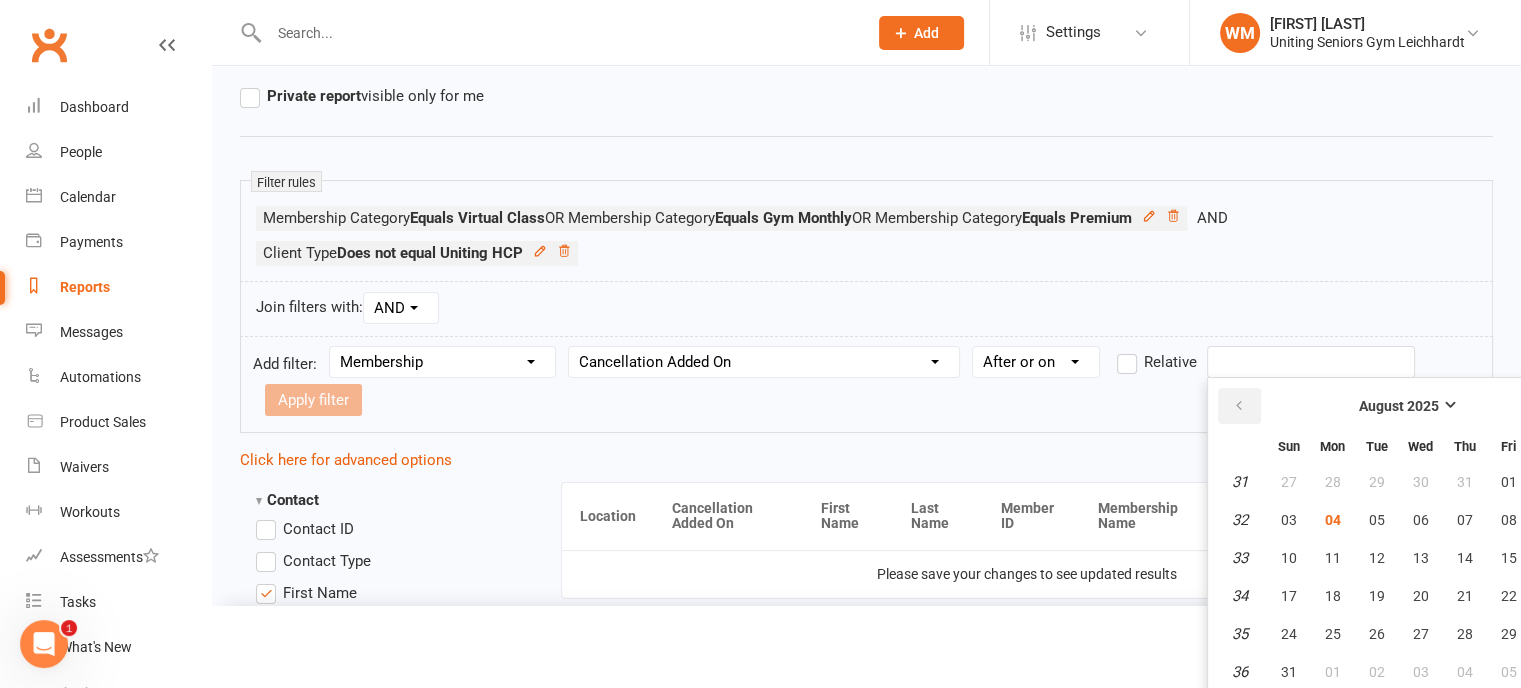 click at bounding box center (1238, 406) 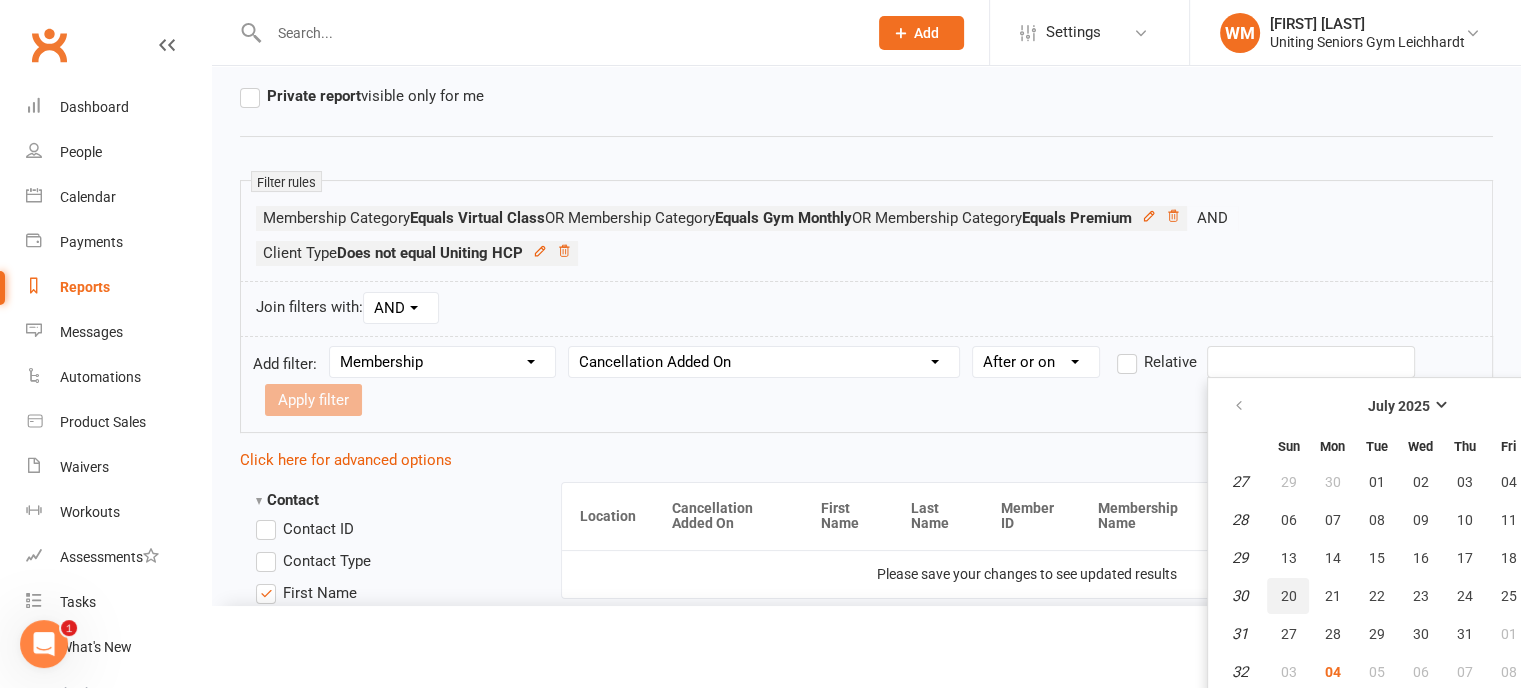 click on "20" at bounding box center [1288, 596] 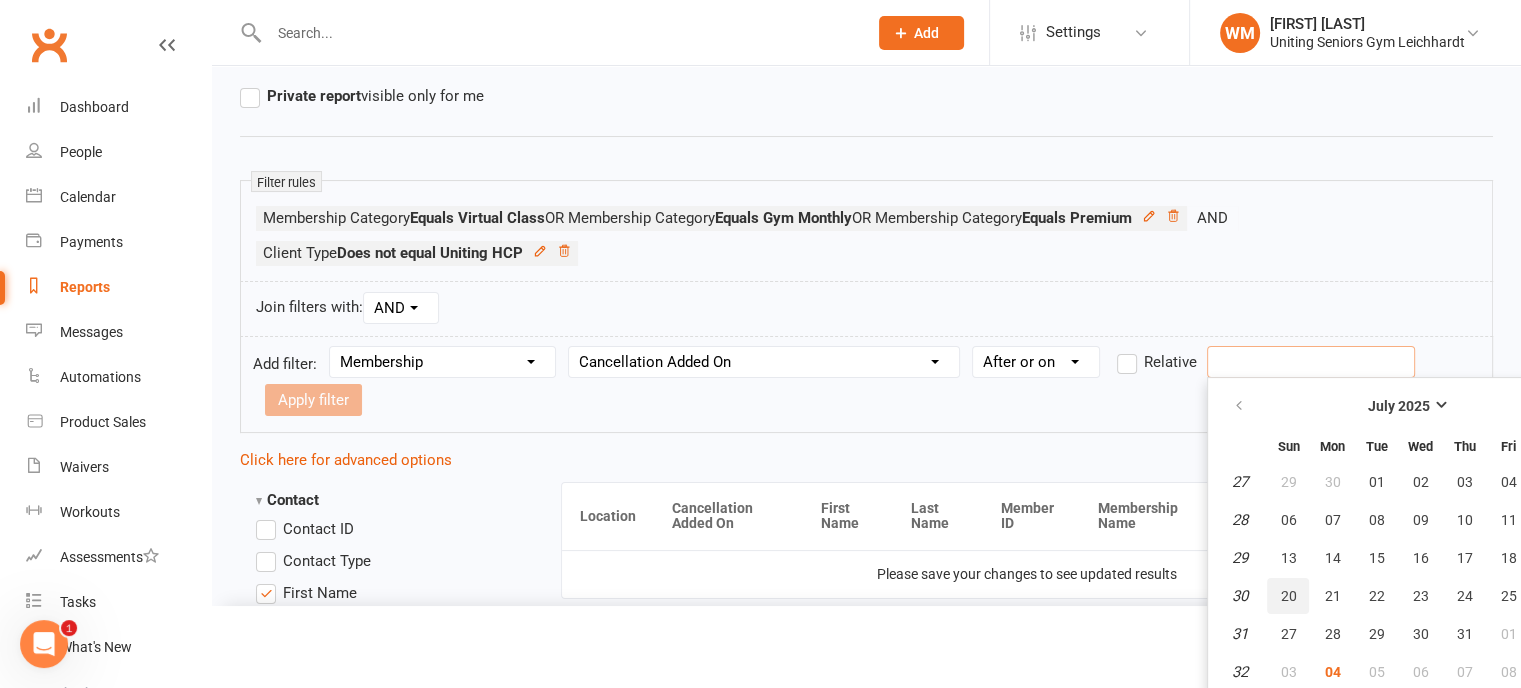 type on "20 Jul 2025" 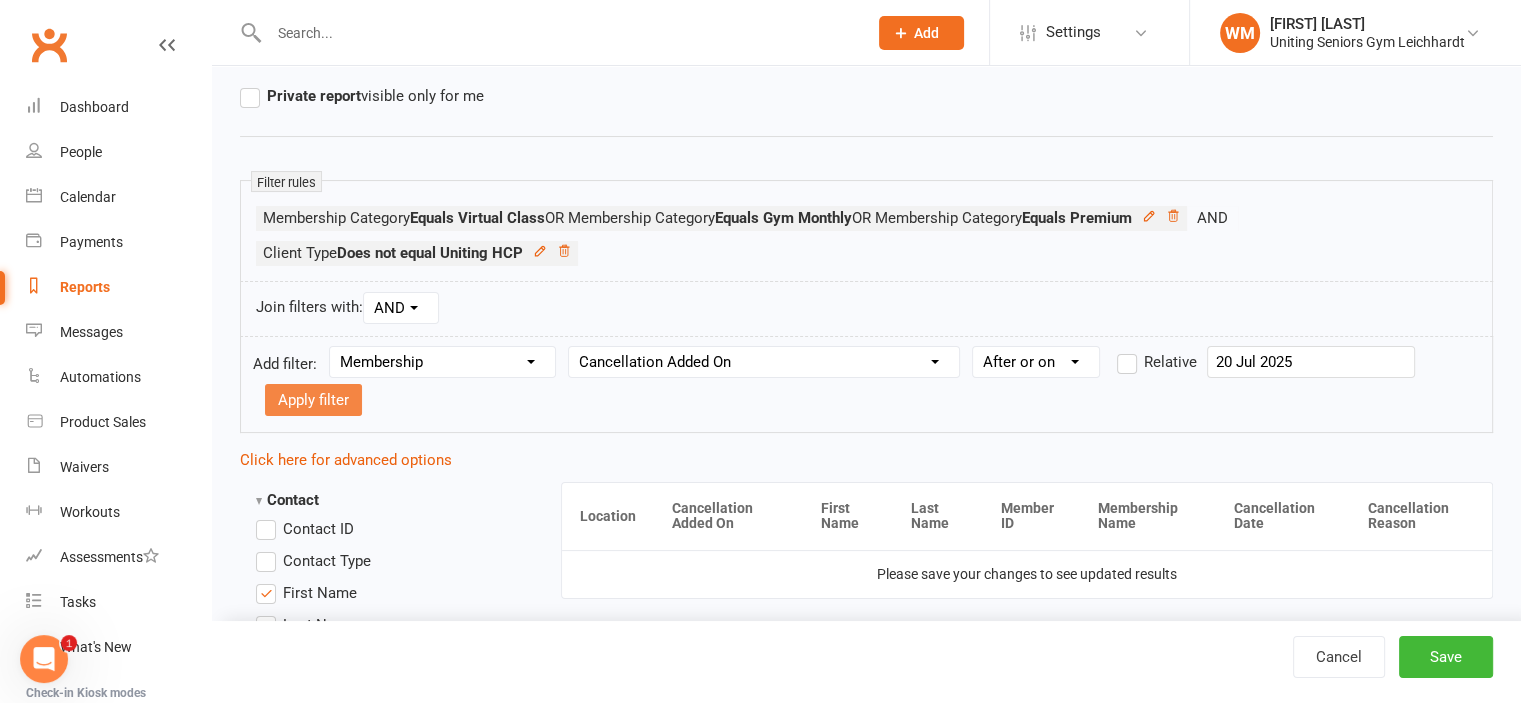 click on "Apply filter" at bounding box center (313, 400) 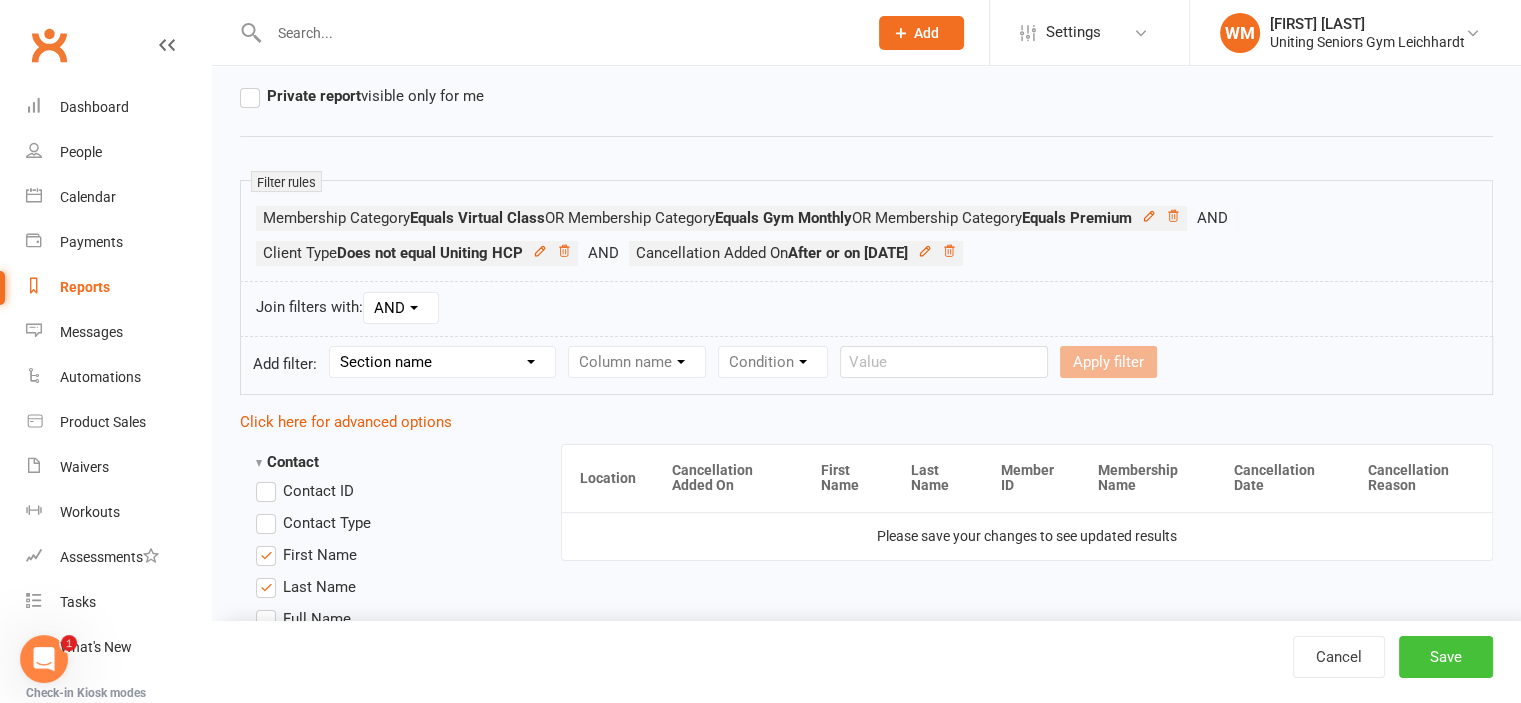 click on "Save" at bounding box center (1446, 657) 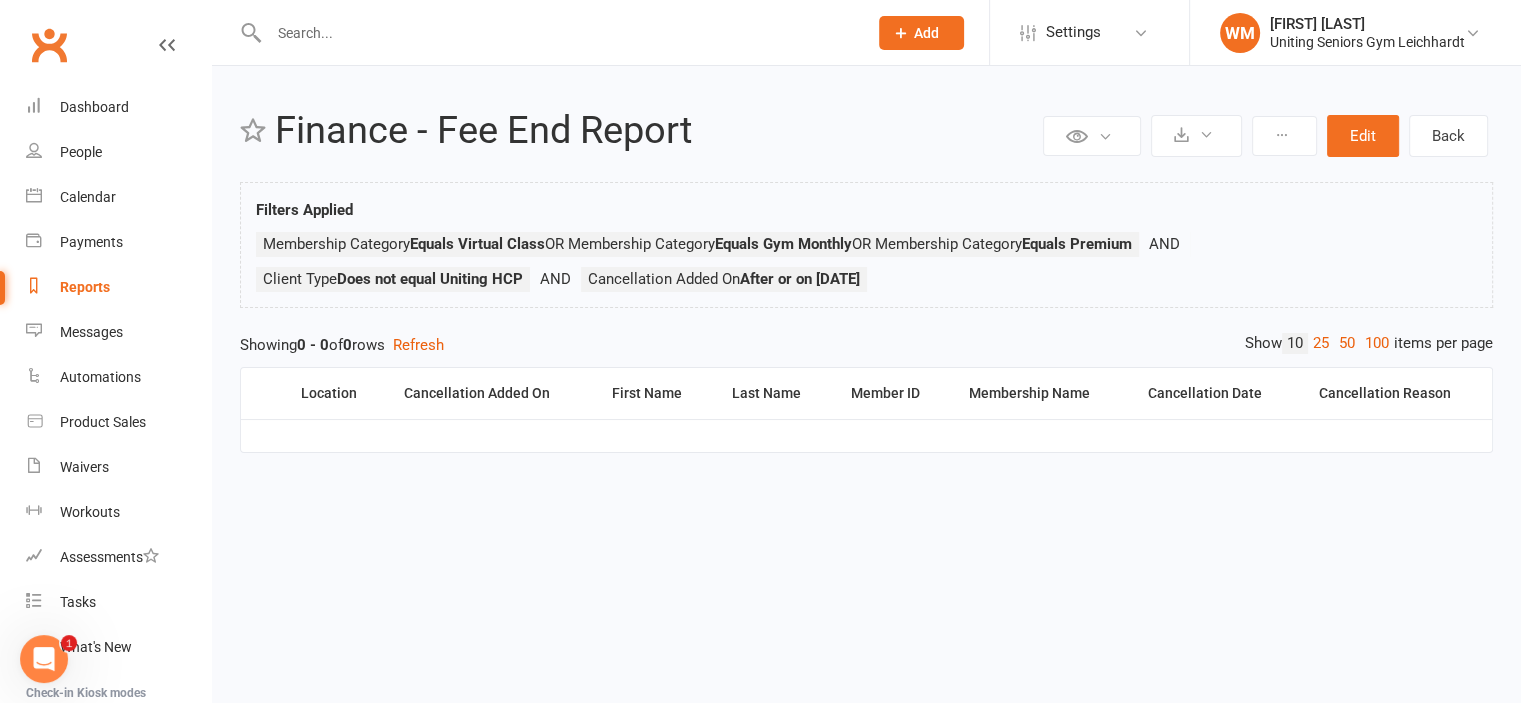 scroll, scrollTop: 0, scrollLeft: 0, axis: both 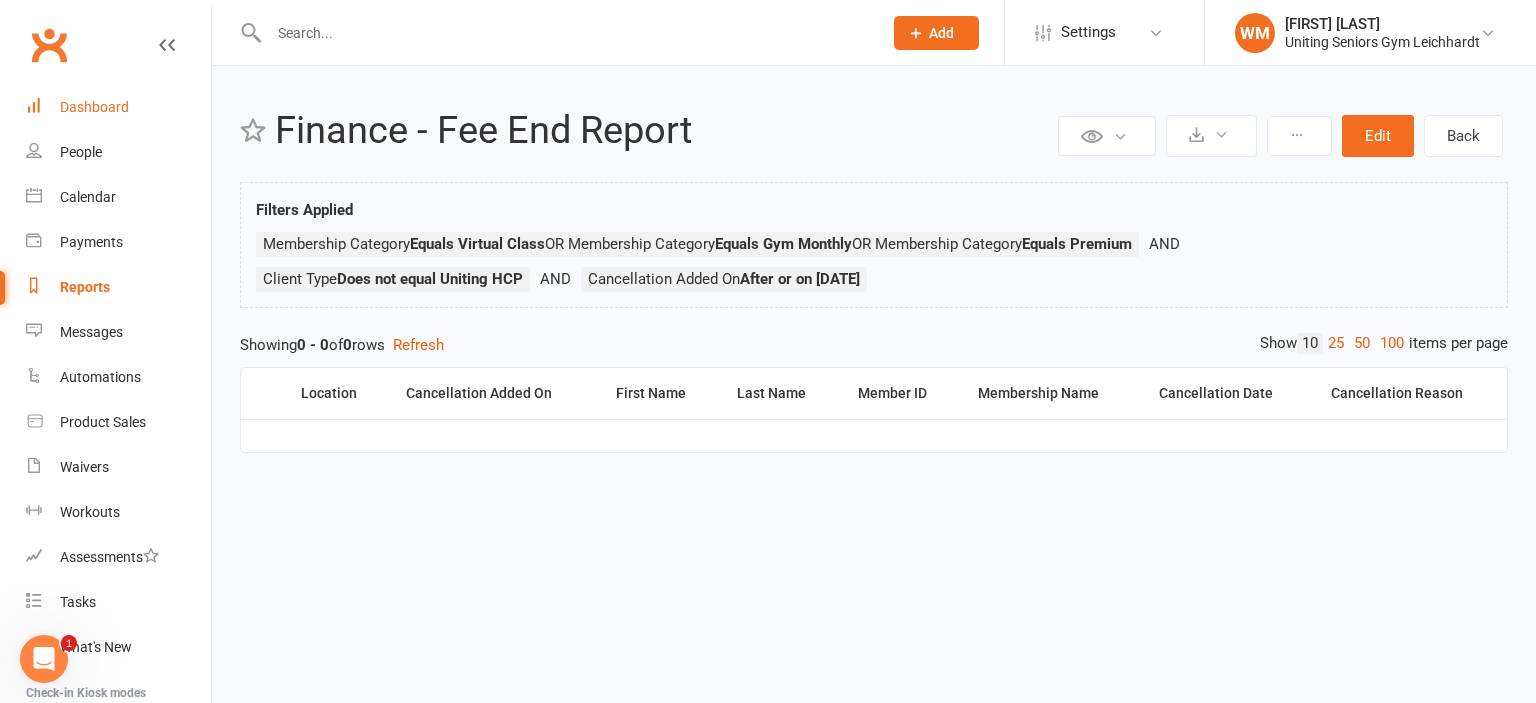 click on "Dashboard" at bounding box center [94, 107] 